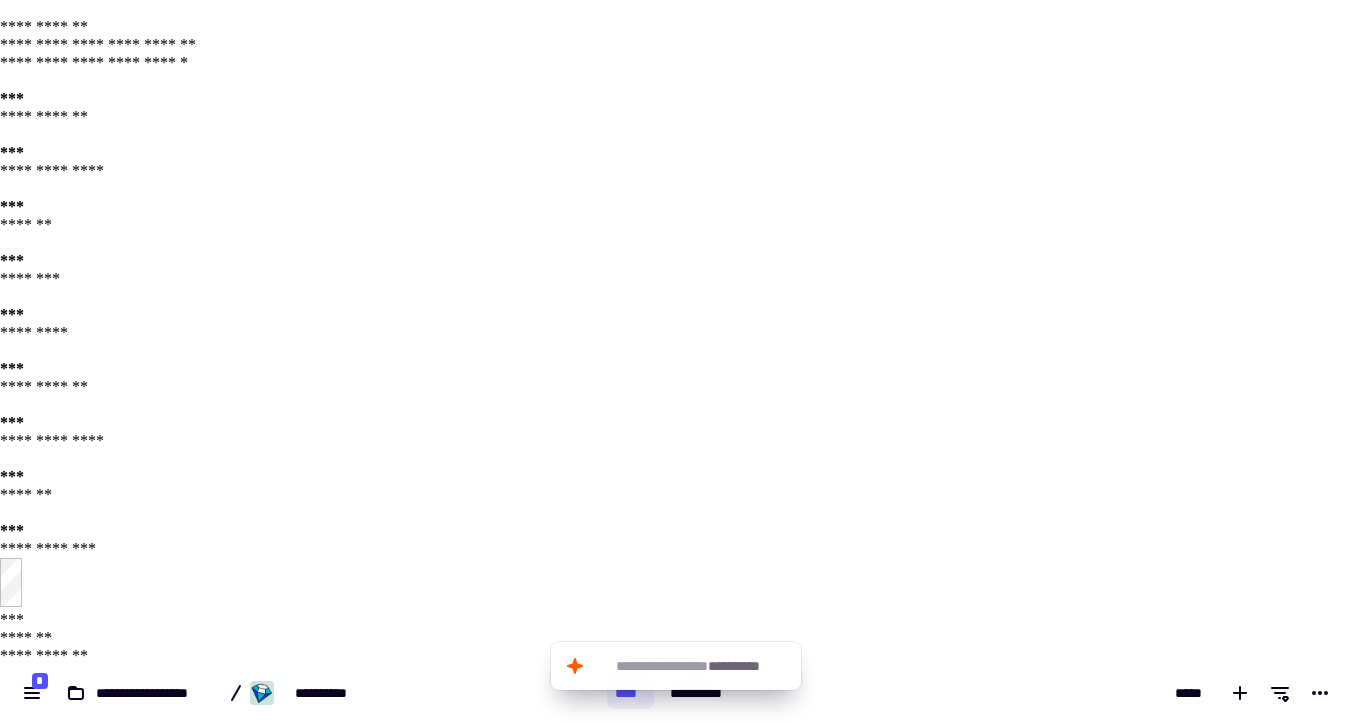 scroll, scrollTop: 0, scrollLeft: 0, axis: both 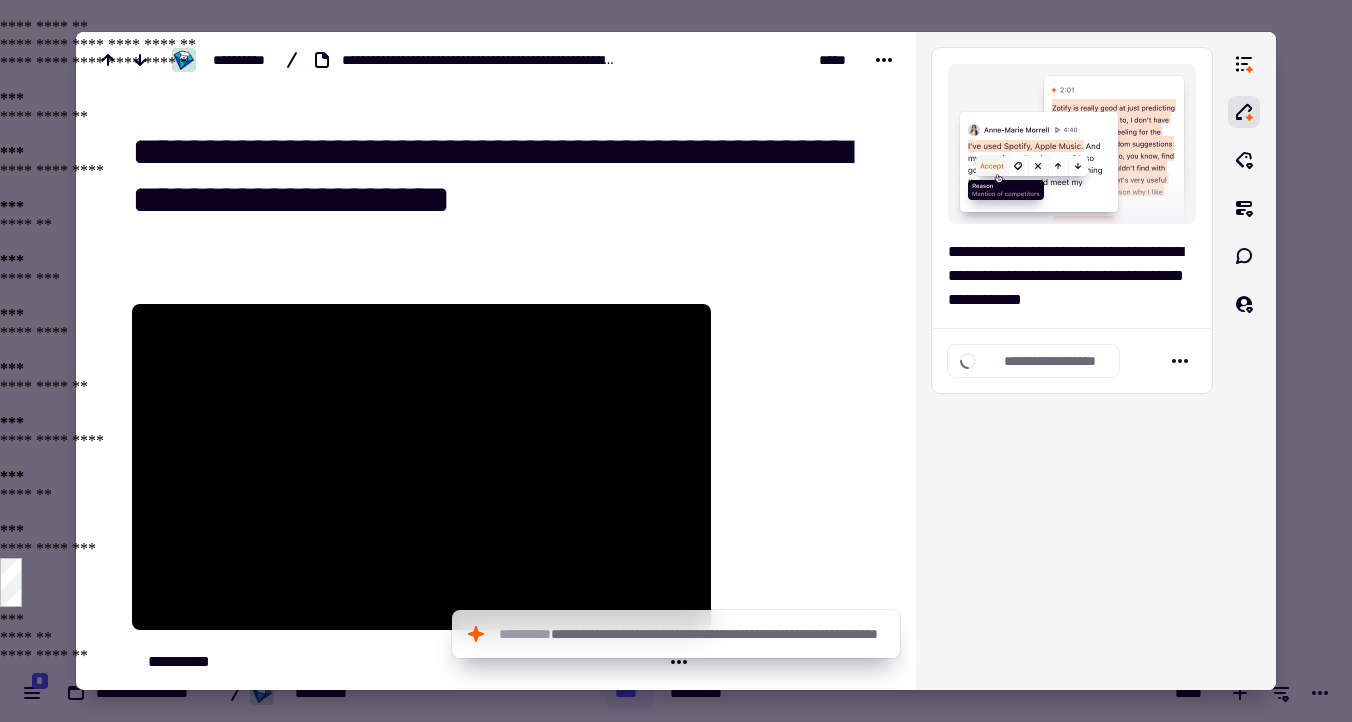 click at bounding box center (799, 10457) 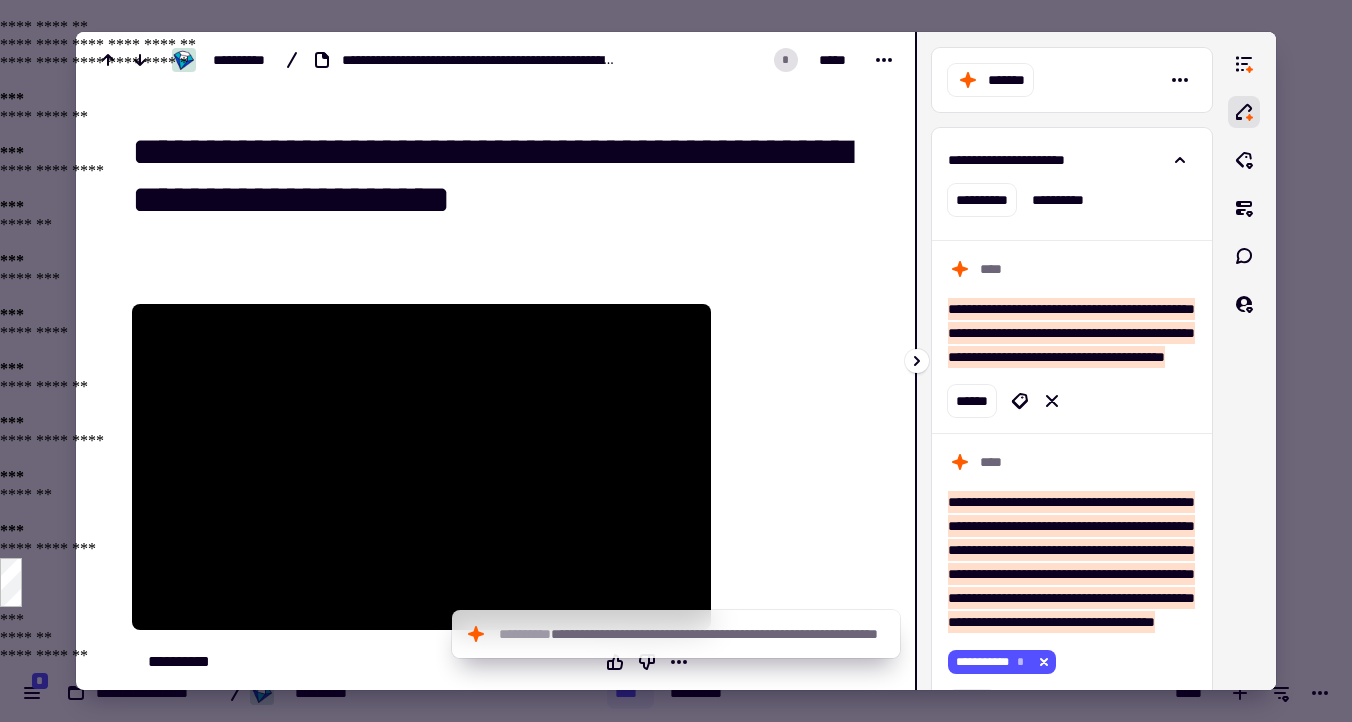 scroll, scrollTop: 138, scrollLeft: 0, axis: vertical 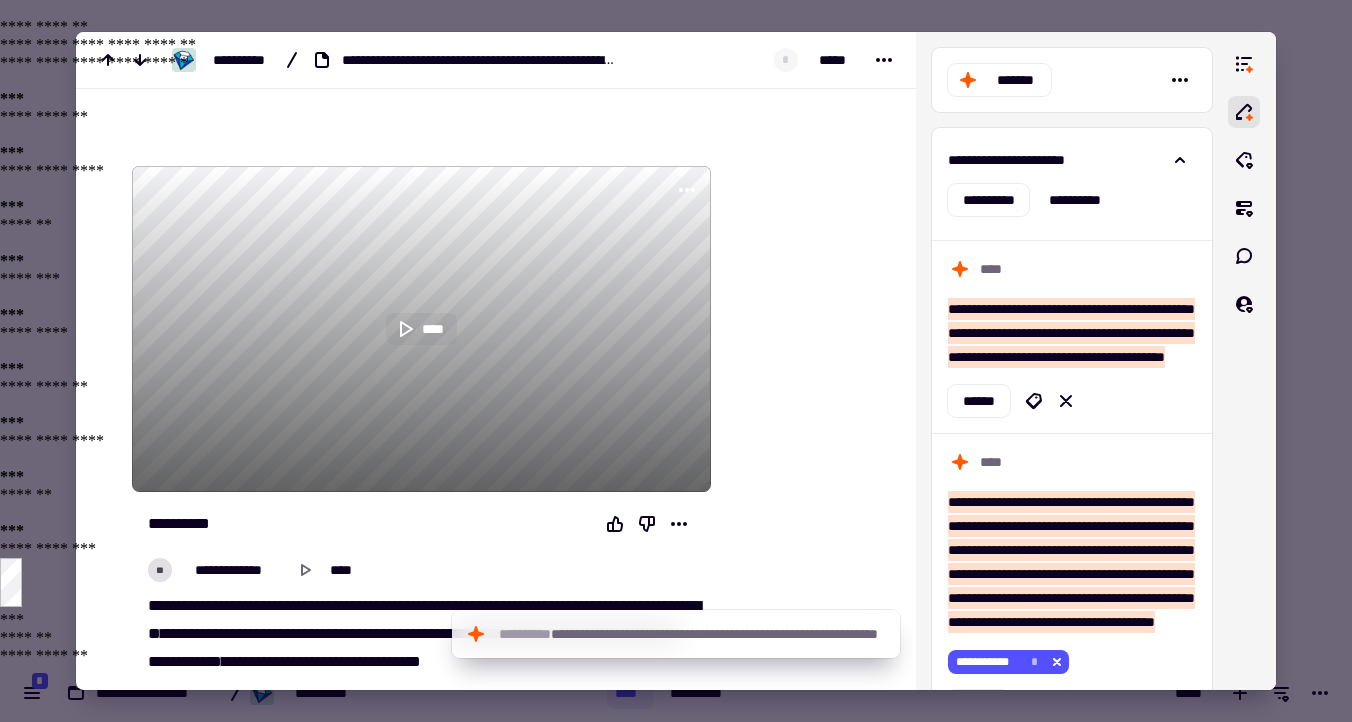 click 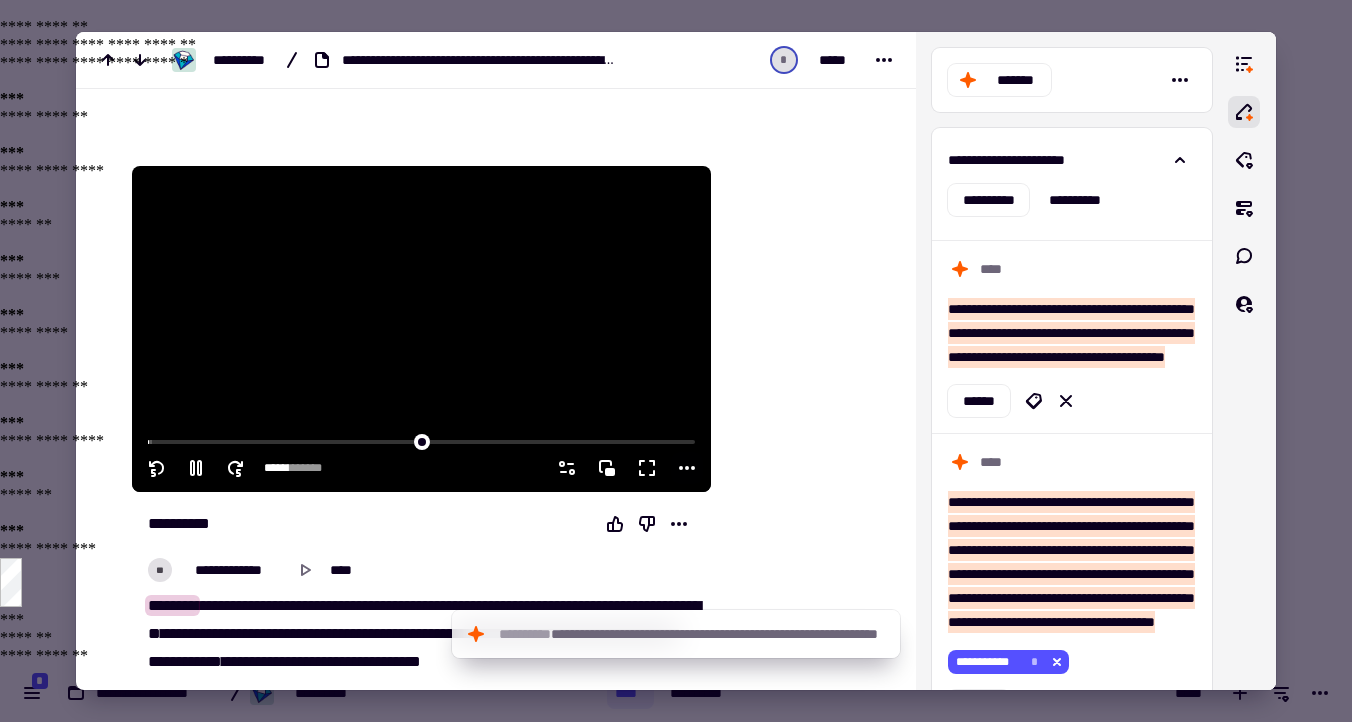 click 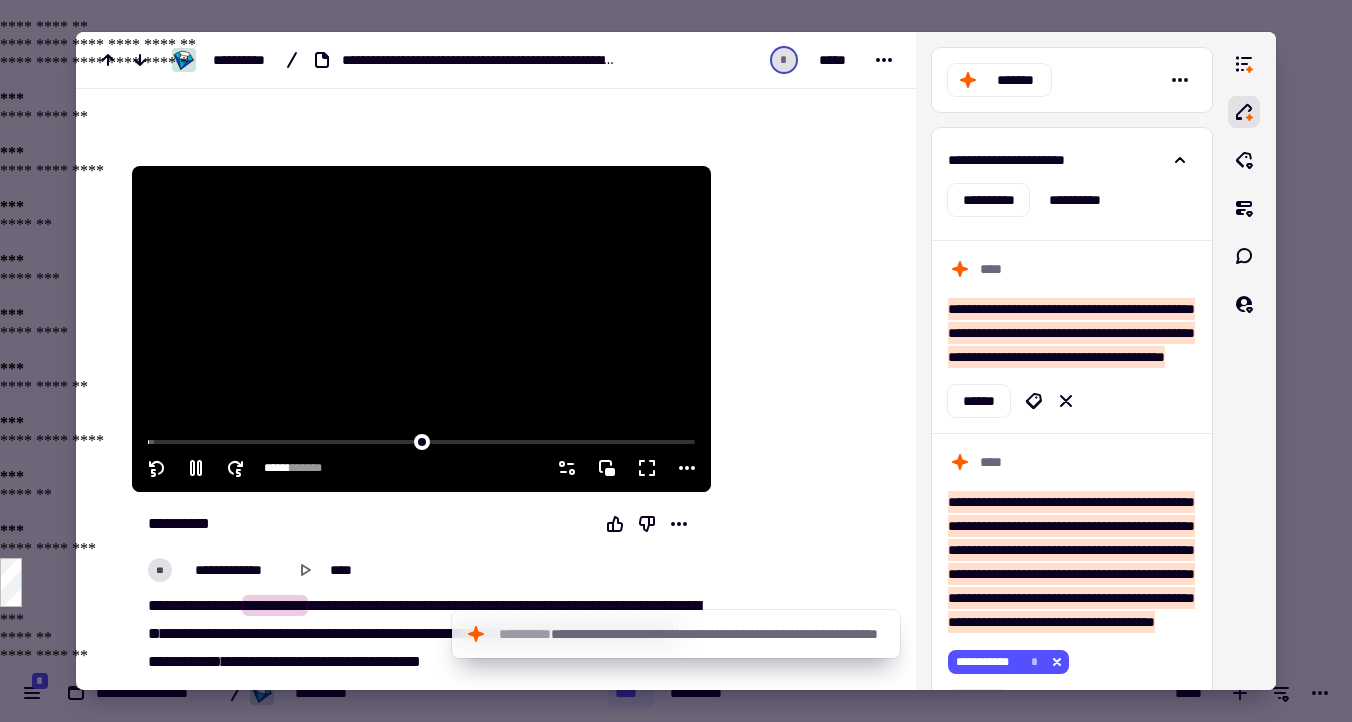 click 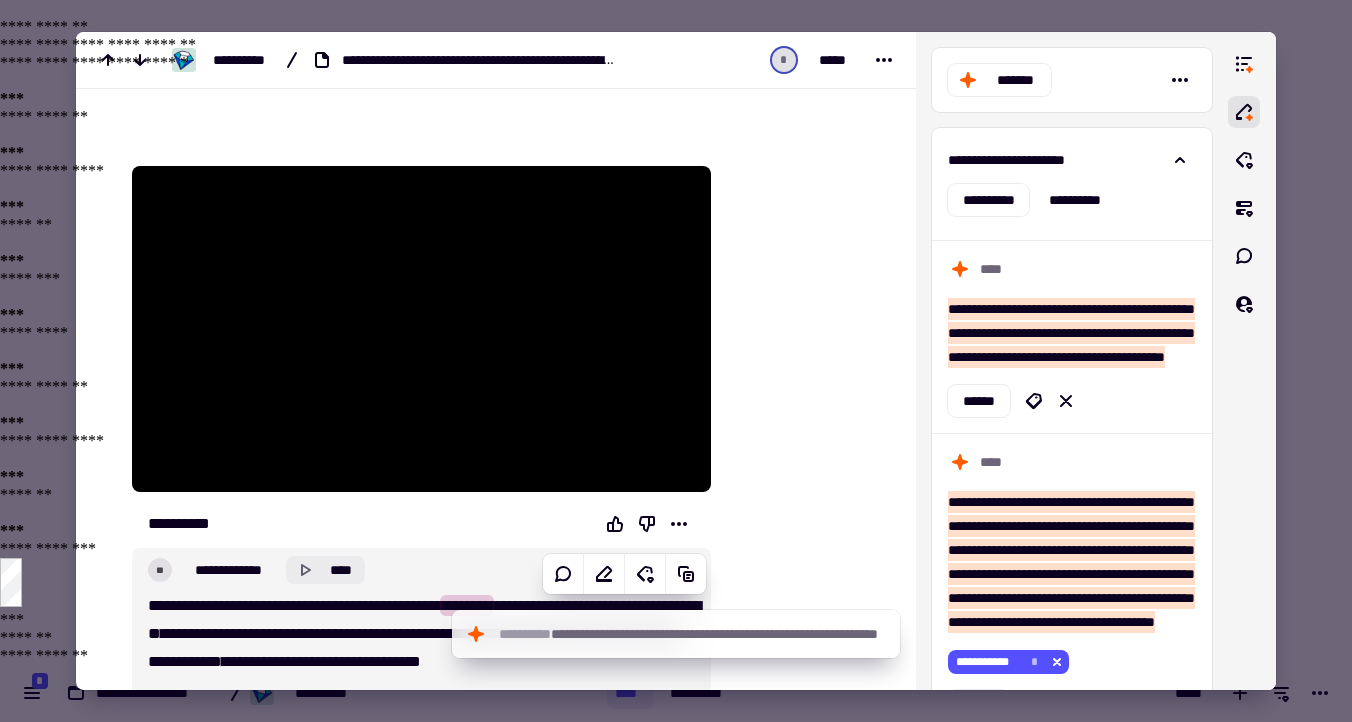 click 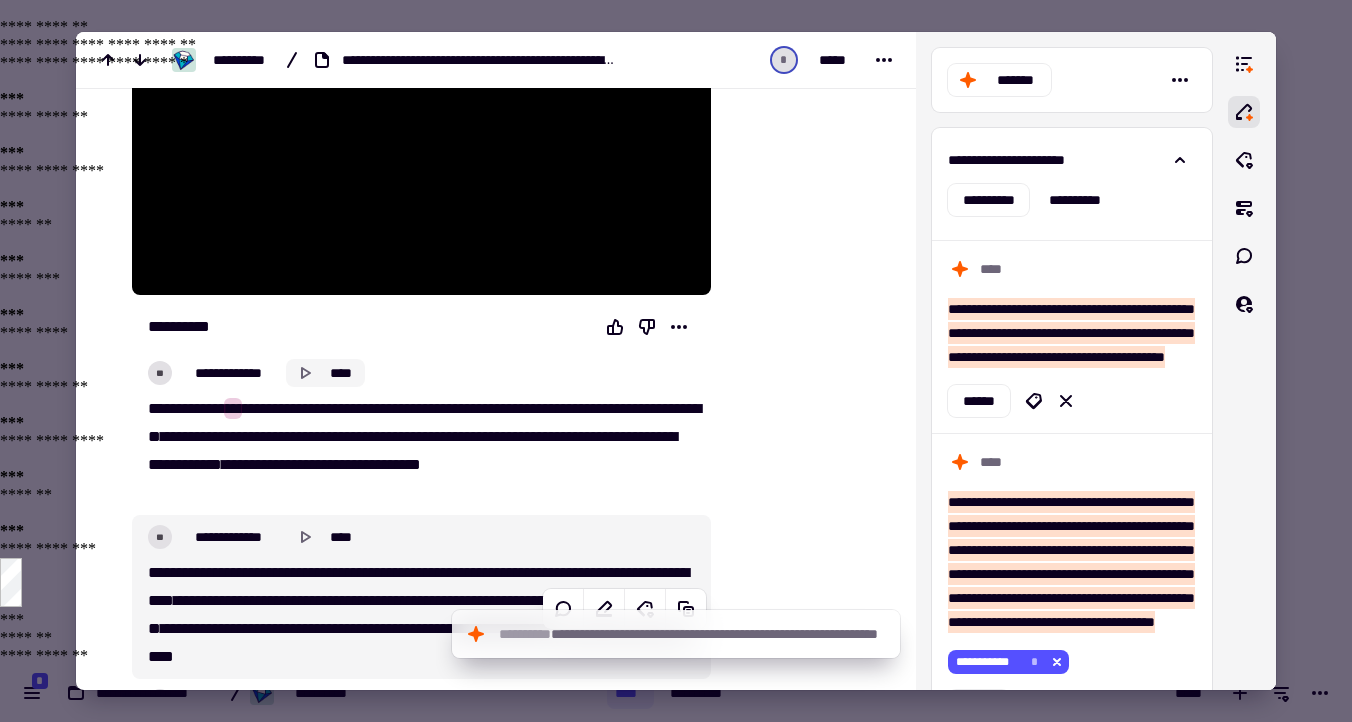 scroll, scrollTop: 388, scrollLeft: 0, axis: vertical 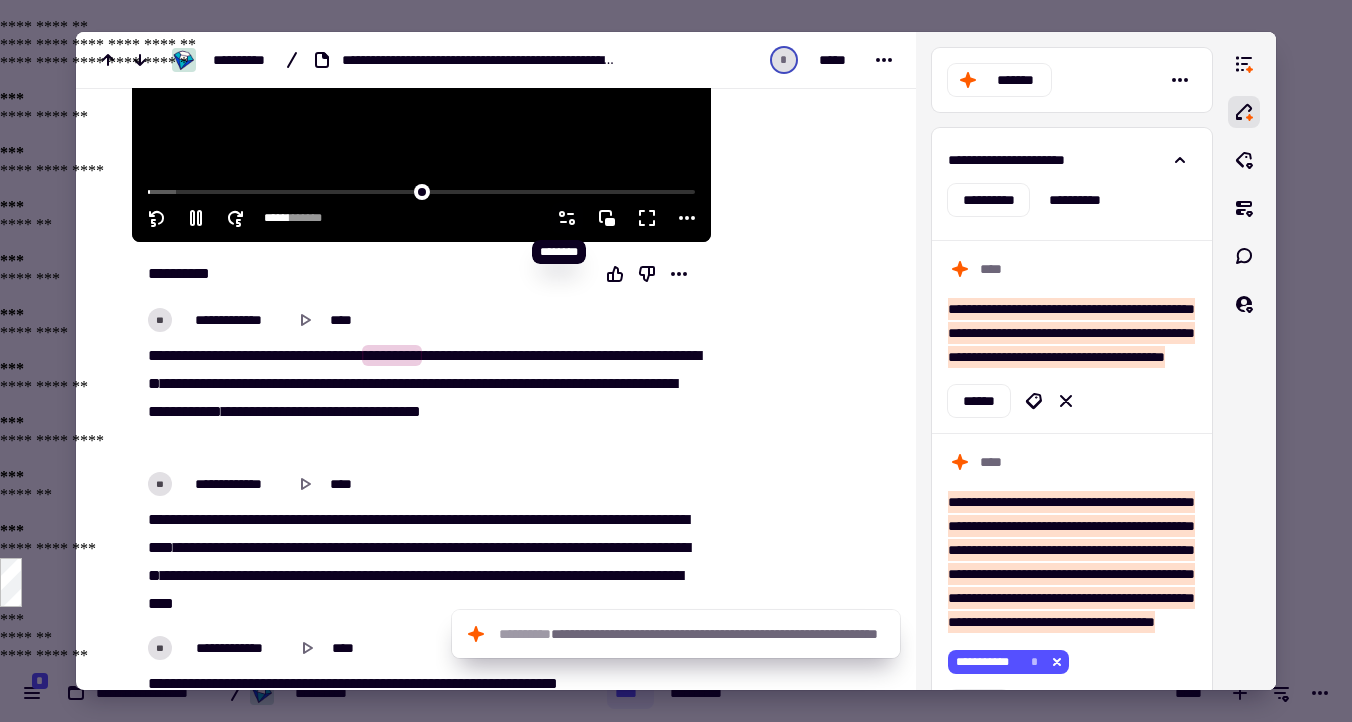 click 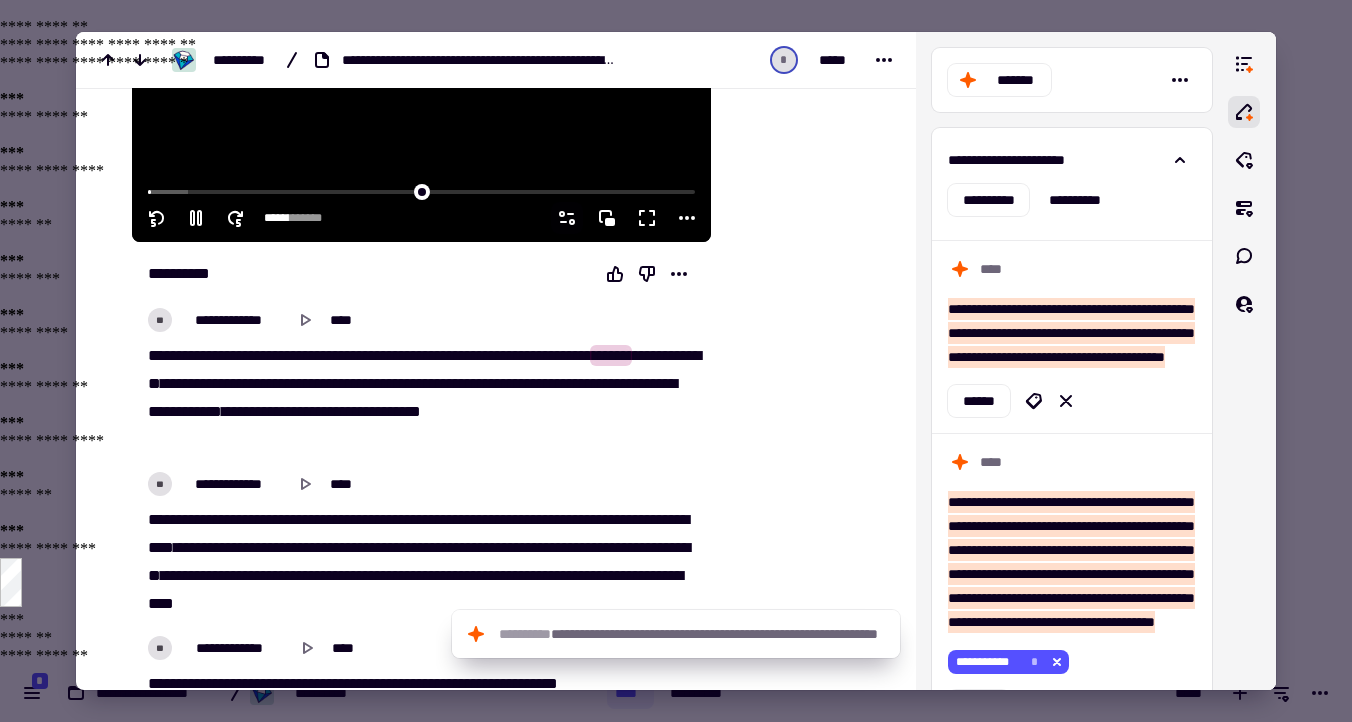 click on "**********" at bounding box center [487, 1030] 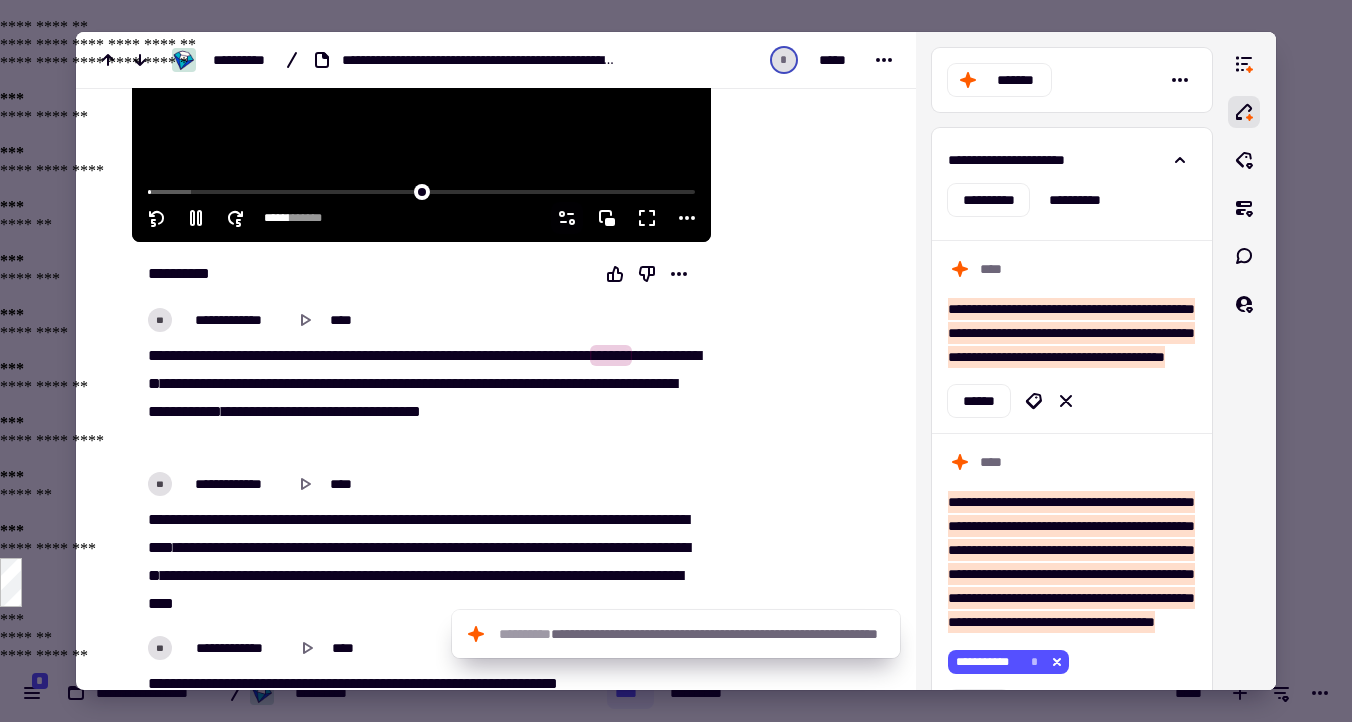 click on "**********" at bounding box center (487, 1030) 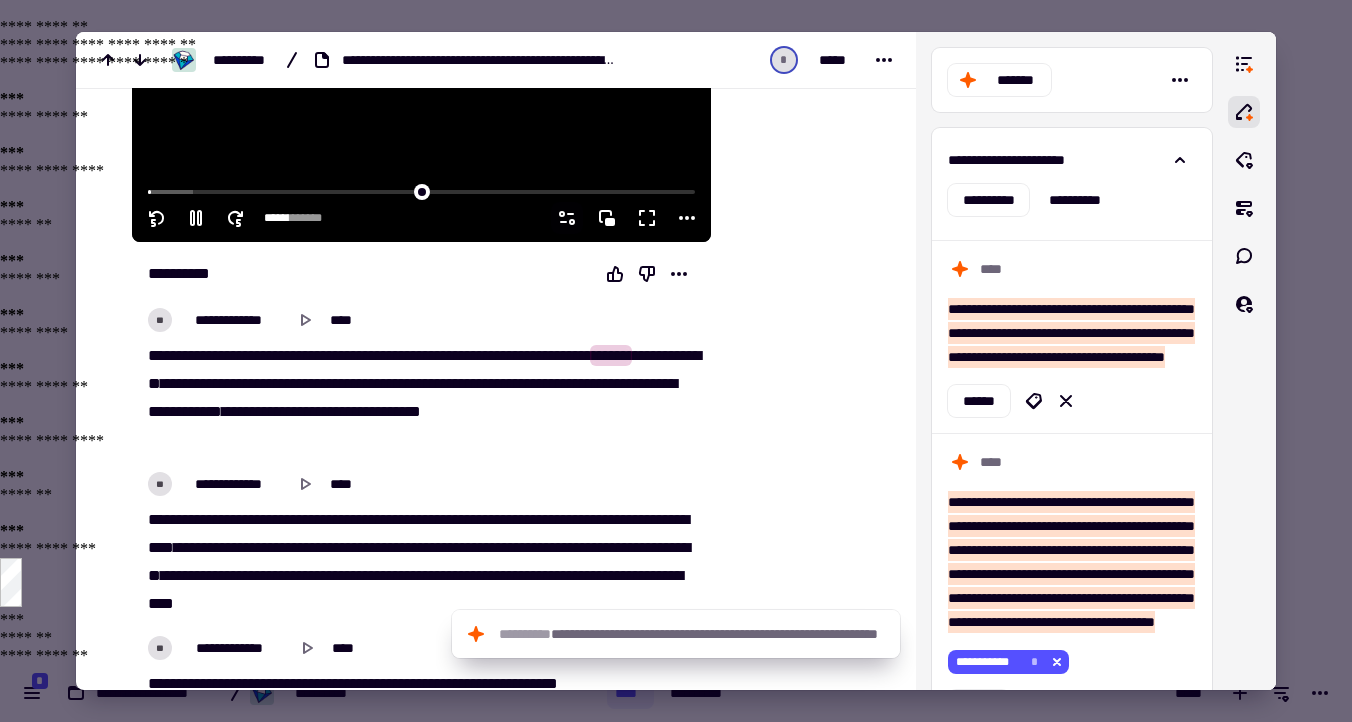 click on "**********" at bounding box center [487, 1030] 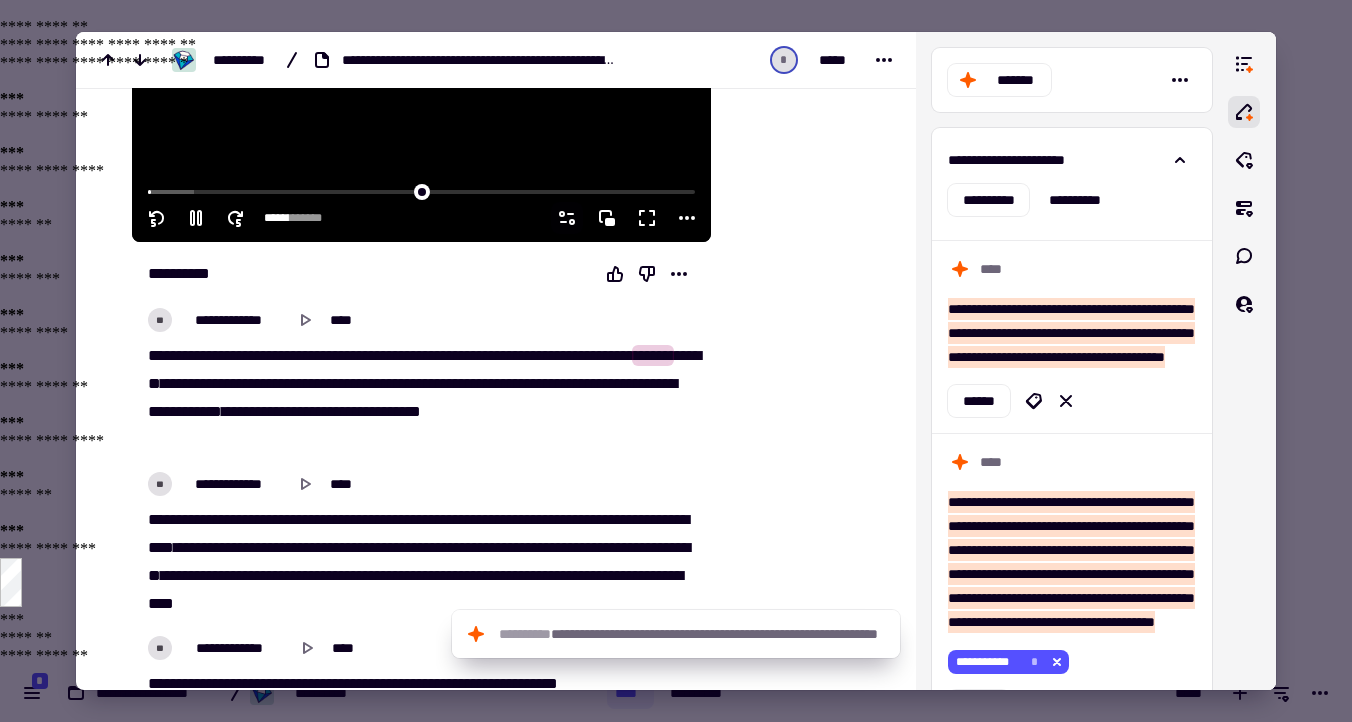 click on "**********" at bounding box center [487, 1030] 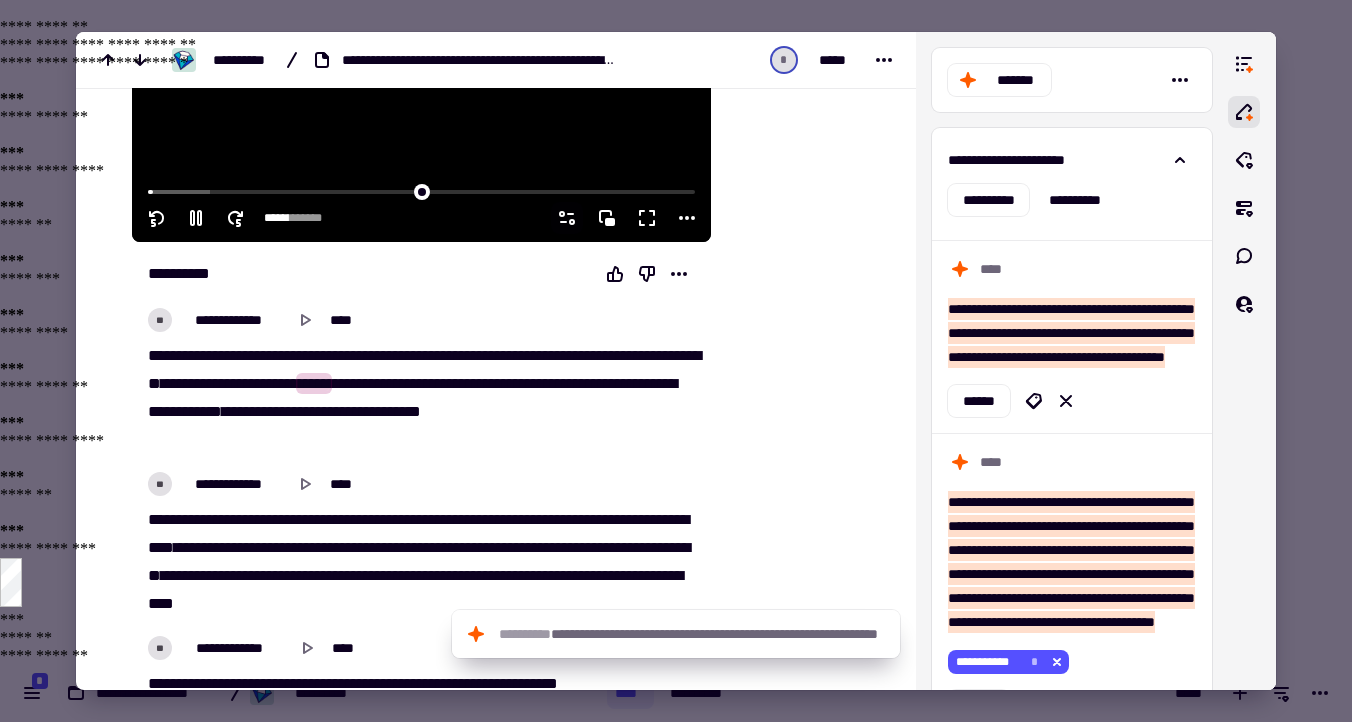 click on "**********" at bounding box center (409, 10085) 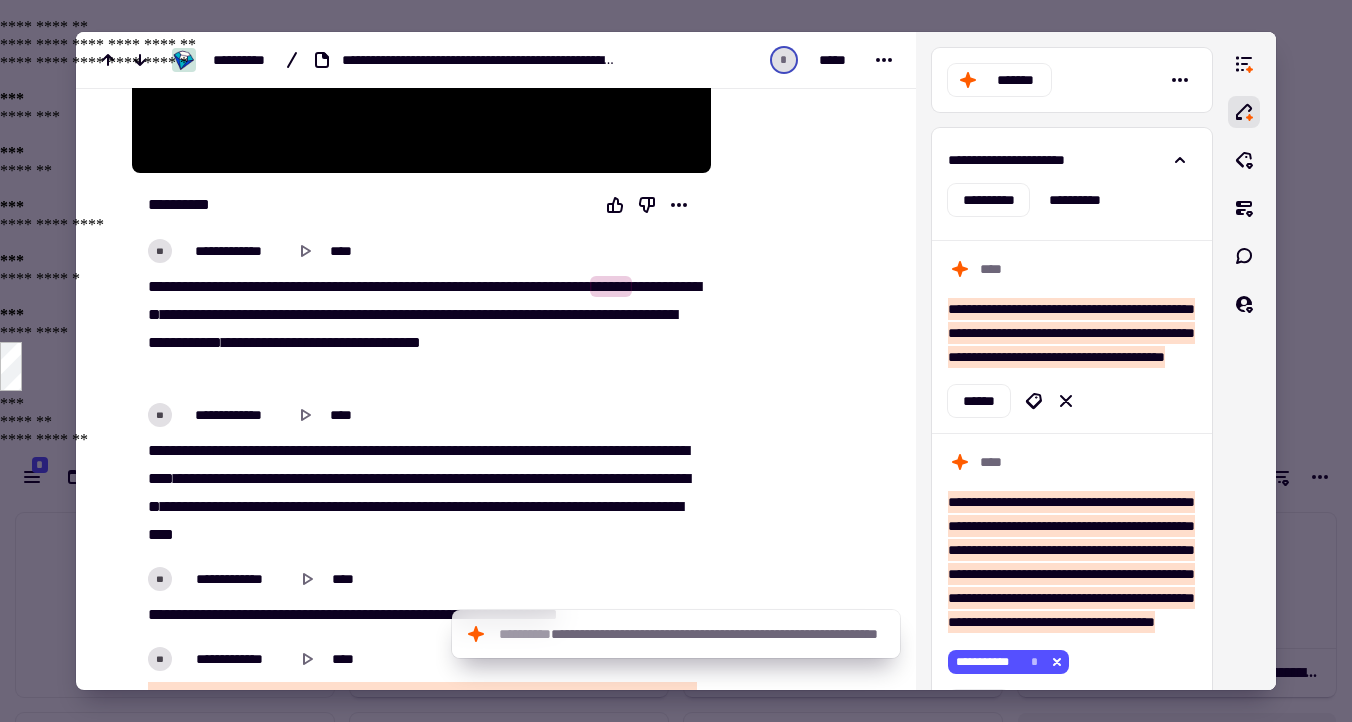 type on "*****" 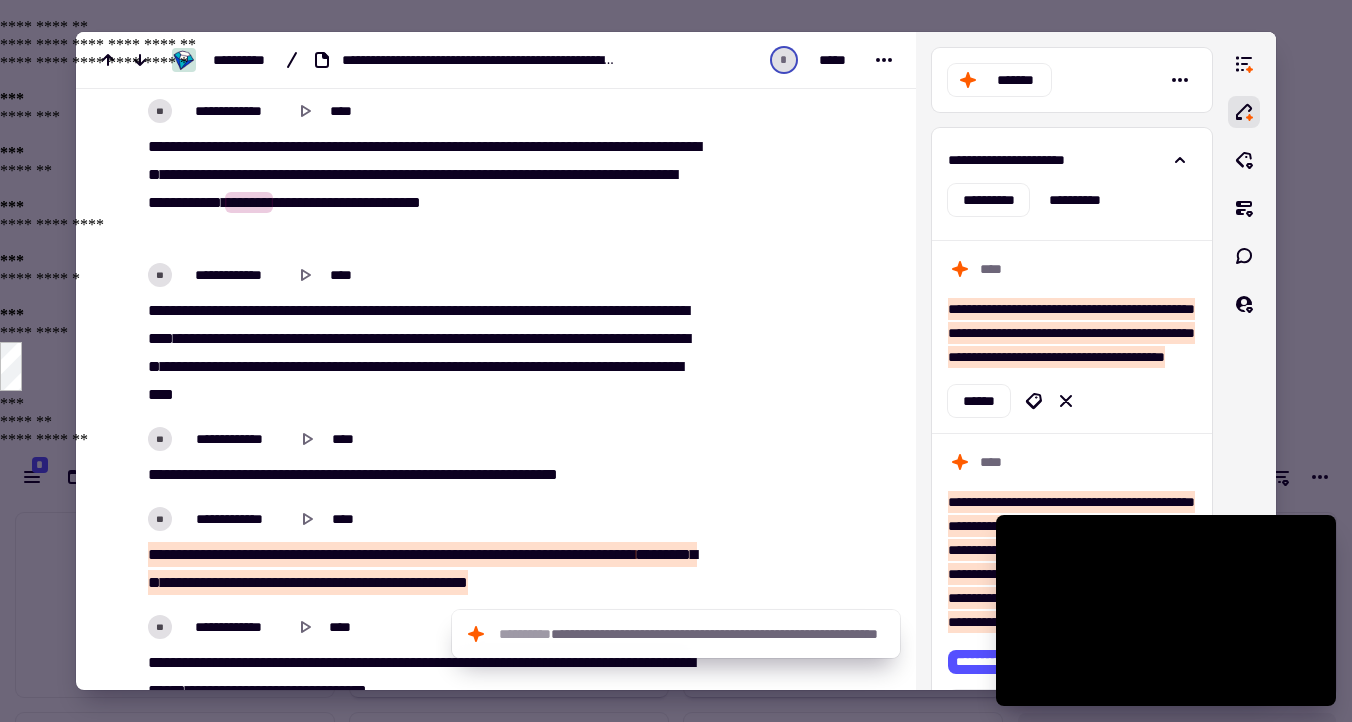 scroll, scrollTop: 602, scrollLeft: 0, axis: vertical 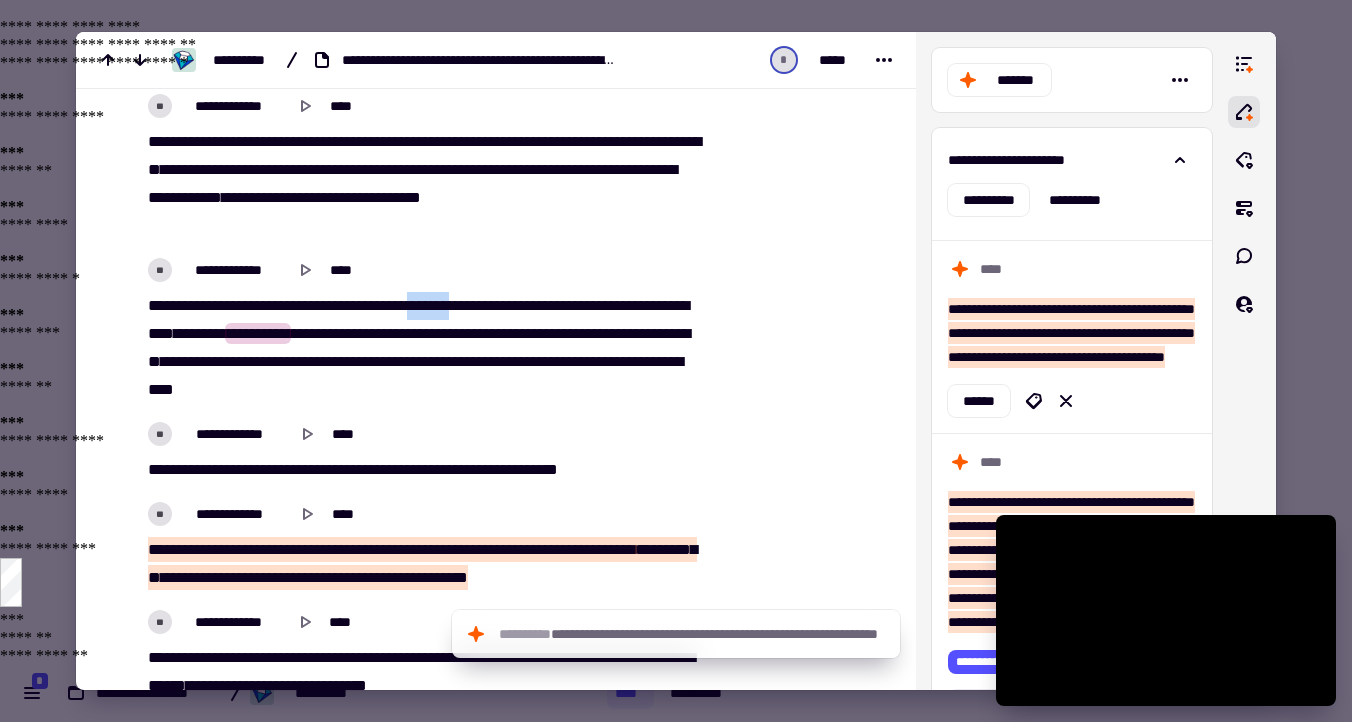 drag, startPoint x: 506, startPoint y: 308, endPoint x: 465, endPoint y: 305, distance: 41.109608 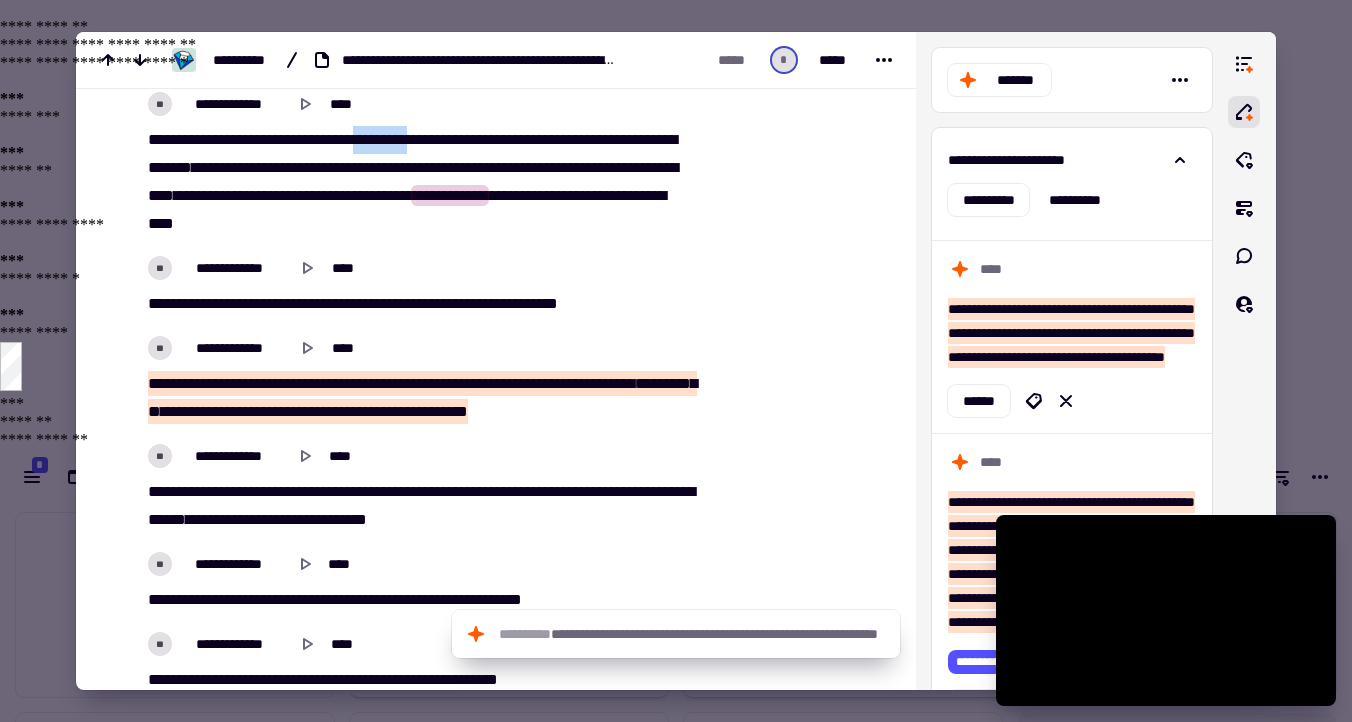 scroll, scrollTop: 769, scrollLeft: 0, axis: vertical 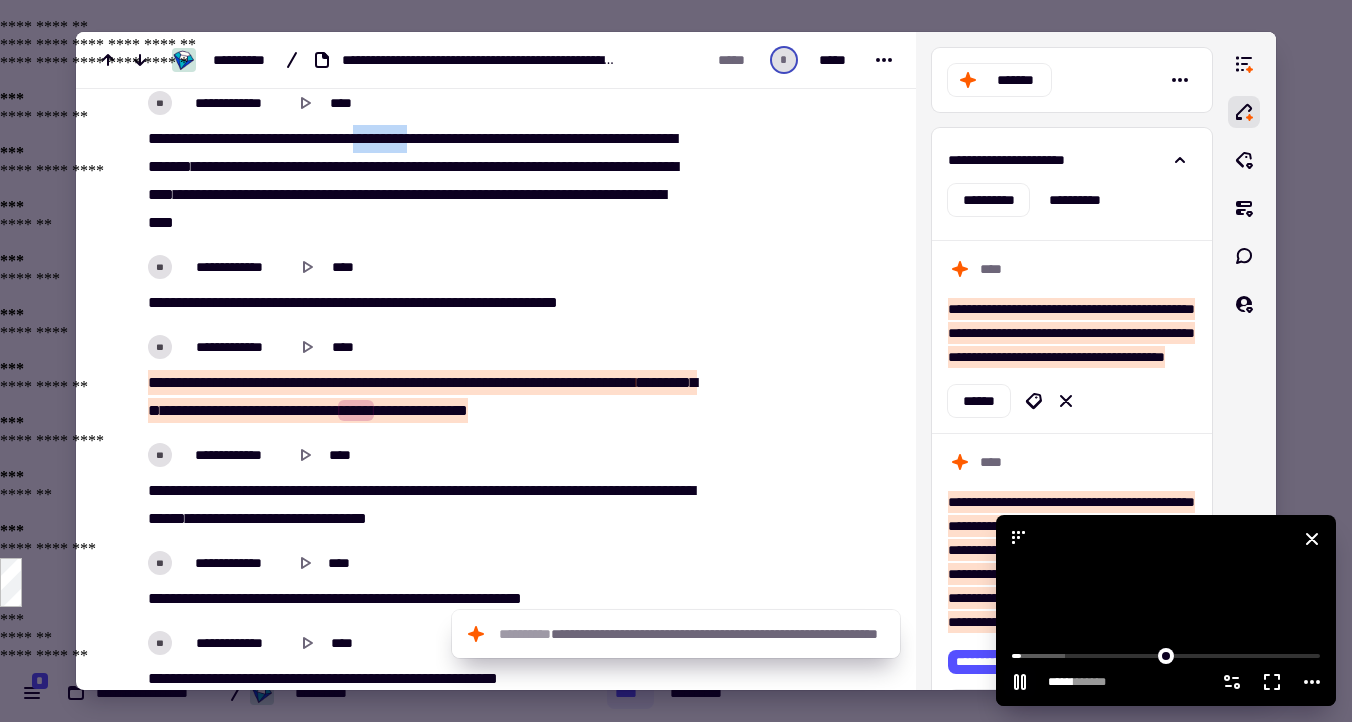 click 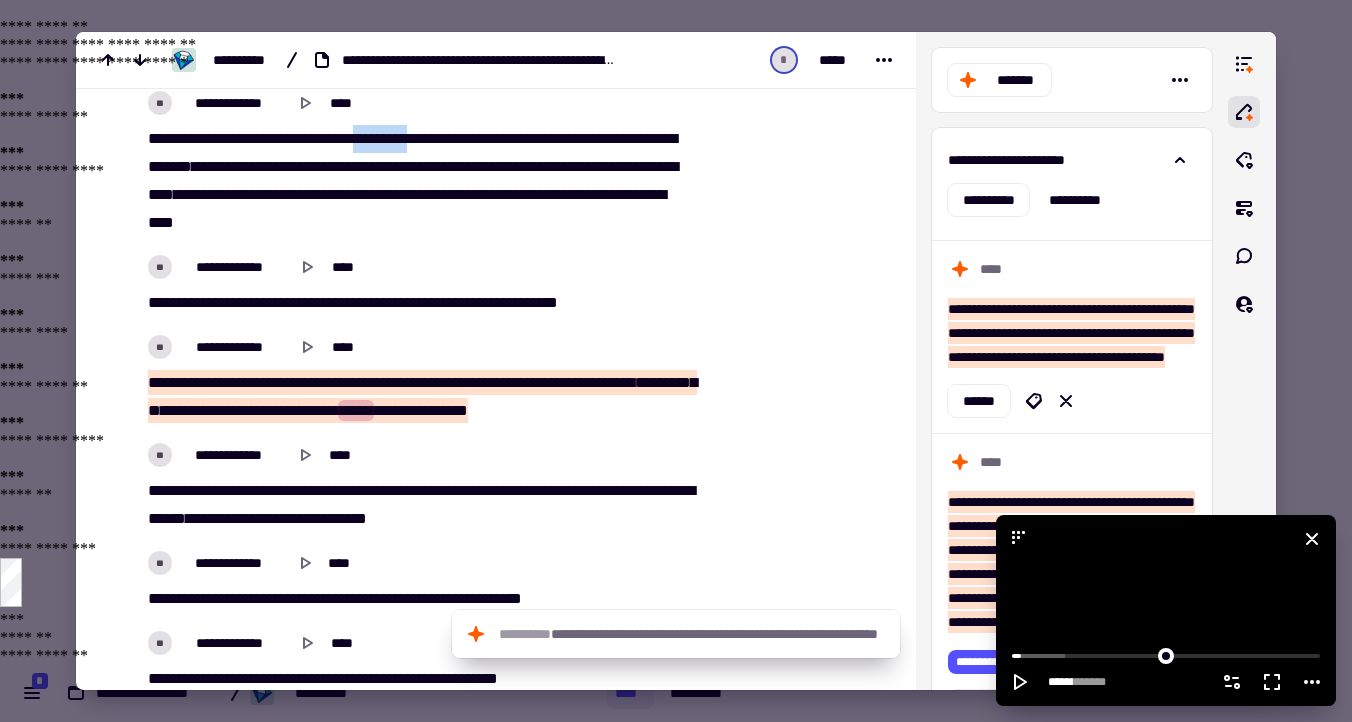 click 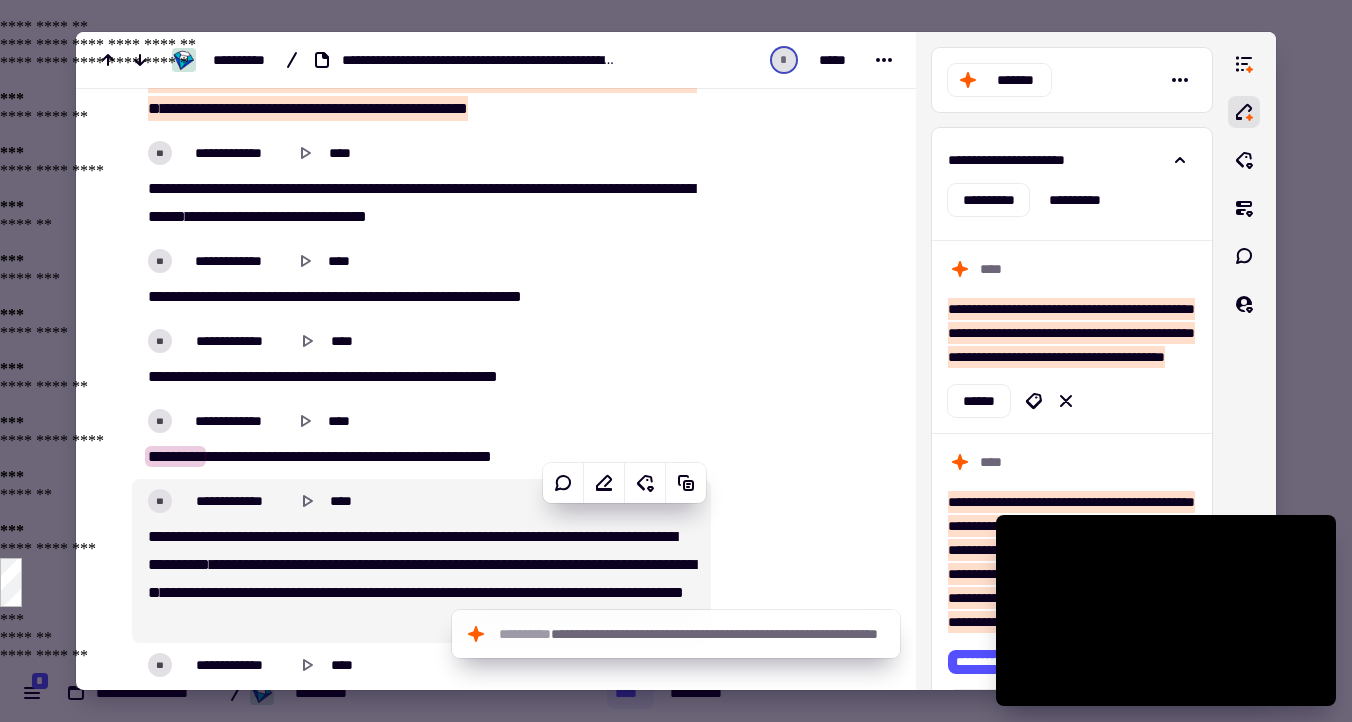 scroll, scrollTop: 1072, scrollLeft: 0, axis: vertical 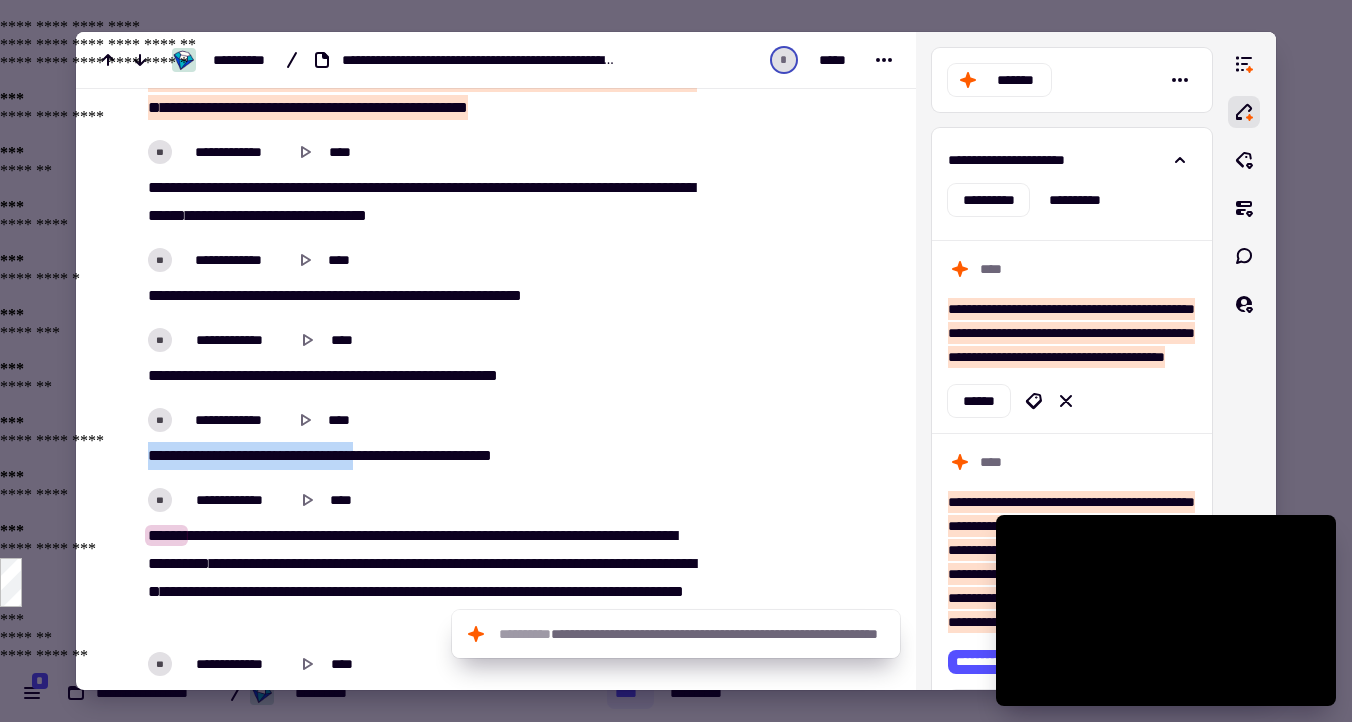 drag, startPoint x: 375, startPoint y: 456, endPoint x: 129, endPoint y: 458, distance: 246.00813 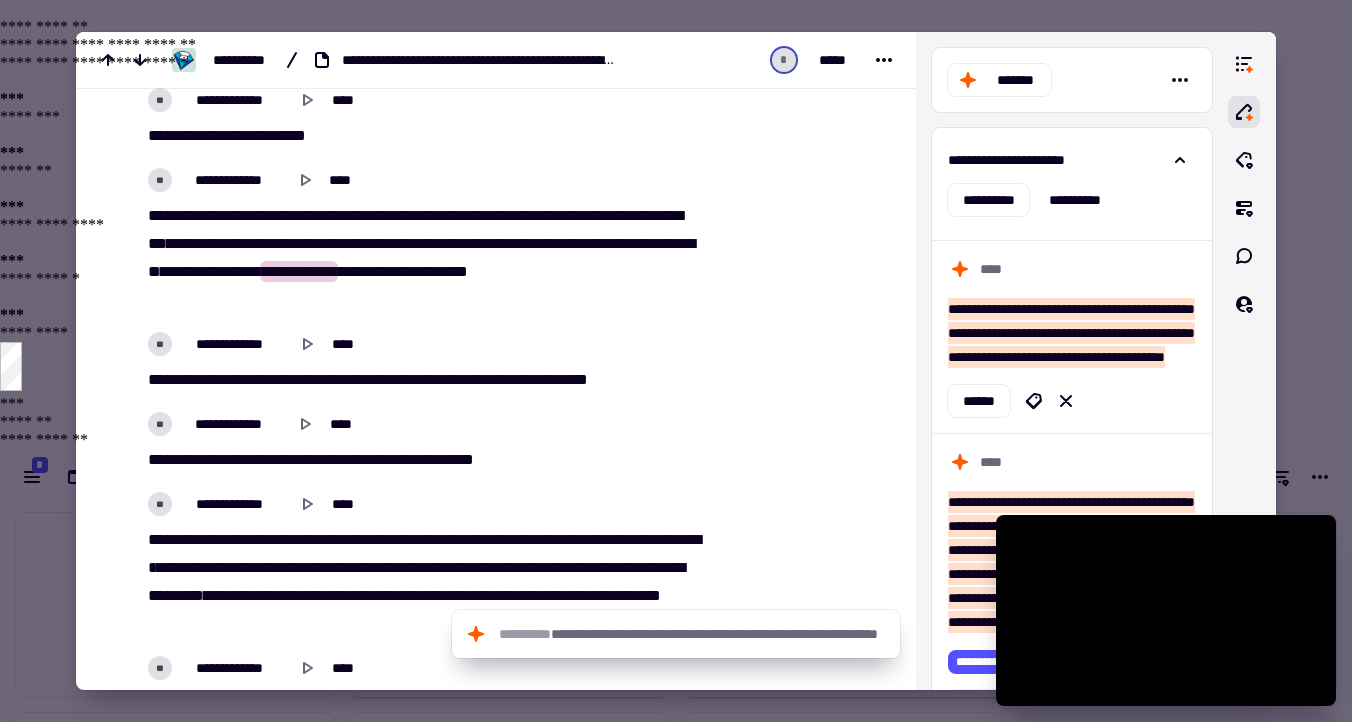 scroll, scrollTop: 2359, scrollLeft: 0, axis: vertical 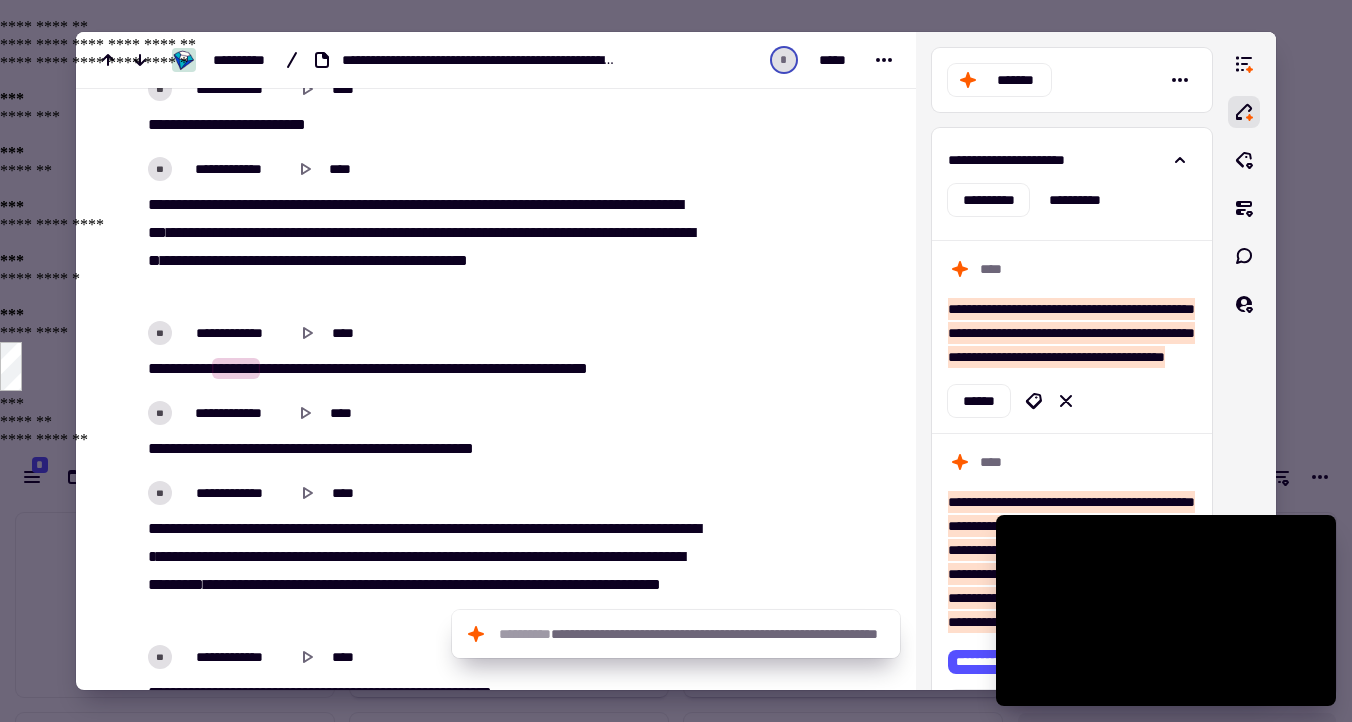 click on "**********" at bounding box center (178, 368) 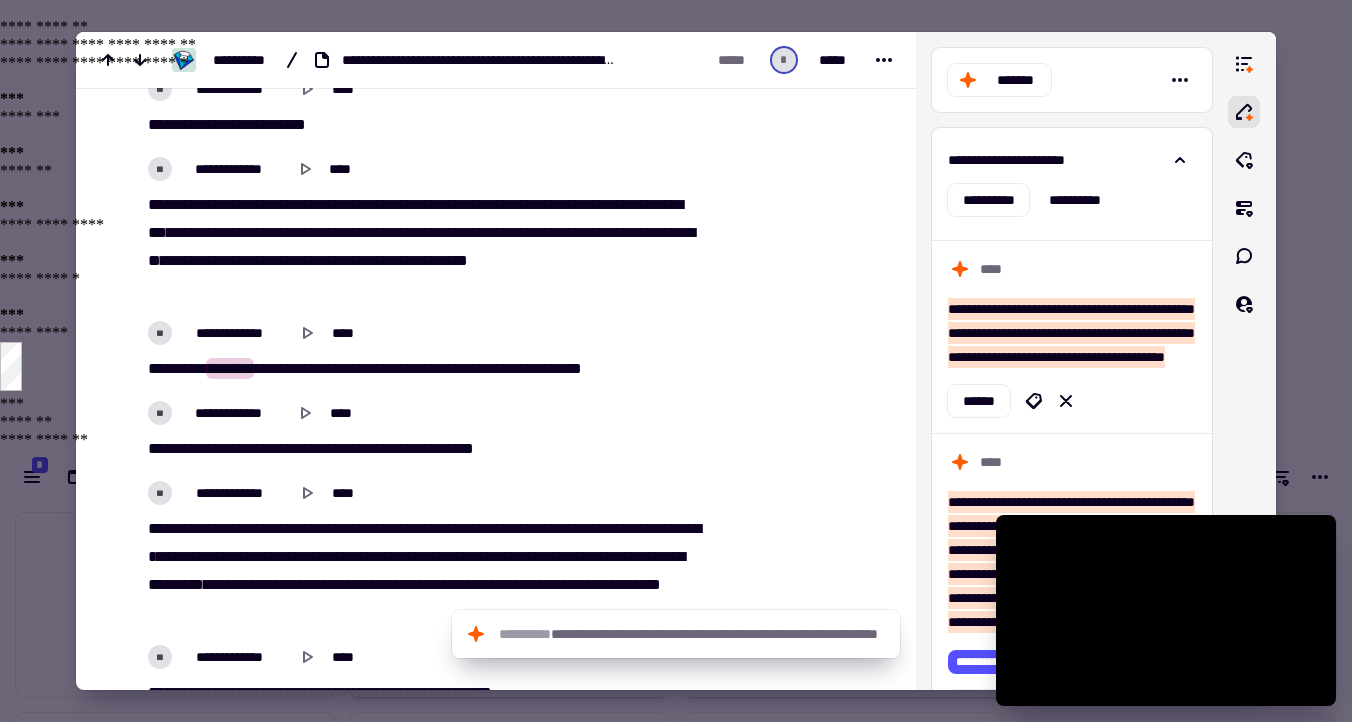 click on "**********" at bounding box center [421, 369] 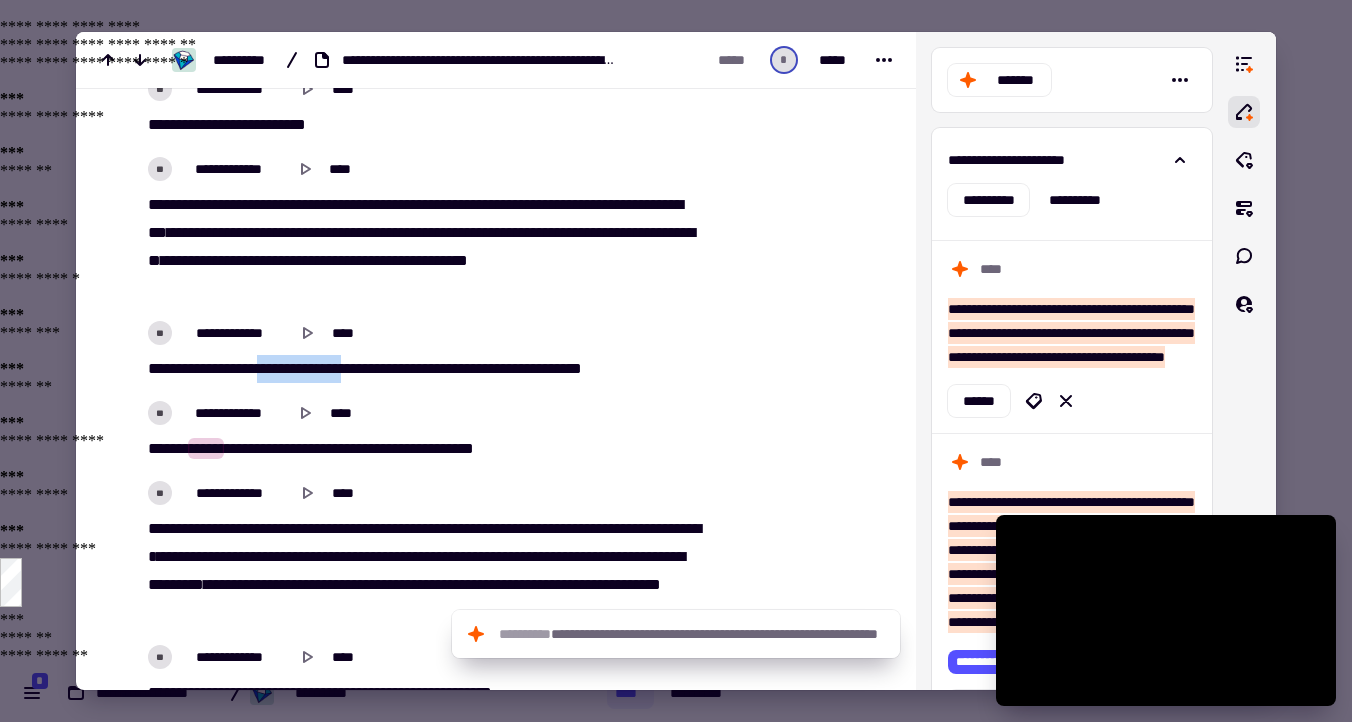 drag, startPoint x: 377, startPoint y: 365, endPoint x: 281, endPoint y: 373, distance: 96.332756 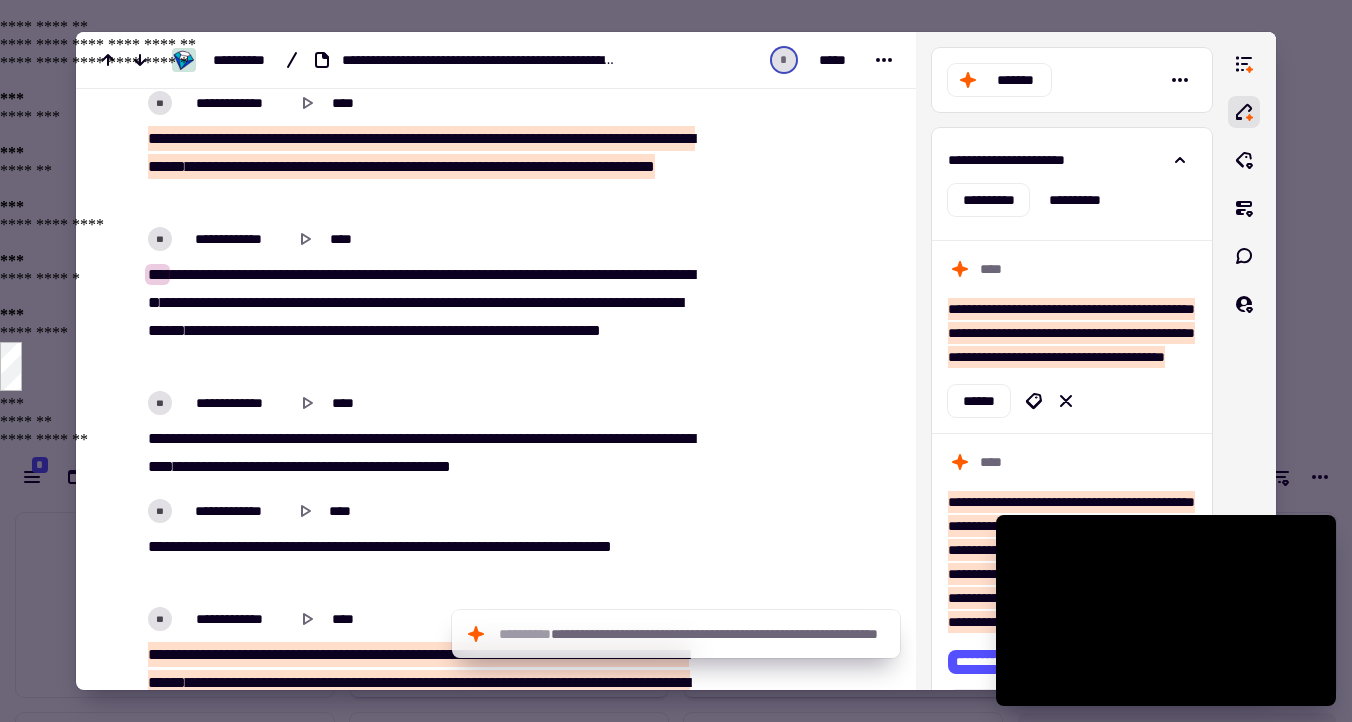 scroll, scrollTop: 3350, scrollLeft: 0, axis: vertical 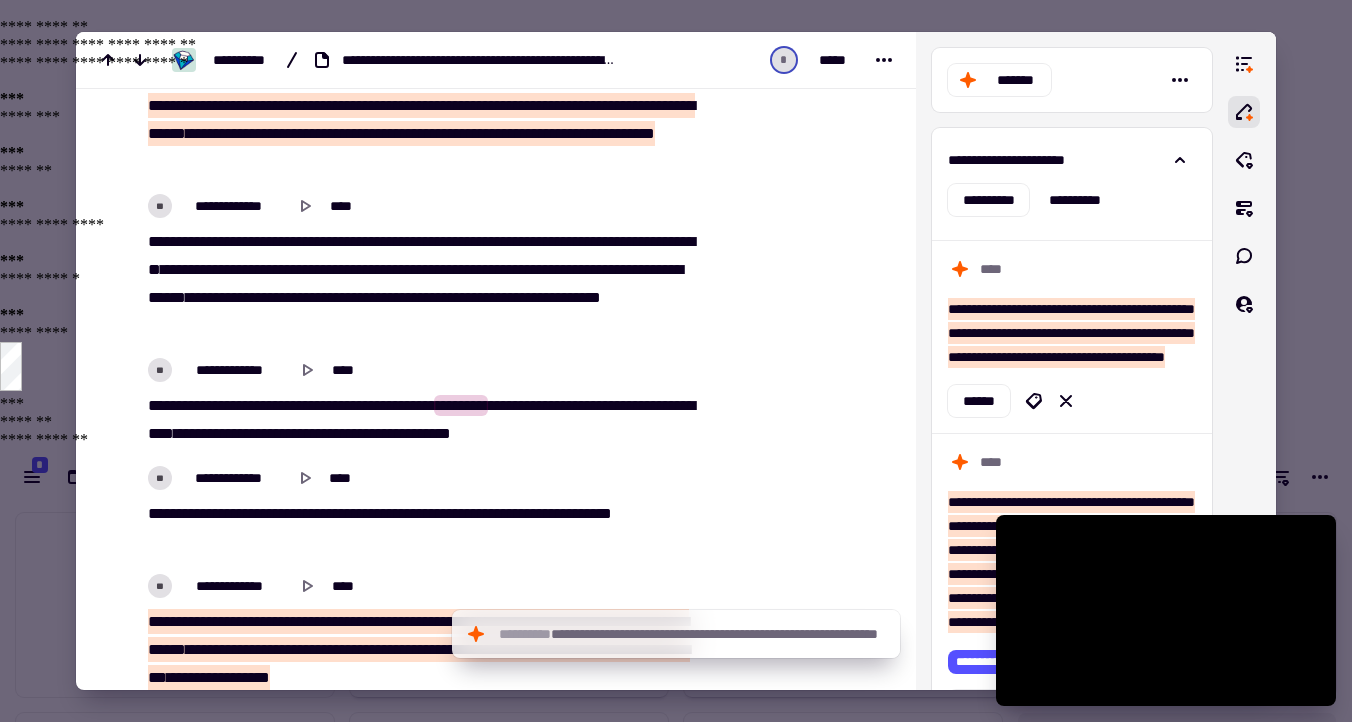 click on "*******" at bounding box center (169, 405) 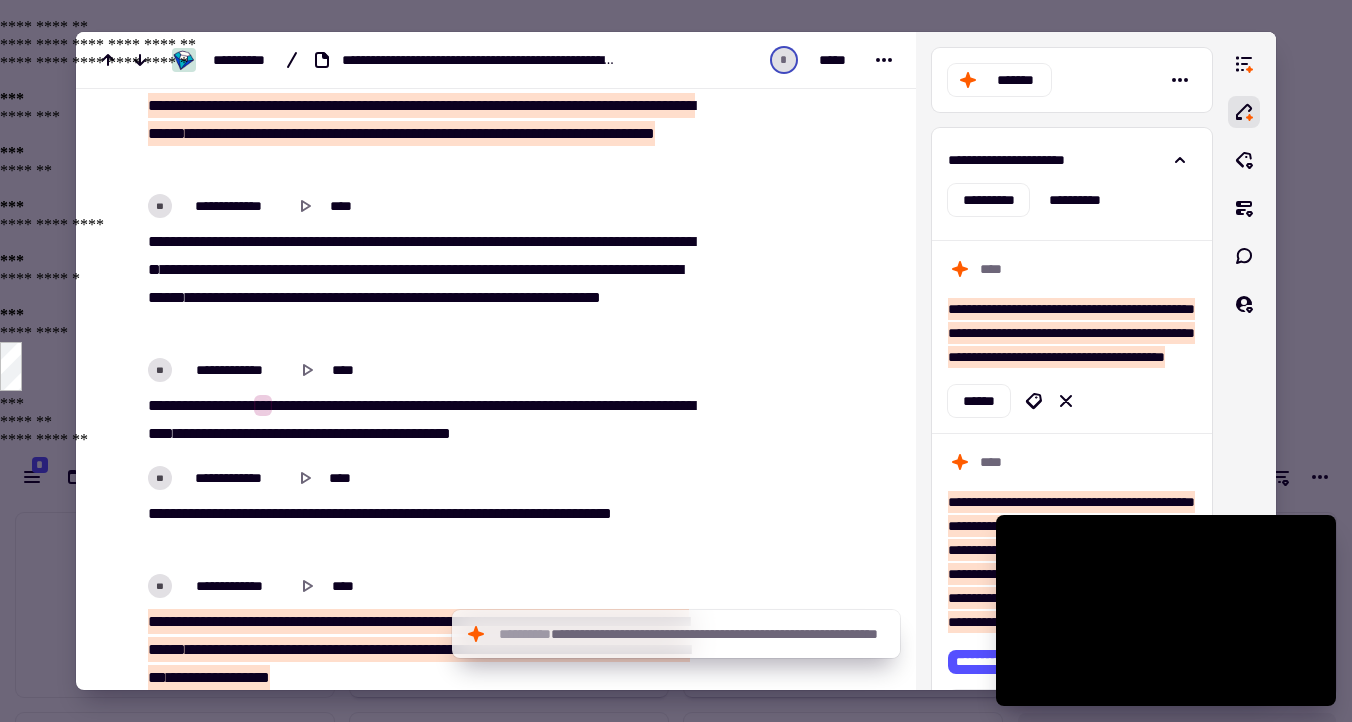 click on "*******" at bounding box center [169, 405] 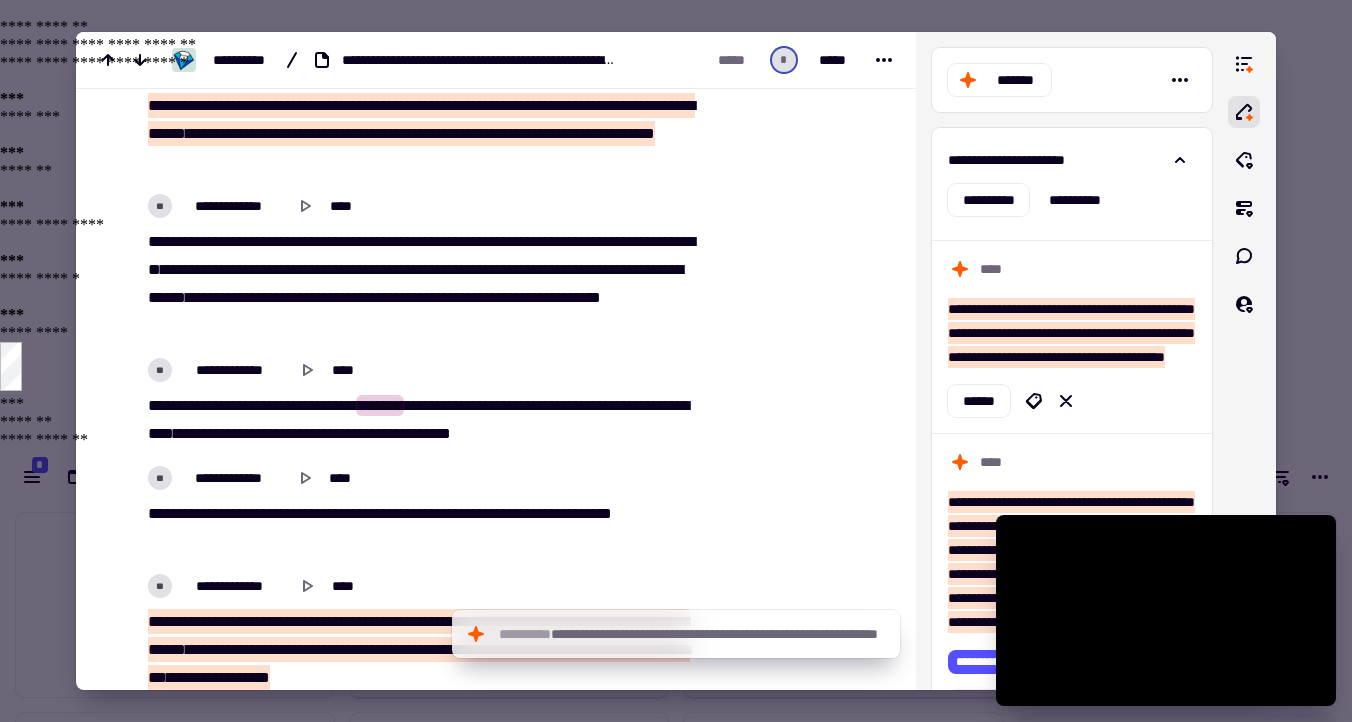 click on "**********" at bounding box center [351, 433] 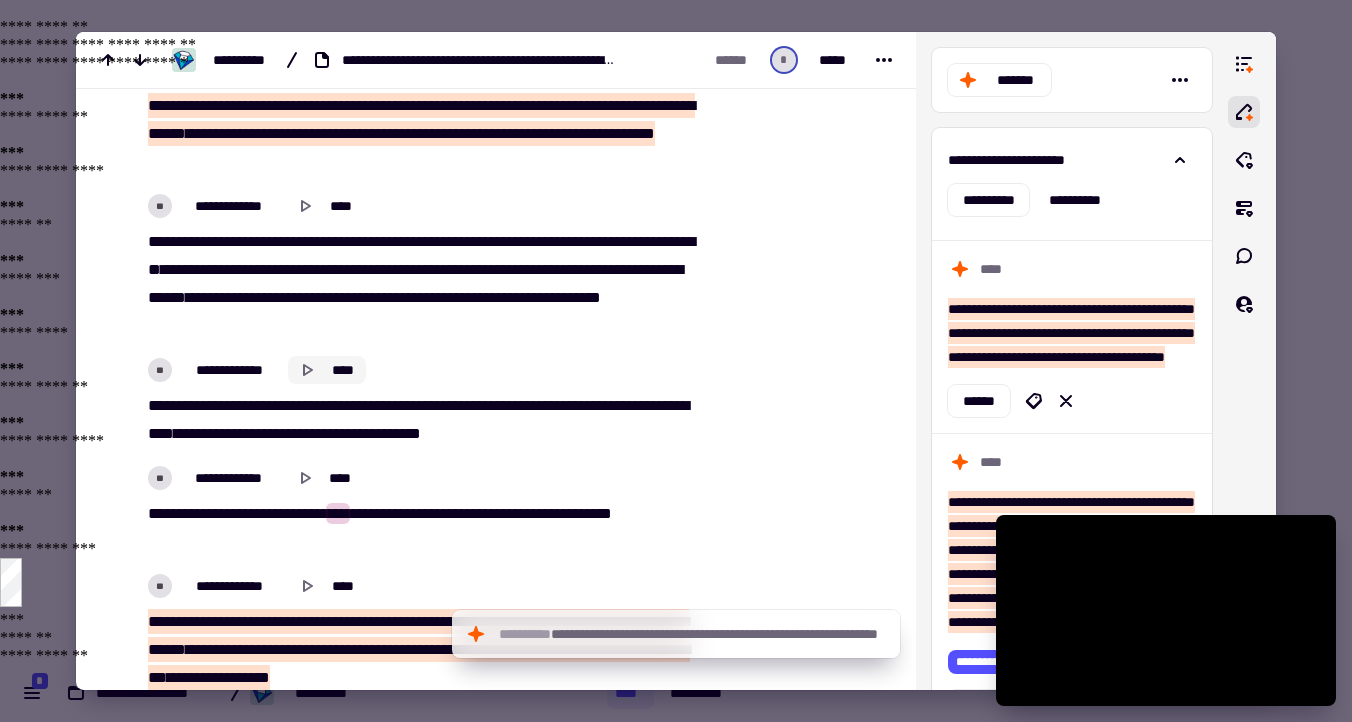 click 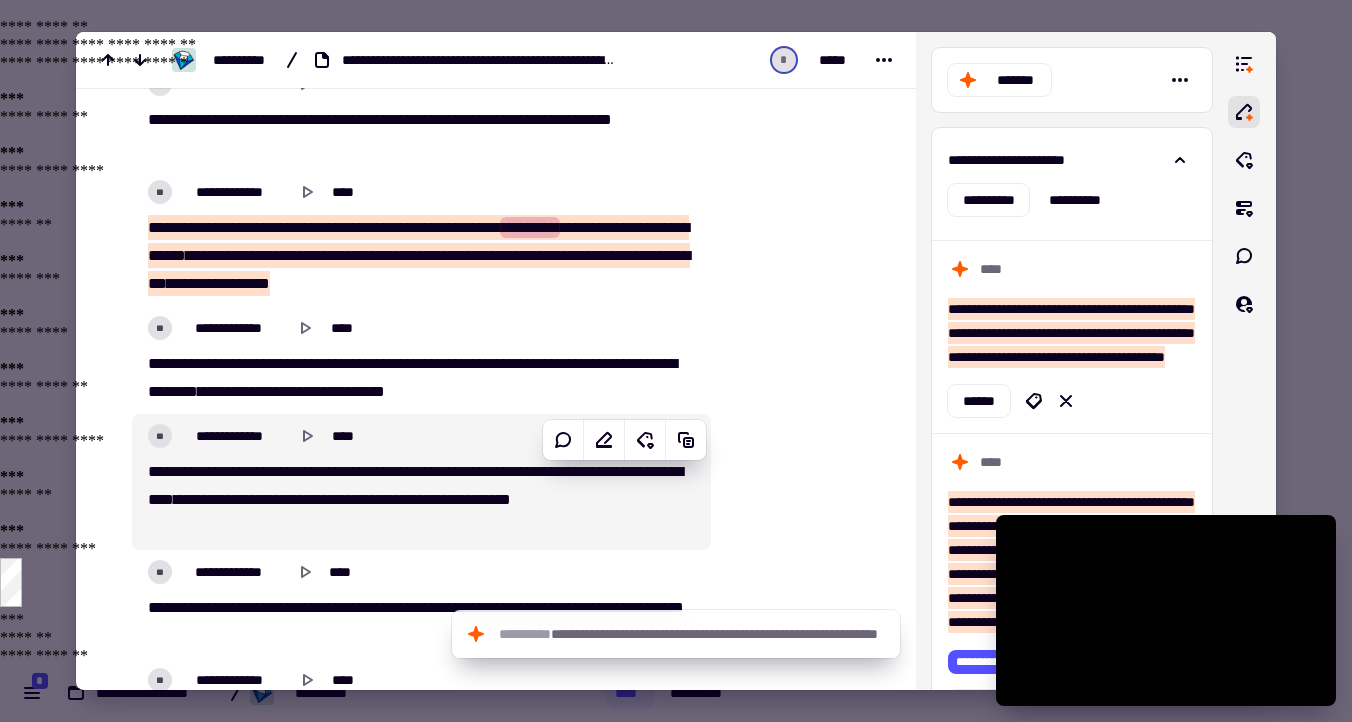 scroll, scrollTop: 3754, scrollLeft: 0, axis: vertical 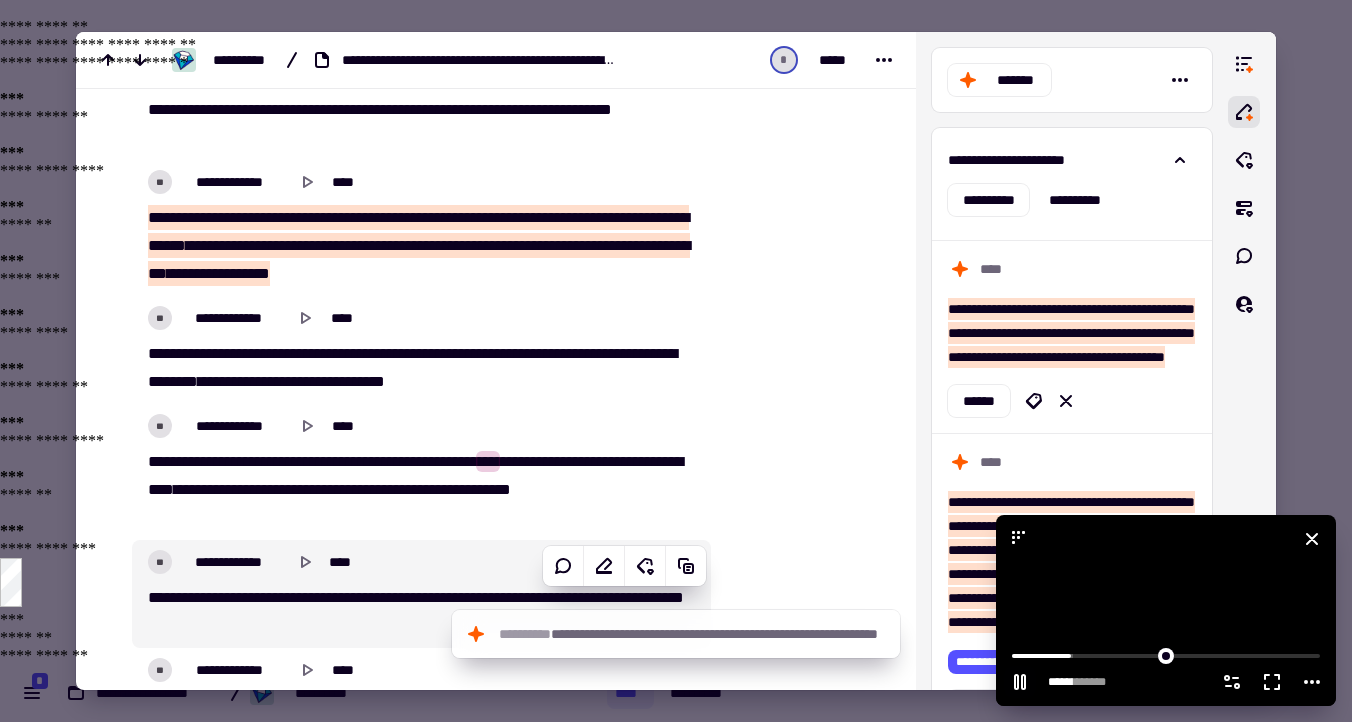 click 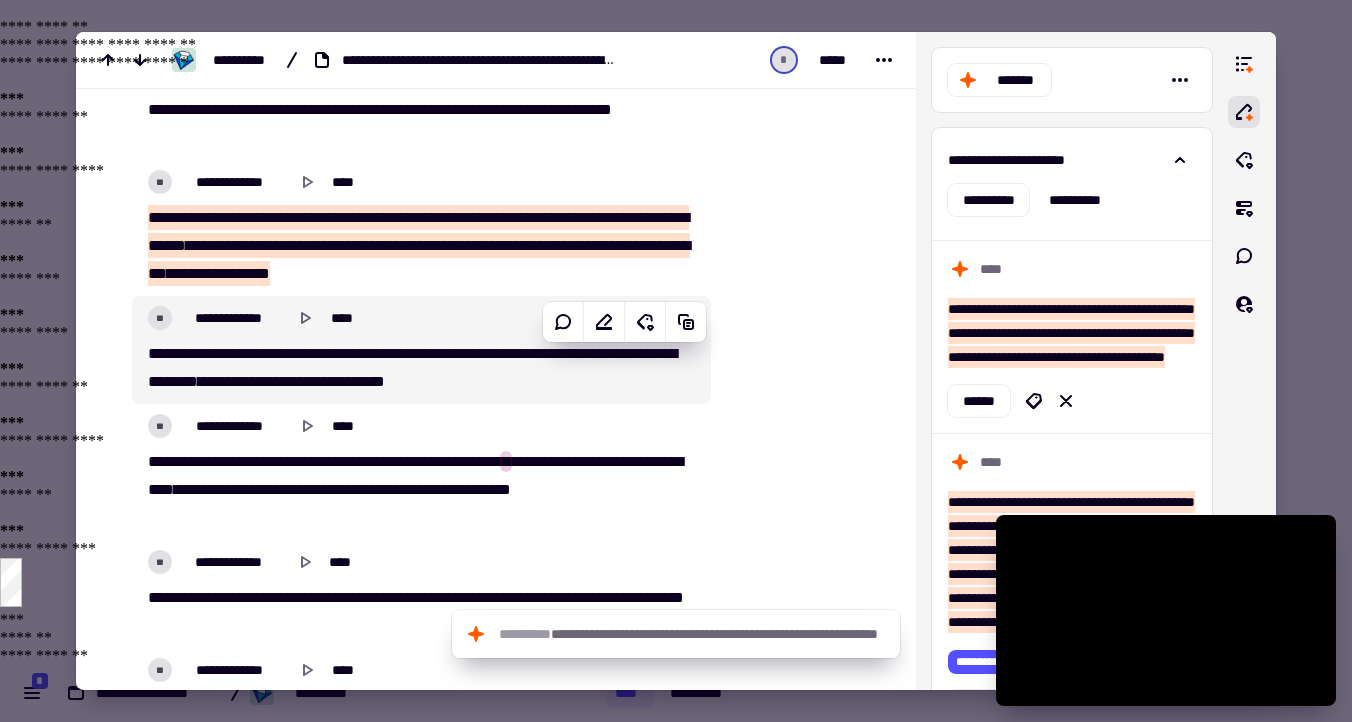 click on "**********" at bounding box center (421, 368) 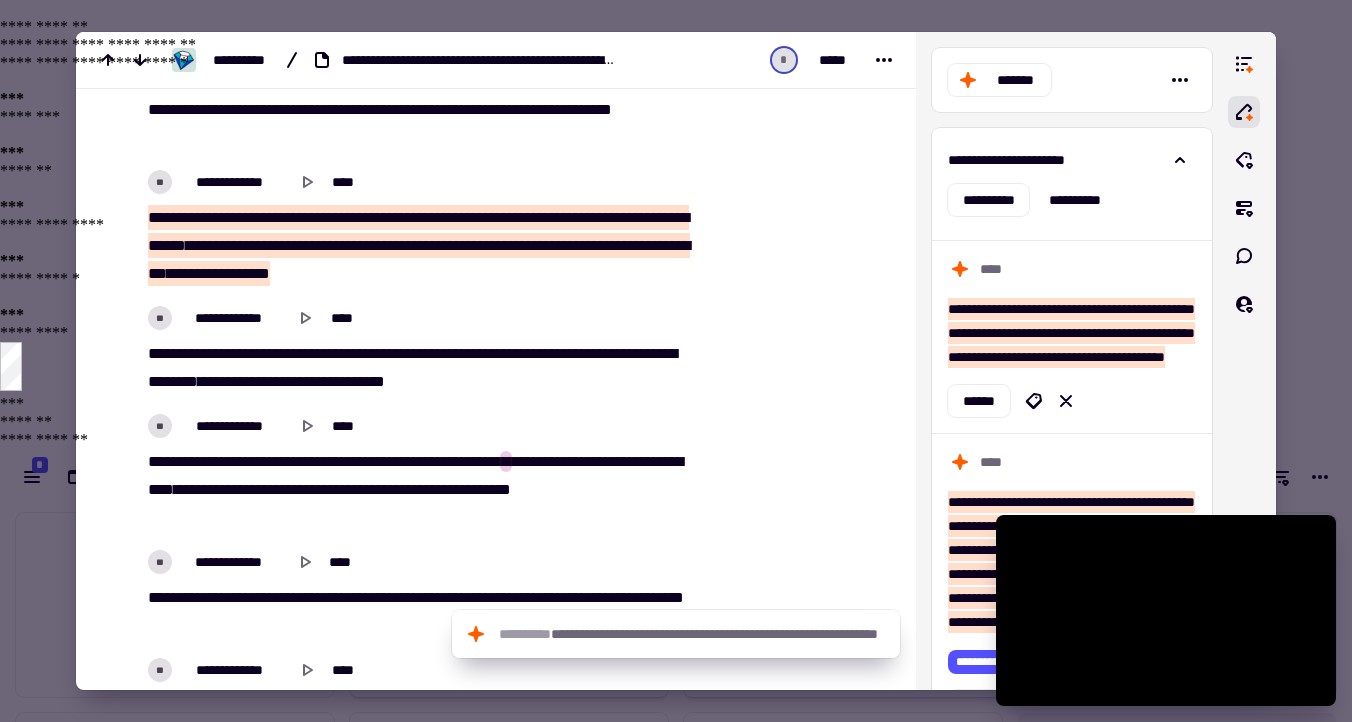 click on "**********" at bounding box center [345, 381] 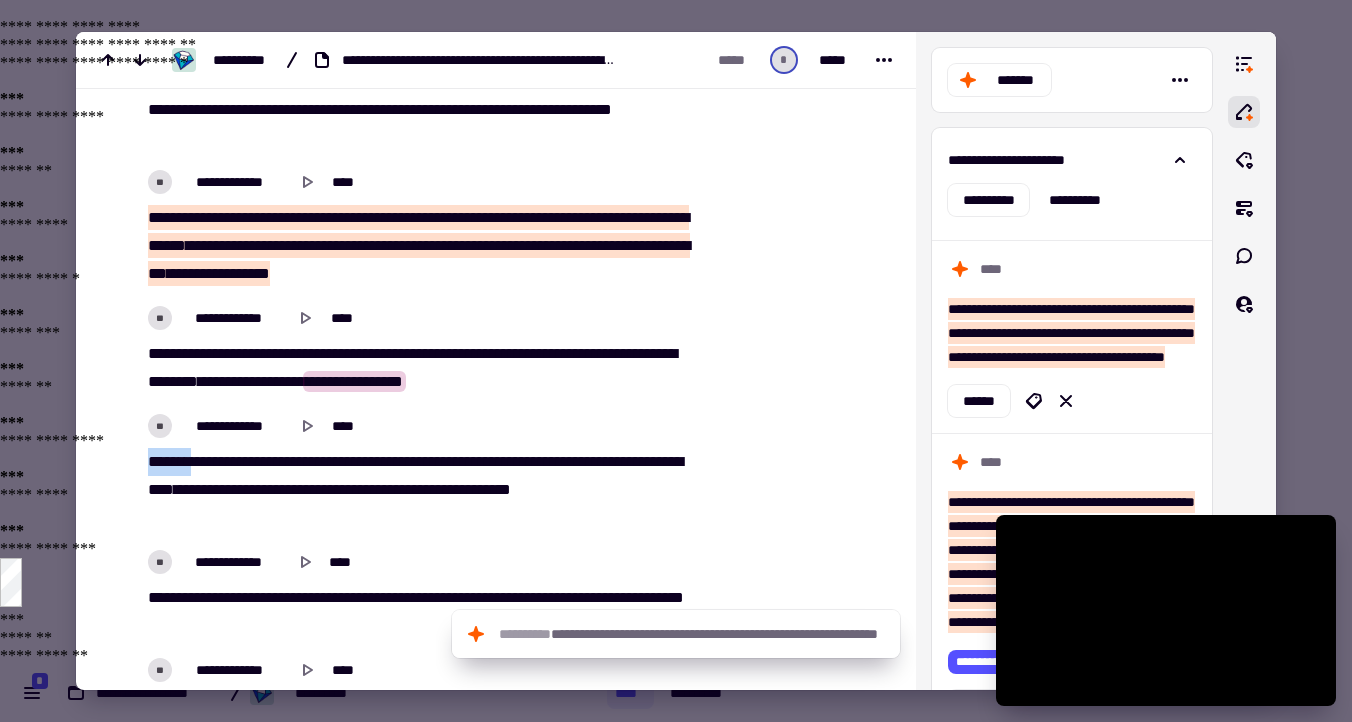 drag, startPoint x: 202, startPoint y: 461, endPoint x: 150, endPoint y: 459, distance: 52.03845 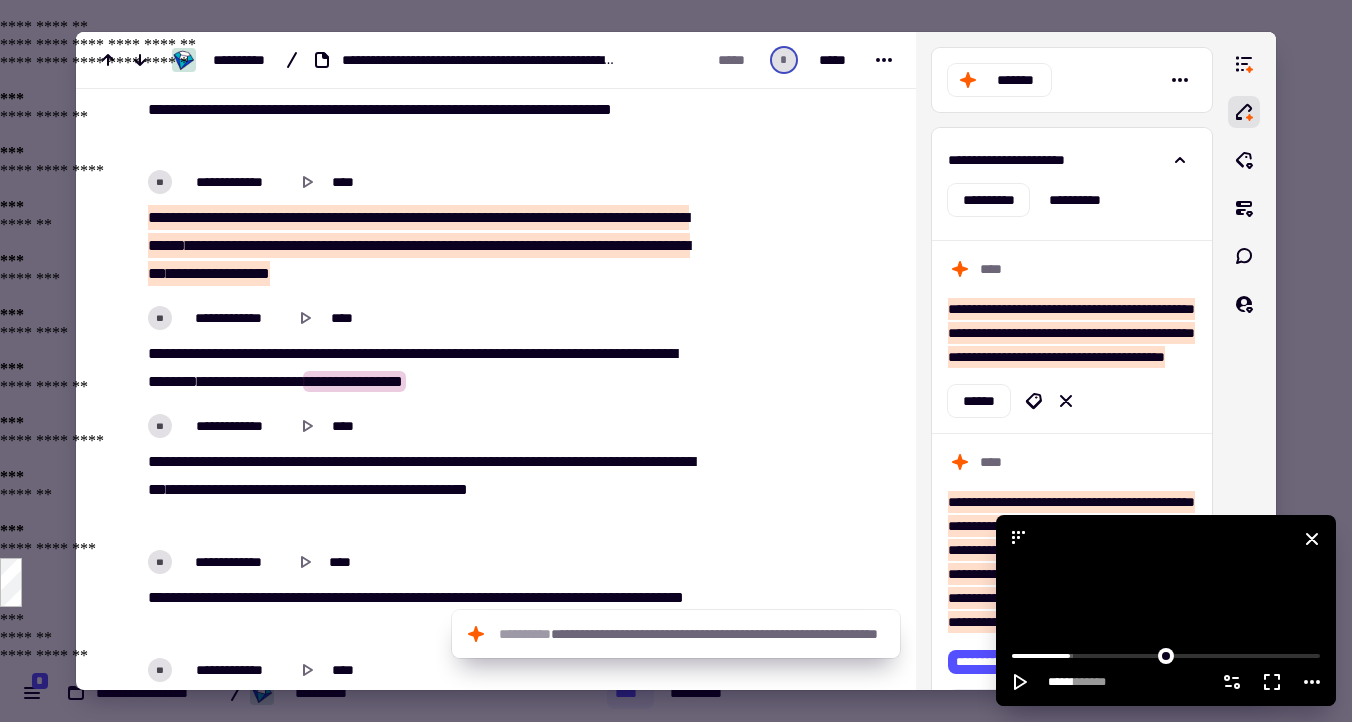 click 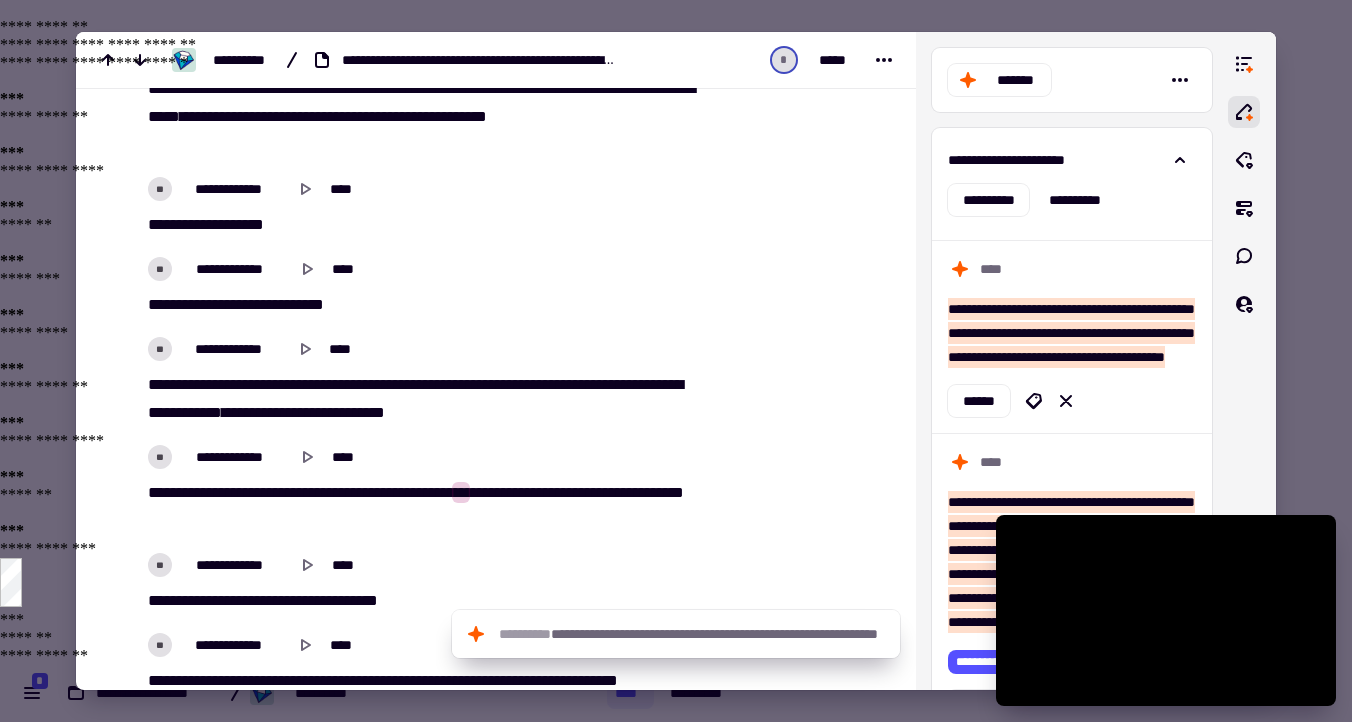 scroll, scrollTop: 4386, scrollLeft: 0, axis: vertical 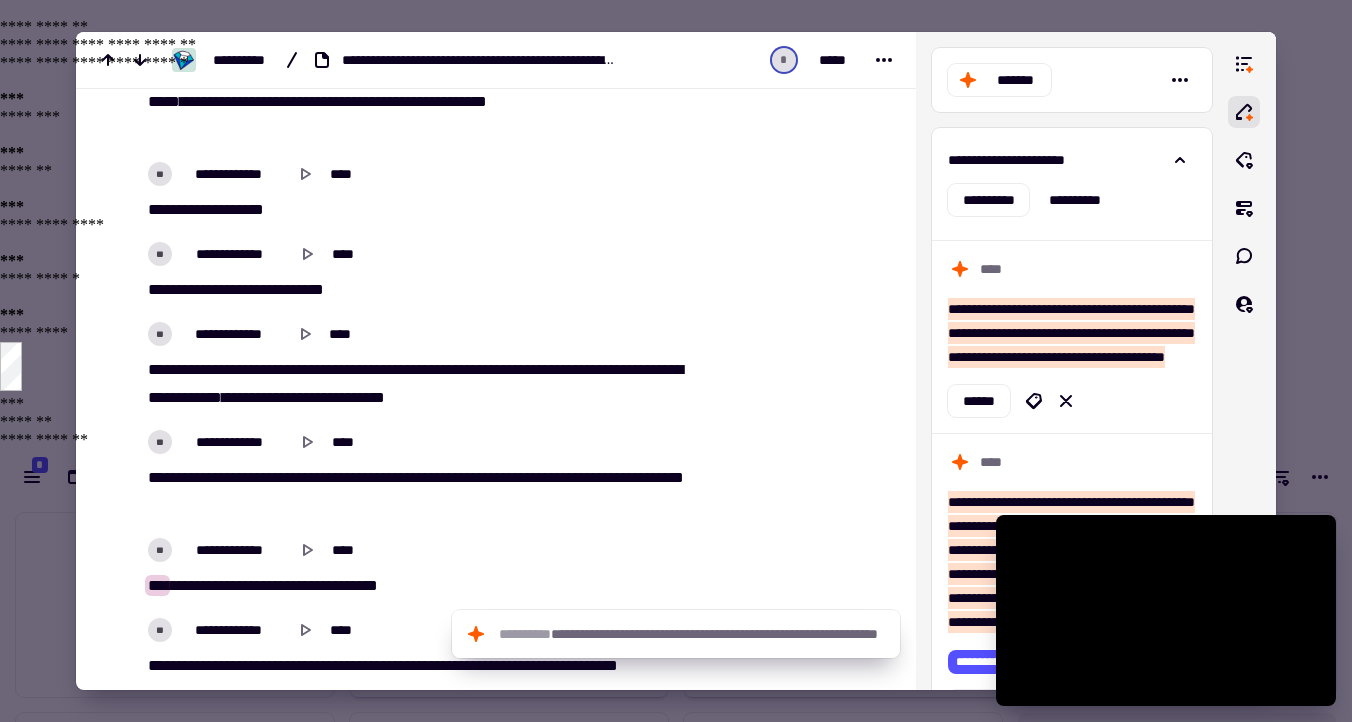 click on "**********" at bounding box center (421, 492) 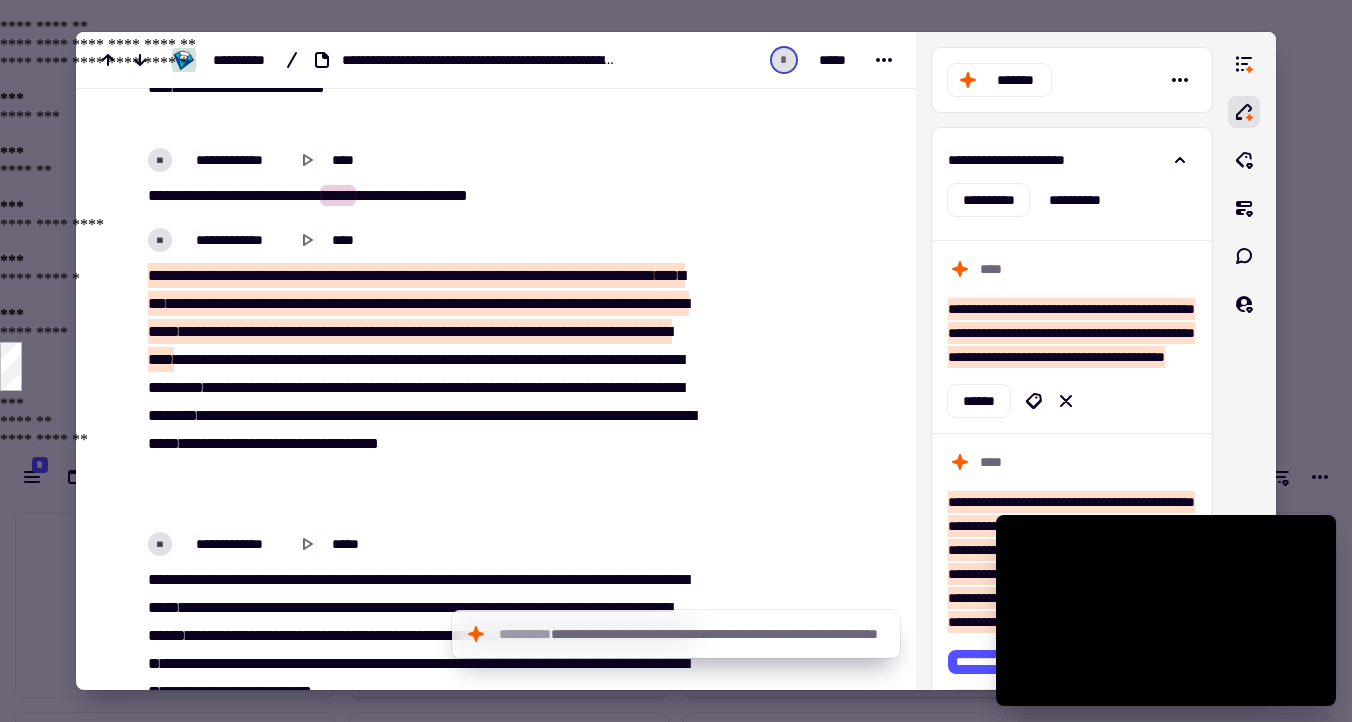 scroll, scrollTop: 5624, scrollLeft: 0, axis: vertical 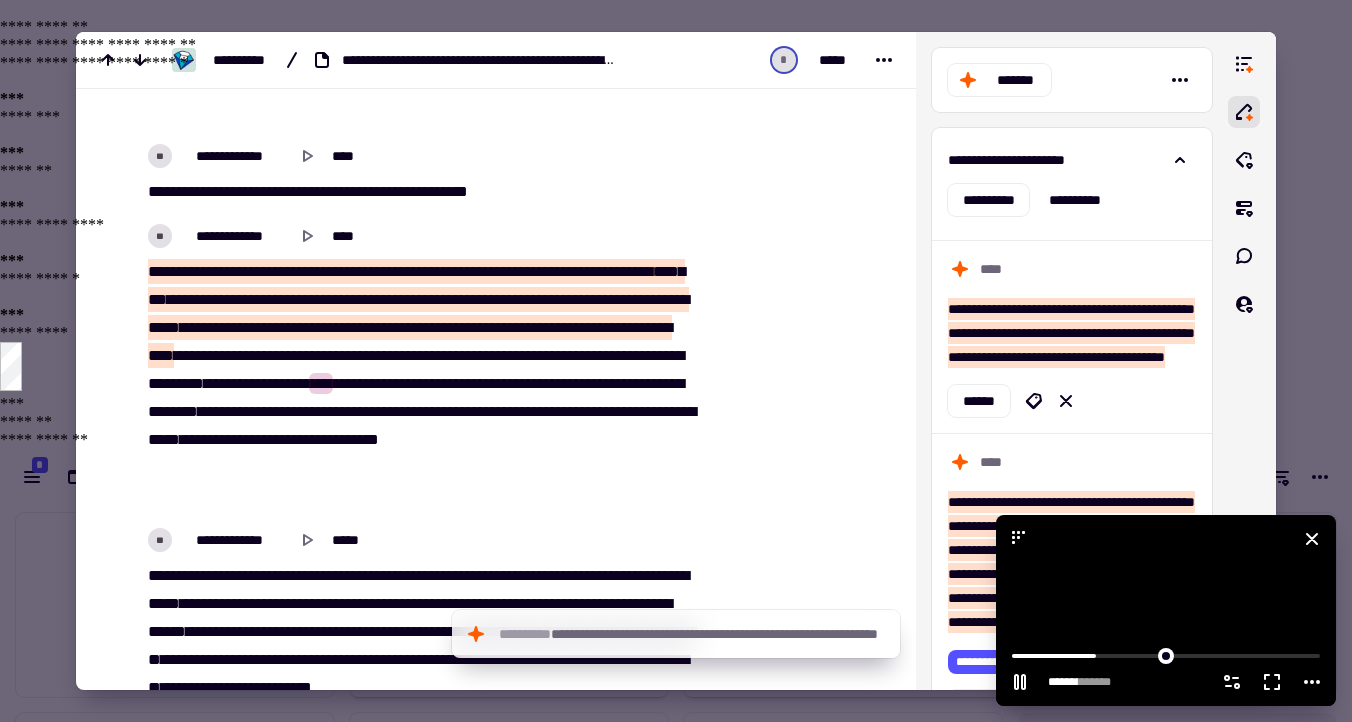 click 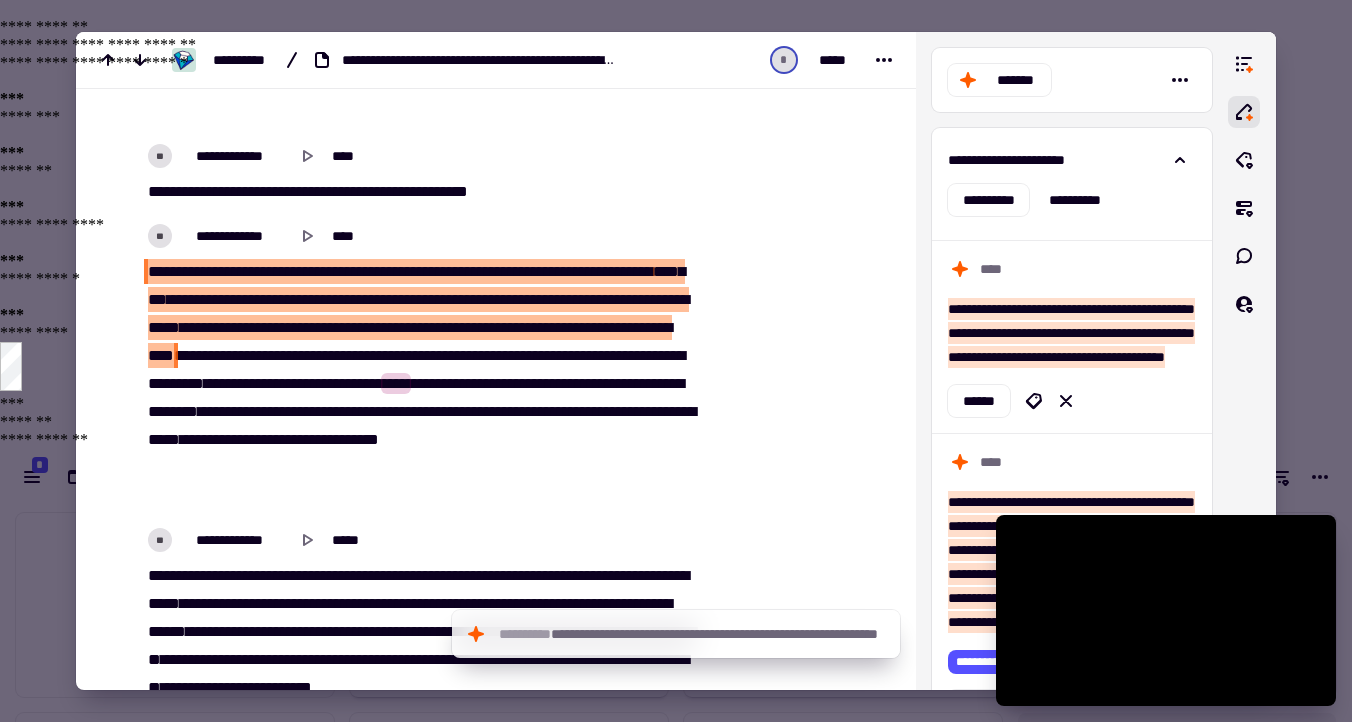 click on "*****" at bounding box center [513, 327] 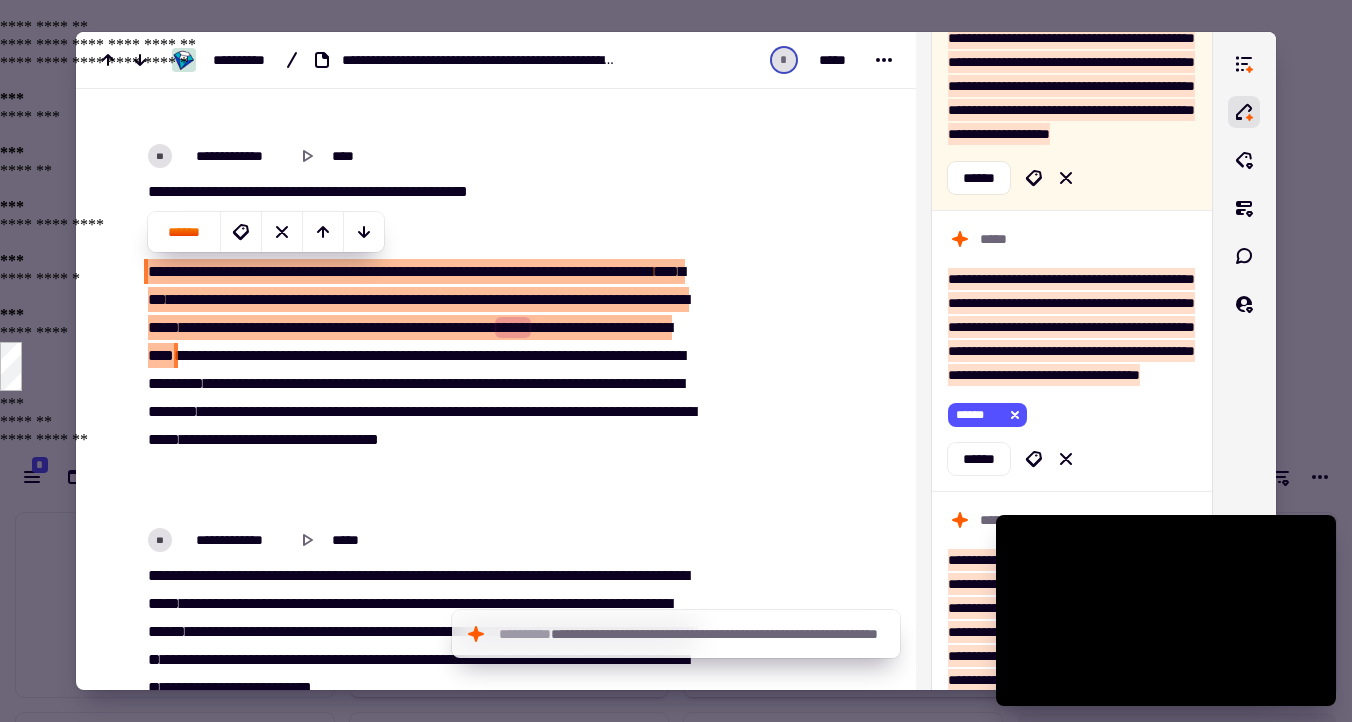 scroll, scrollTop: 2367, scrollLeft: 0, axis: vertical 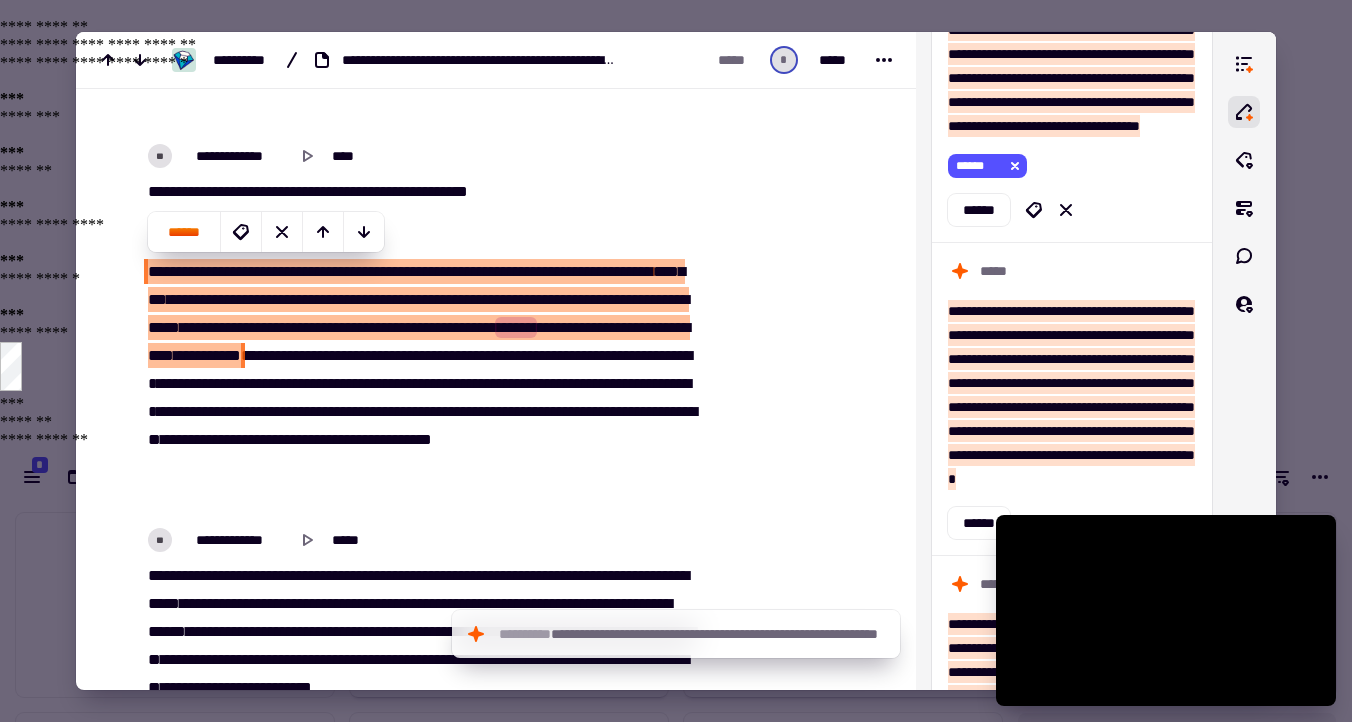 click on "**********" at bounding box center (573, 327) 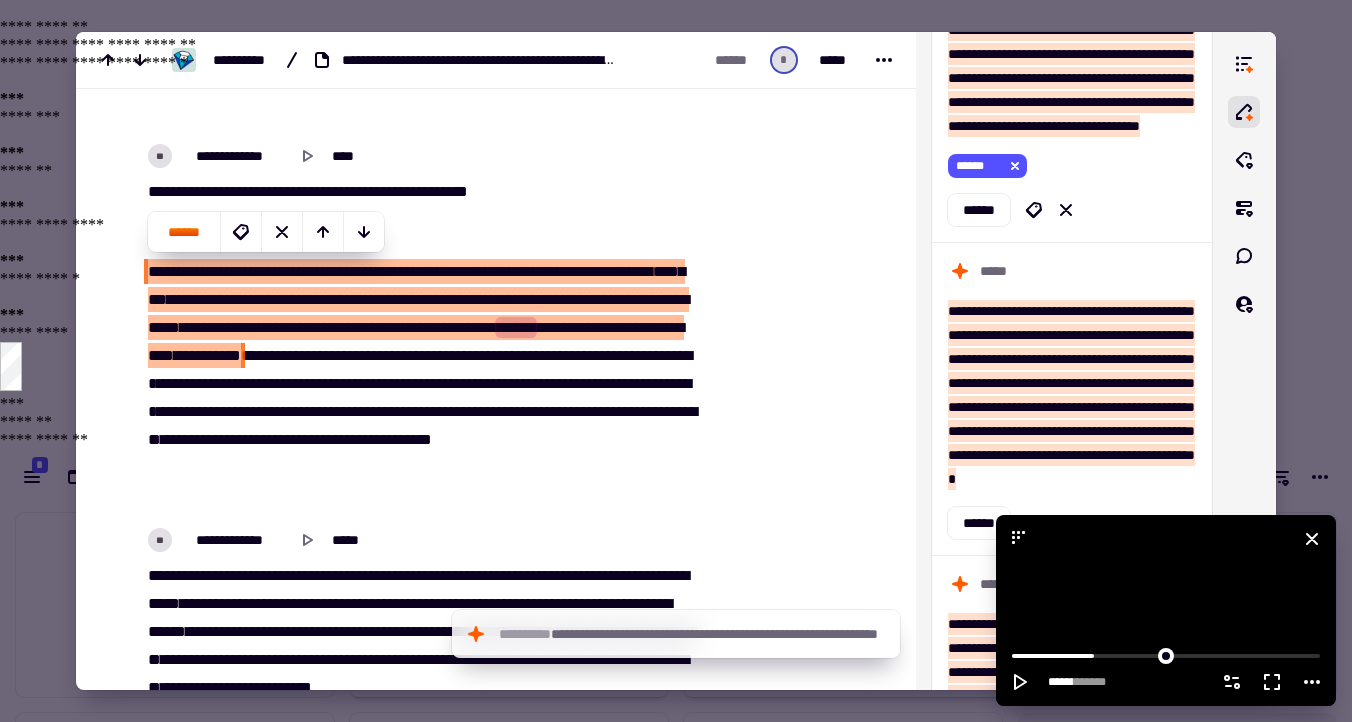 click 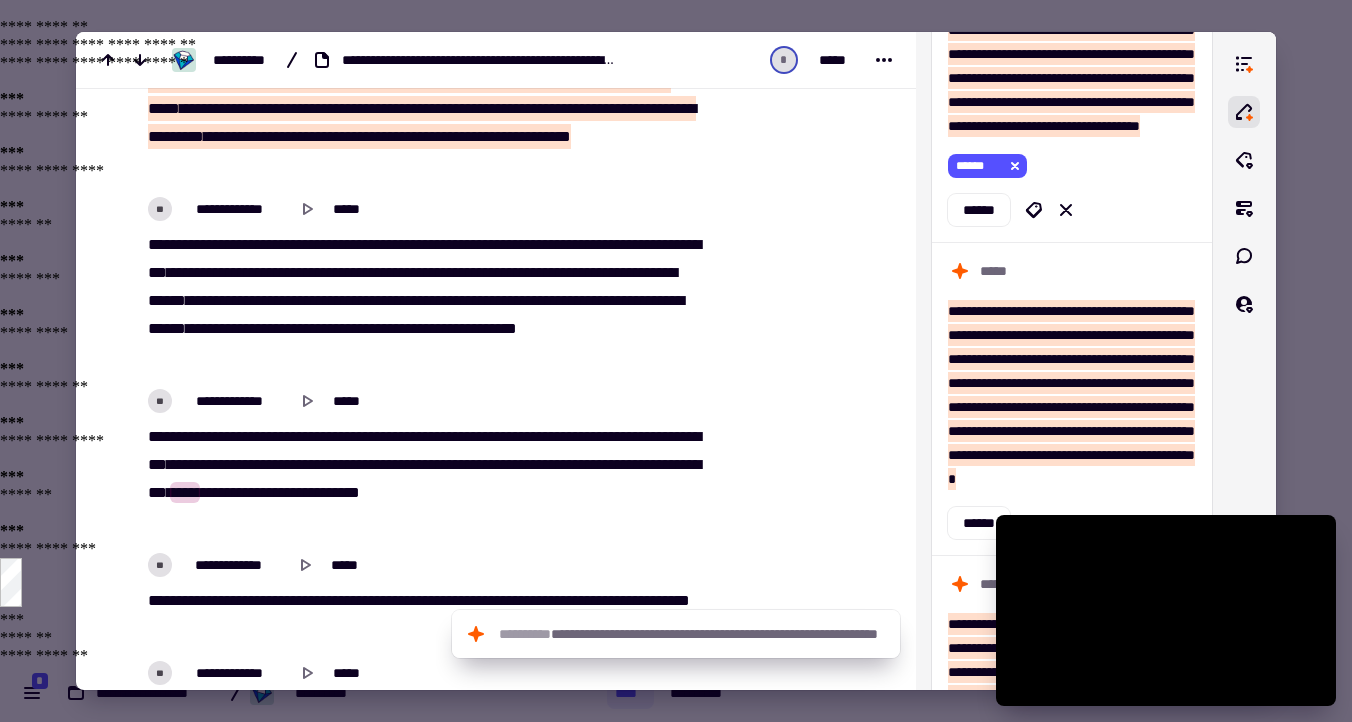 scroll, scrollTop: 7011, scrollLeft: 0, axis: vertical 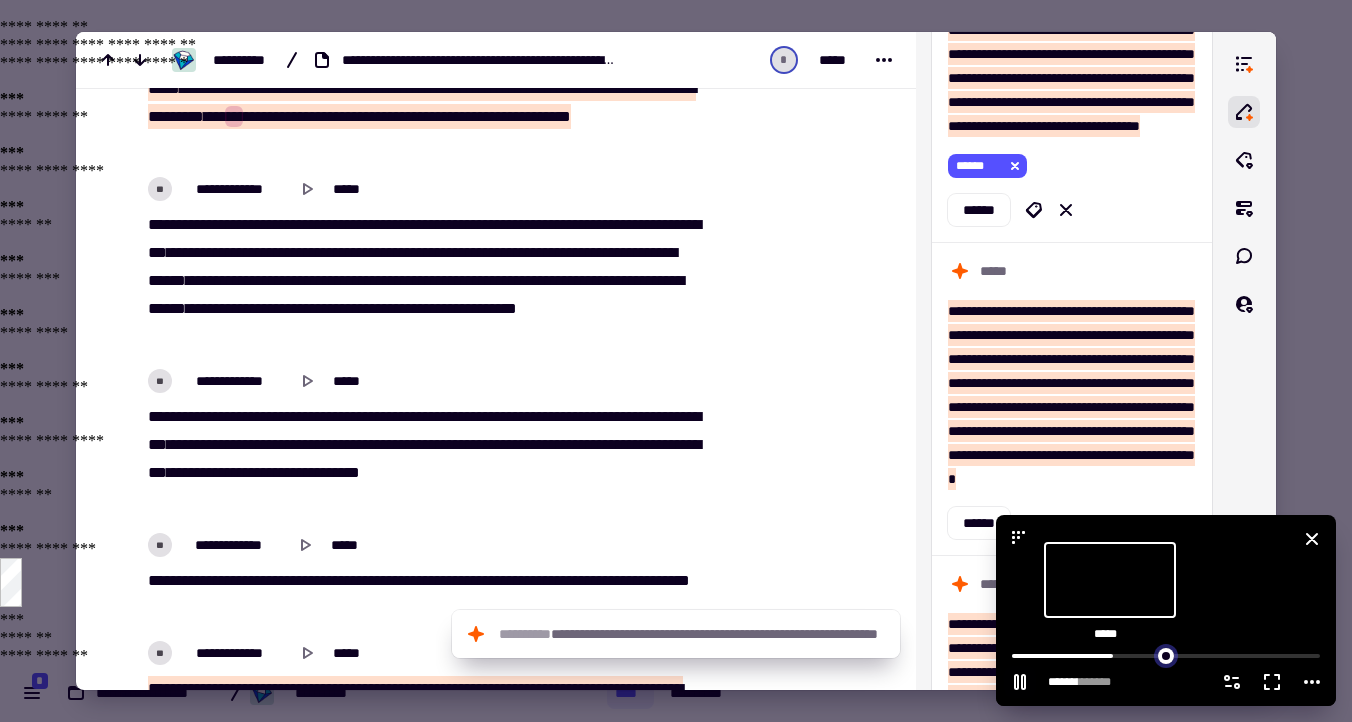 click at bounding box center (1166, 654) 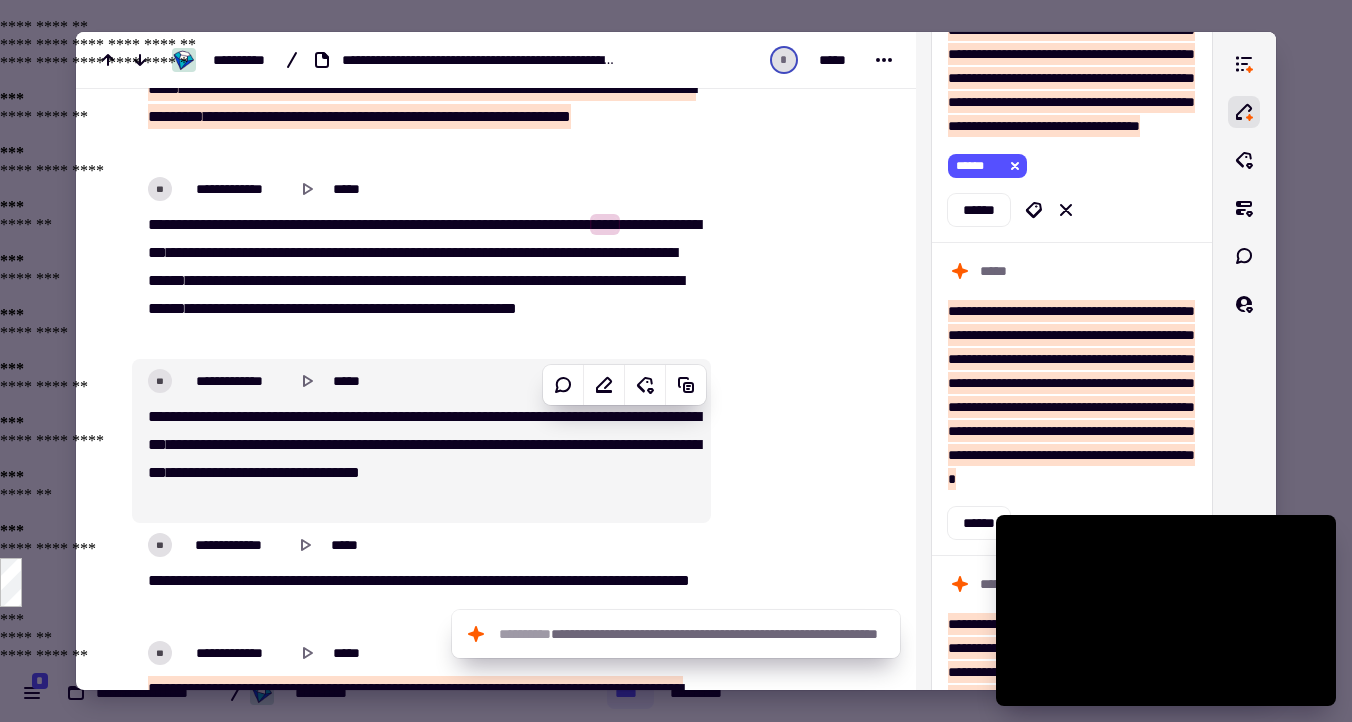 click on "****" at bounding box center [185, 472] 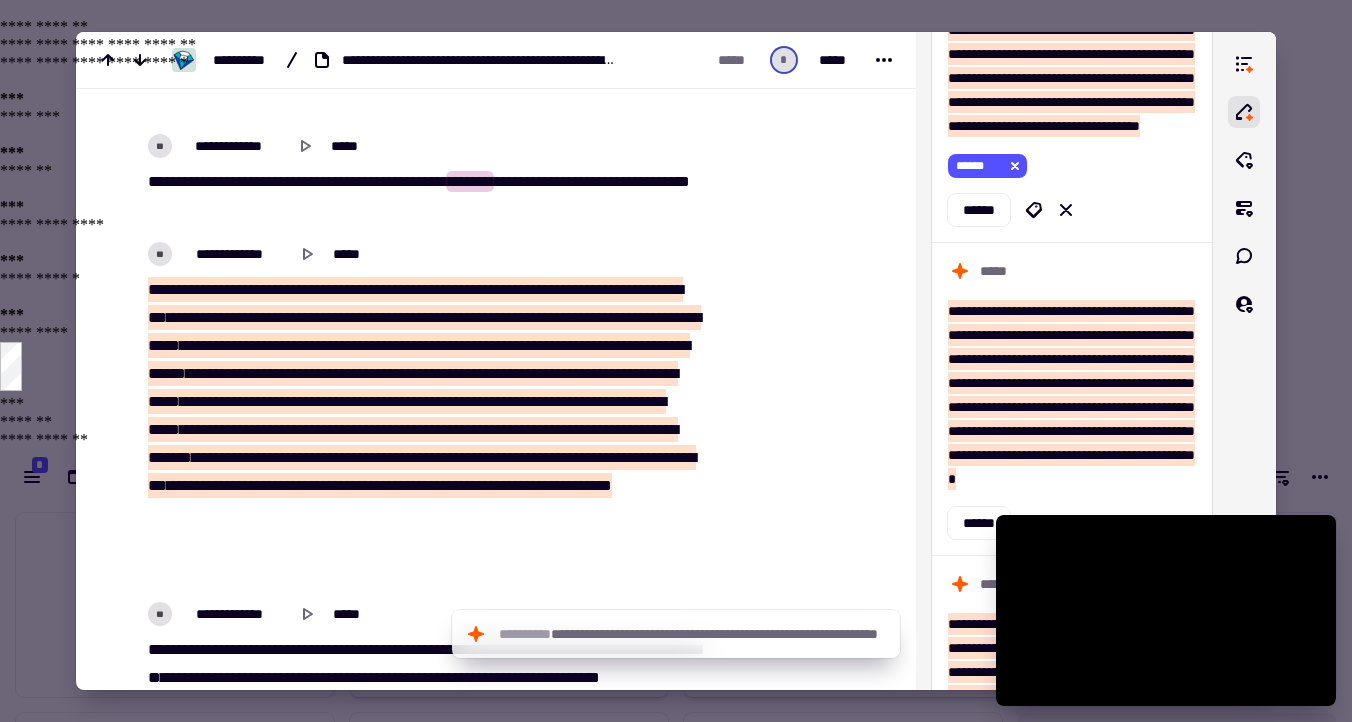 scroll, scrollTop: 7446, scrollLeft: 0, axis: vertical 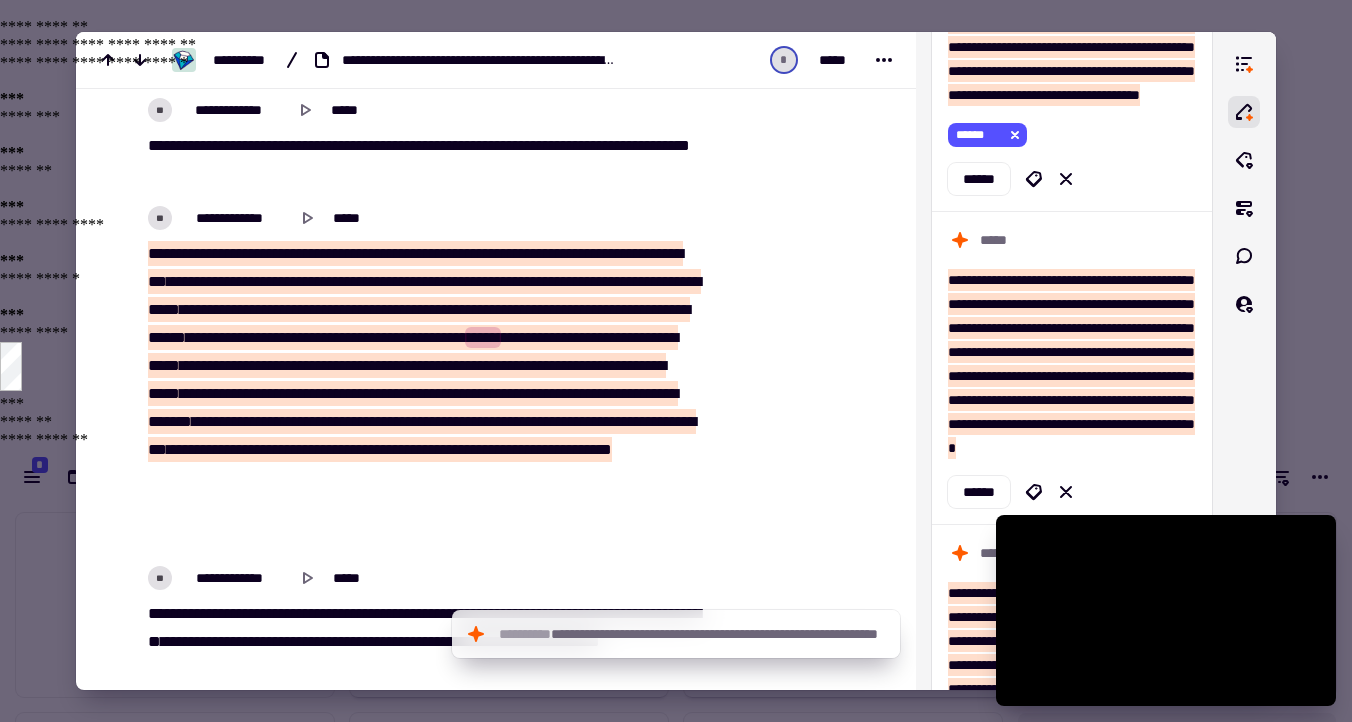 click at bounding box center [579, 309] 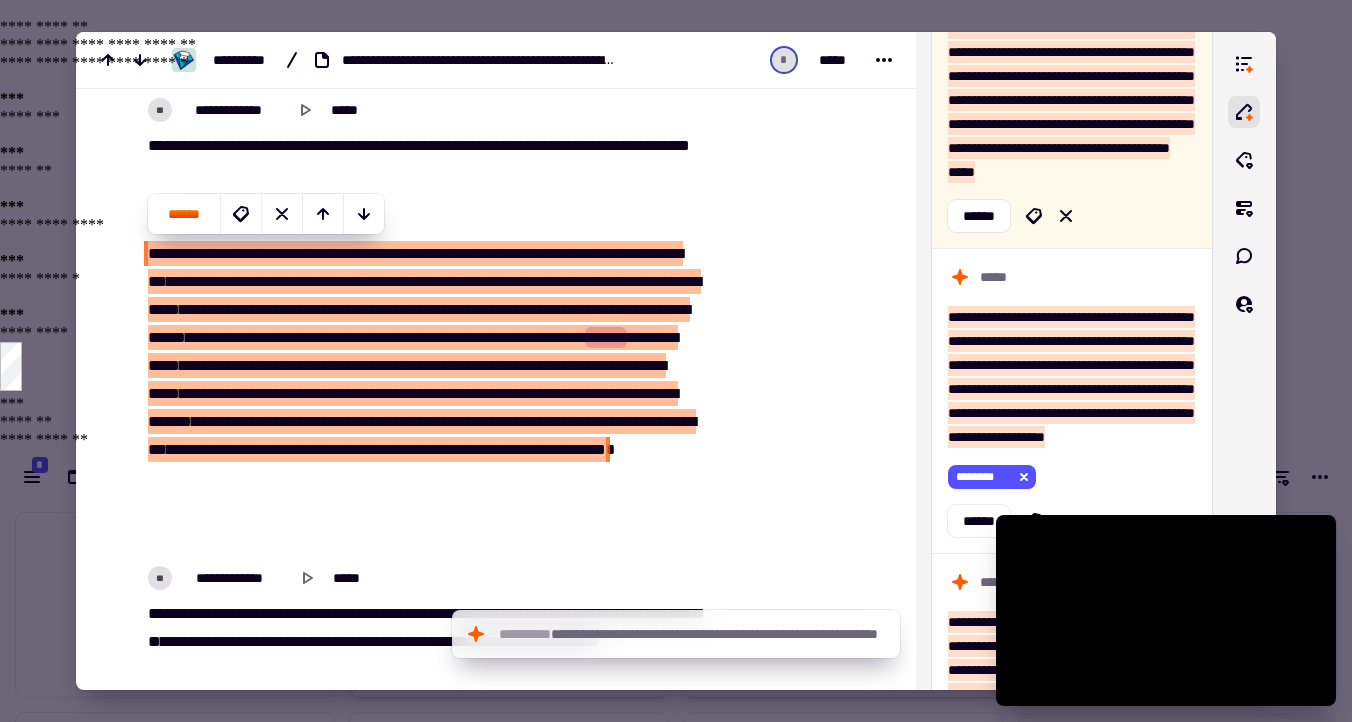 scroll, scrollTop: 3707, scrollLeft: 0, axis: vertical 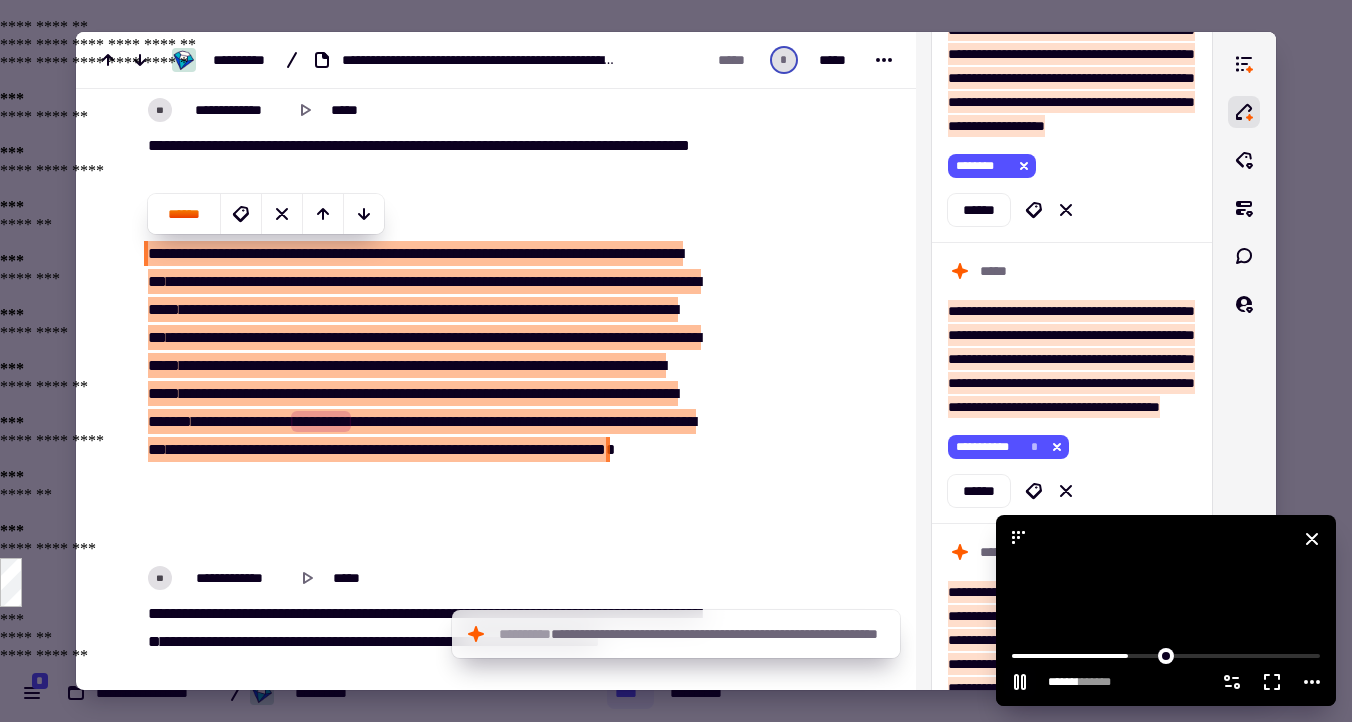 click 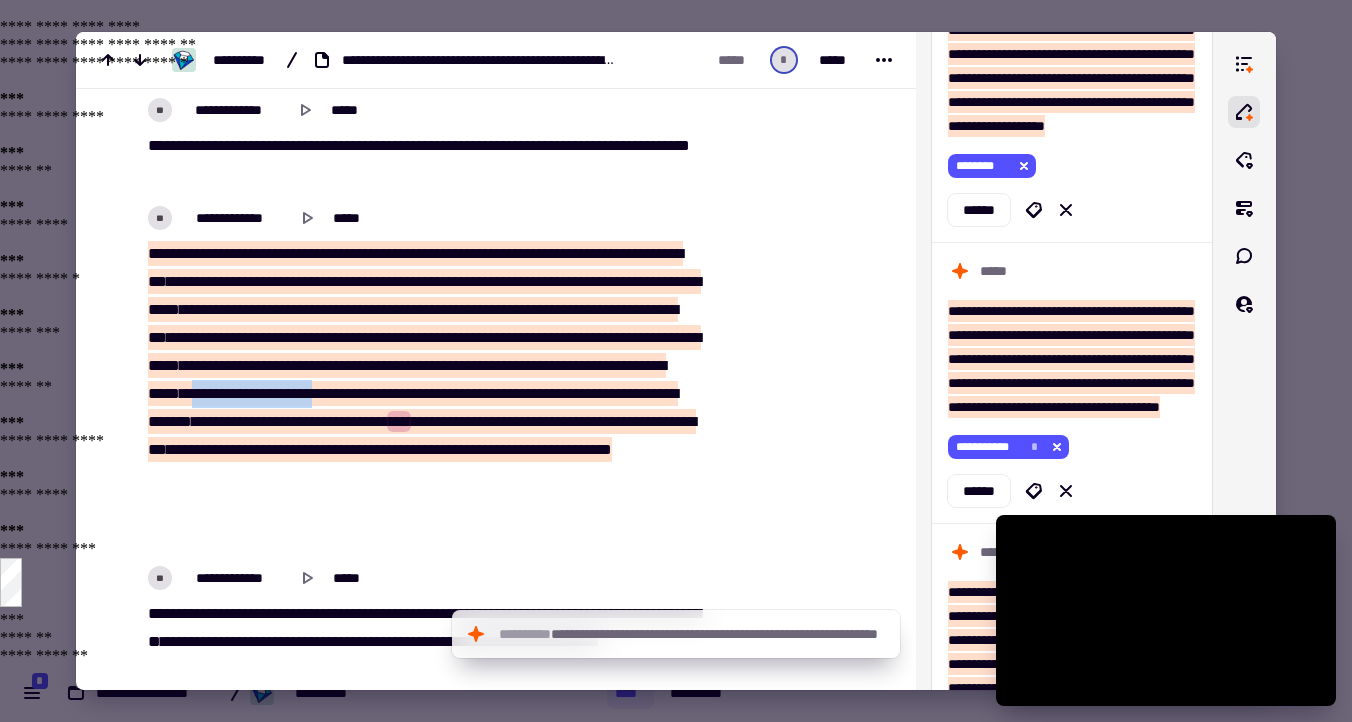 drag, startPoint x: 572, startPoint y: 422, endPoint x: 417, endPoint y: 420, distance: 155.01291 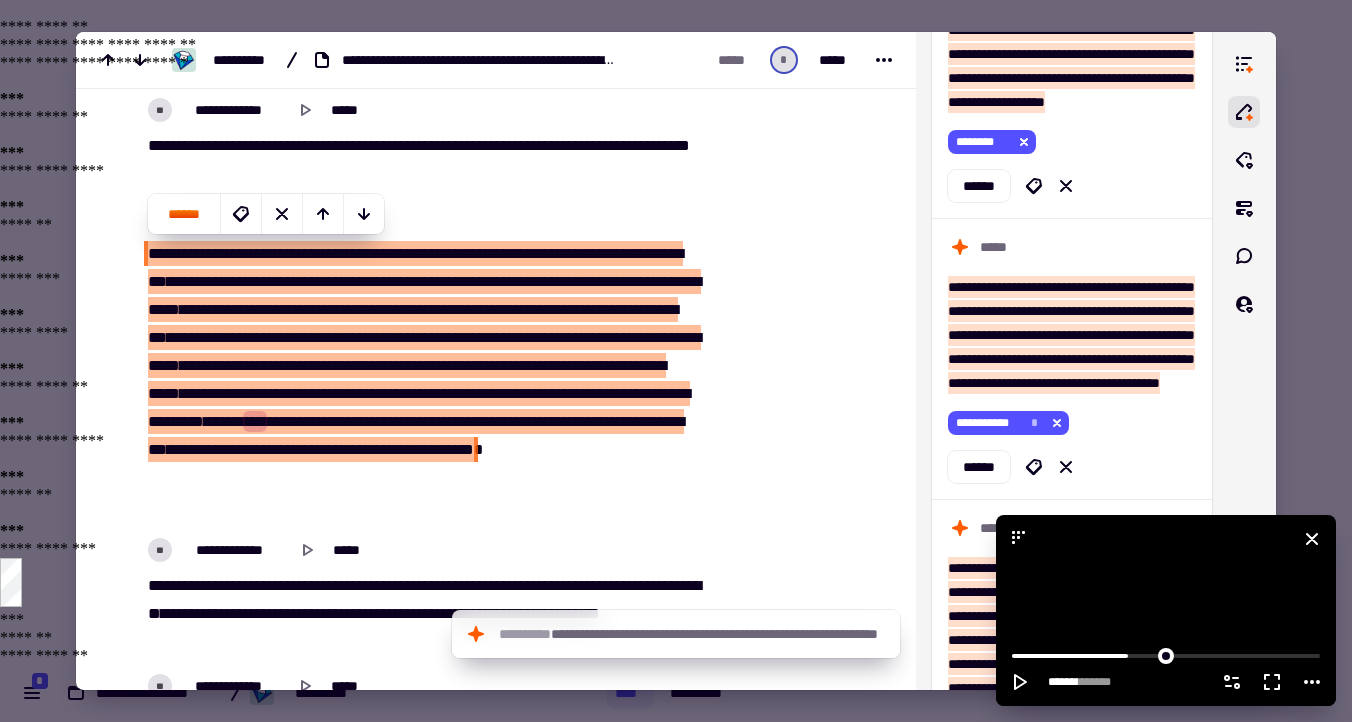 click 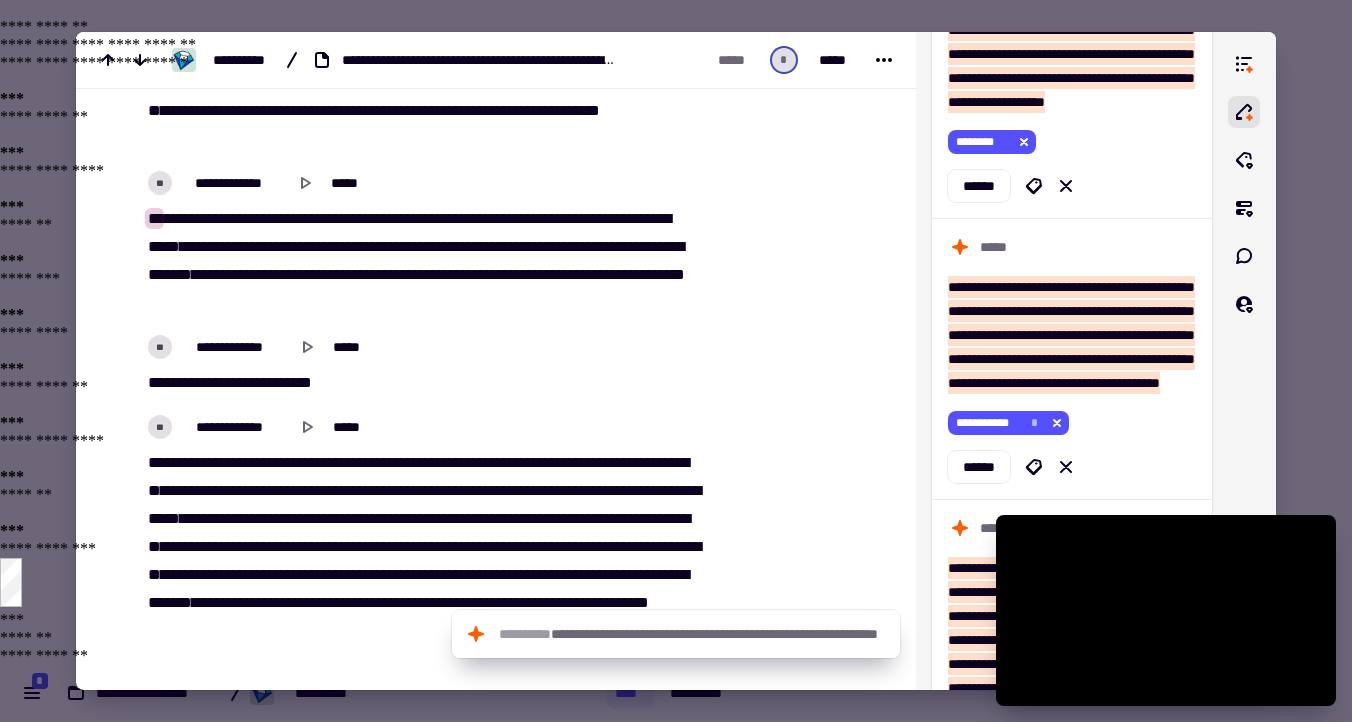 scroll, scrollTop: 7955, scrollLeft: 0, axis: vertical 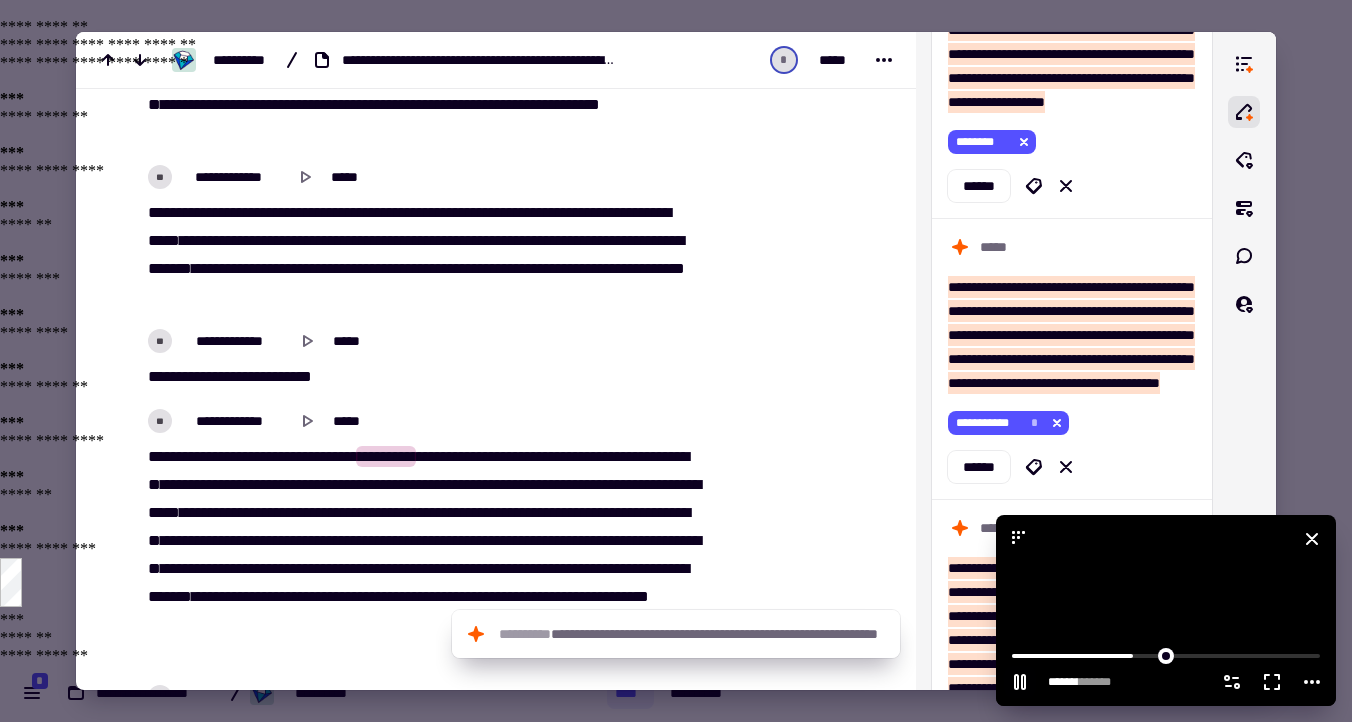 click 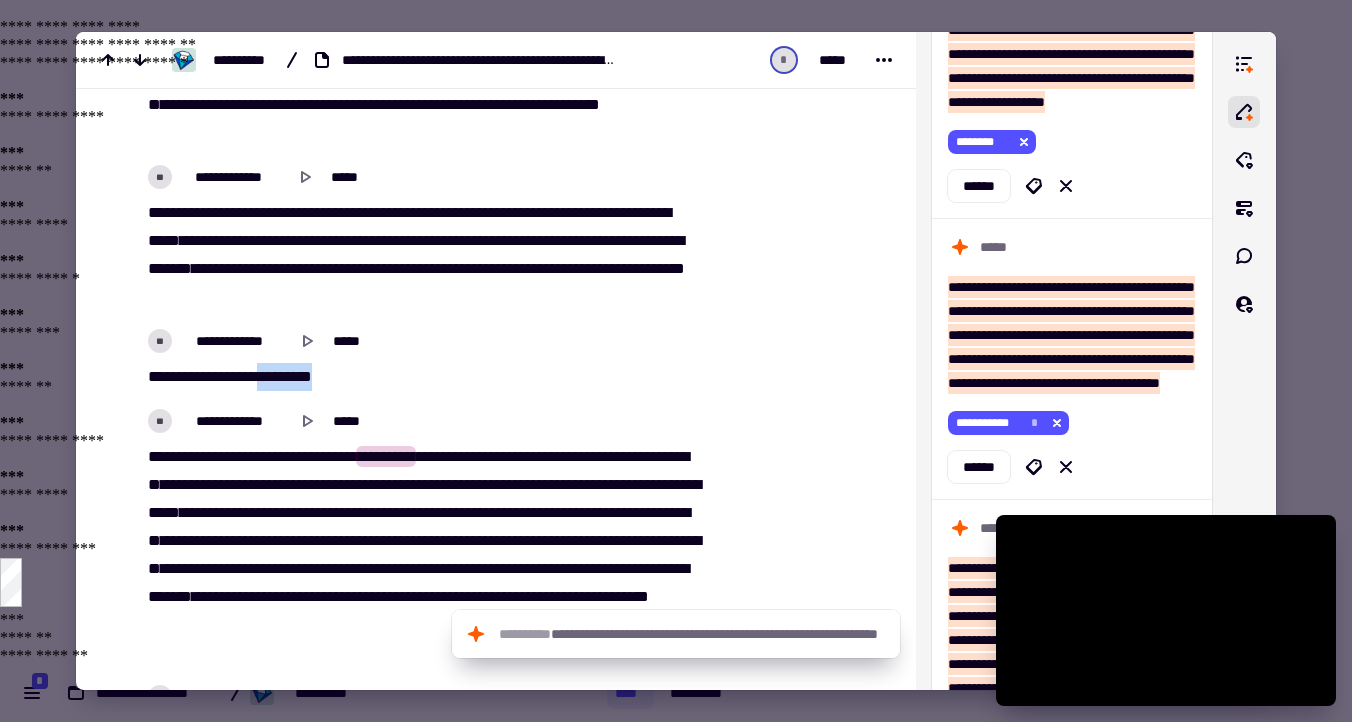 drag, startPoint x: 312, startPoint y: 374, endPoint x: 268, endPoint y: 374, distance: 44 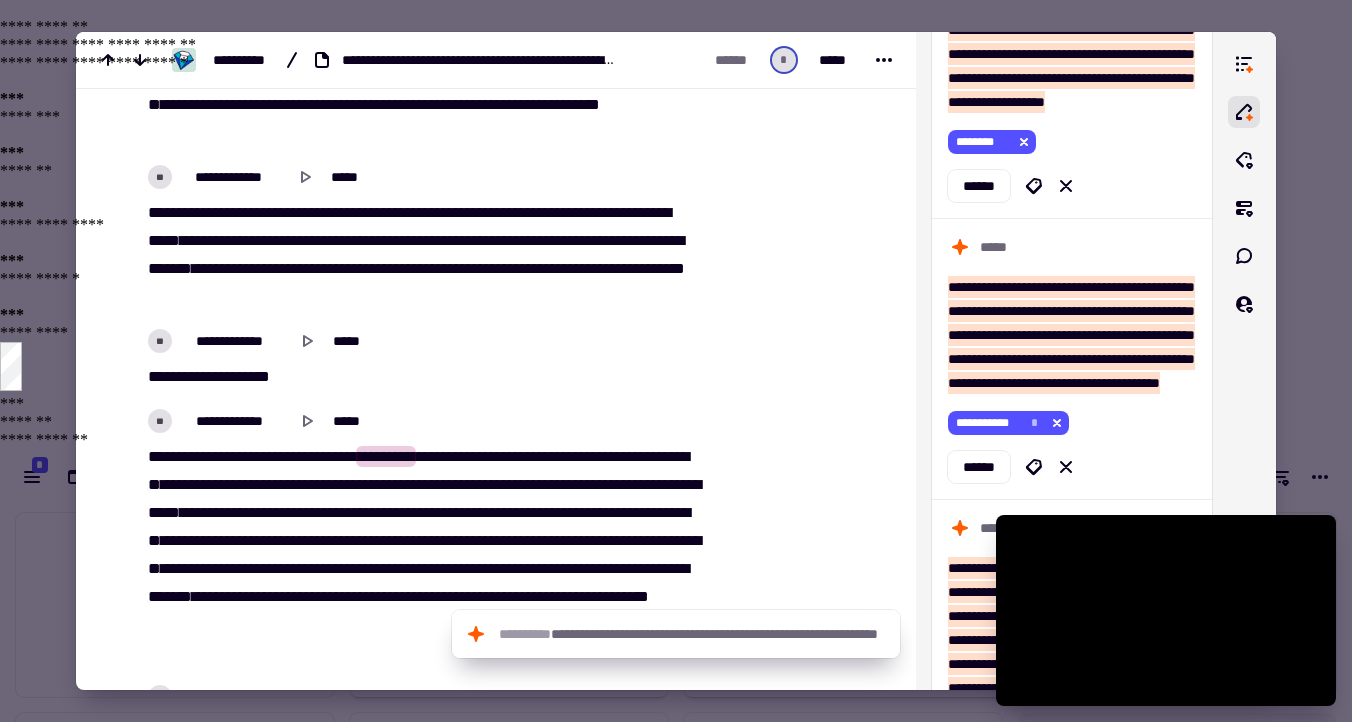 click on "***" at bounding box center [157, 456] 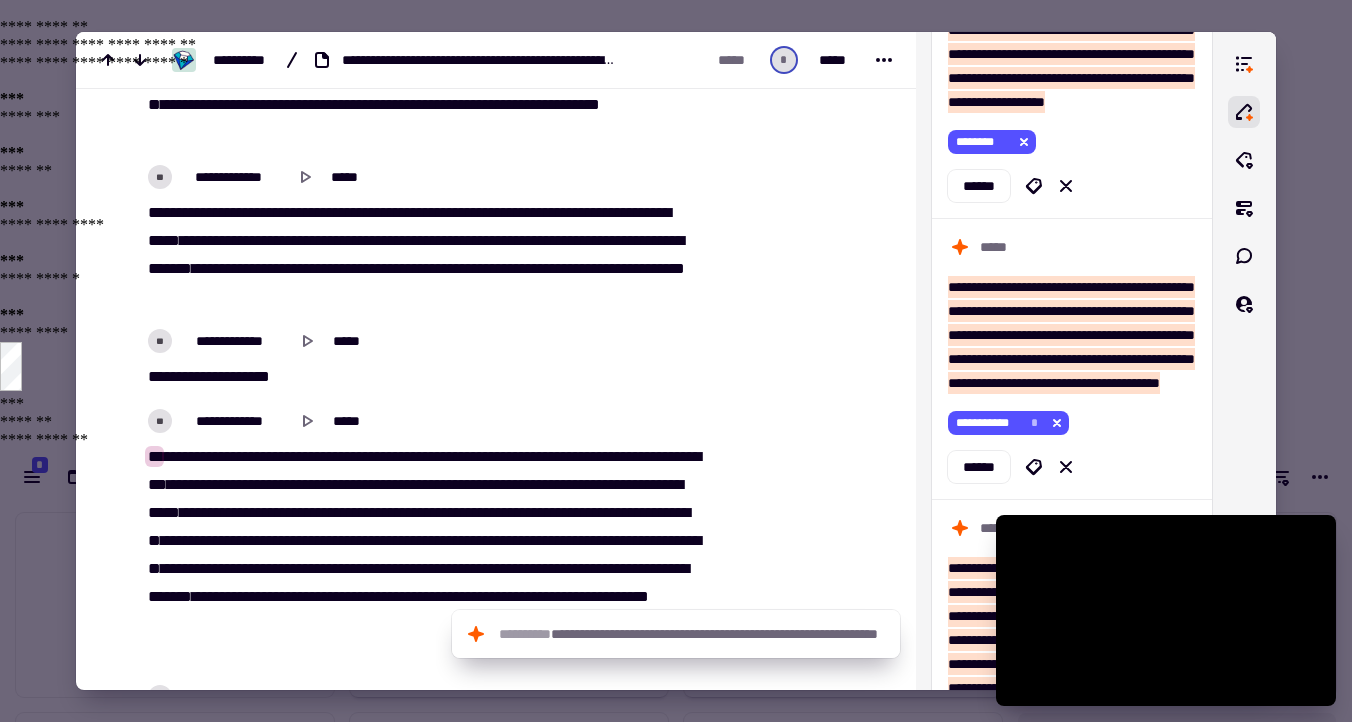 click on "**   ***   *******   *****   ***   **   *****   *********   ***   *******   ****   ***   ****   ********   ****   ****   **   ***   *****   **   **   ***   ***   ***   **   **   ***   ****   *****   ********   **   *******   **   ***   ********   ***   *****   *****   *****   **   ***   ****   ***   ******   *****   *******   ********   ****   *   ****   *********   ***   **   ***   **   *****   **   ***   ***   *******   ***   ****   ******   ****   ****   **   ***   *********   **   **   *******   **   ***   **   **   ******   *****   *********   **   **   ***   *****   **   ***   *******   **   *   *****   ***   **   ****   *******   **   *****   ******   ******   ******   ***   *****   *   ****   **   ******   *******   **   *   ****" at bounding box center (421, 555) 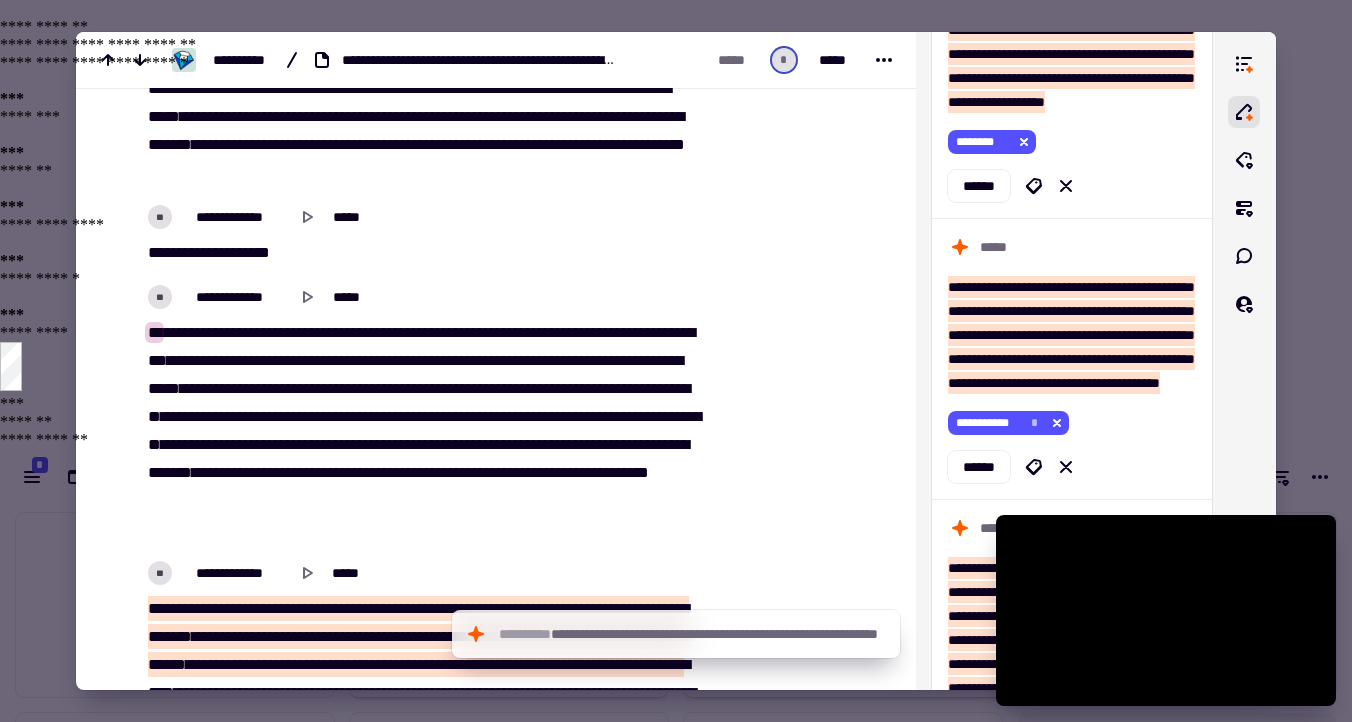 scroll, scrollTop: 8078, scrollLeft: 0, axis: vertical 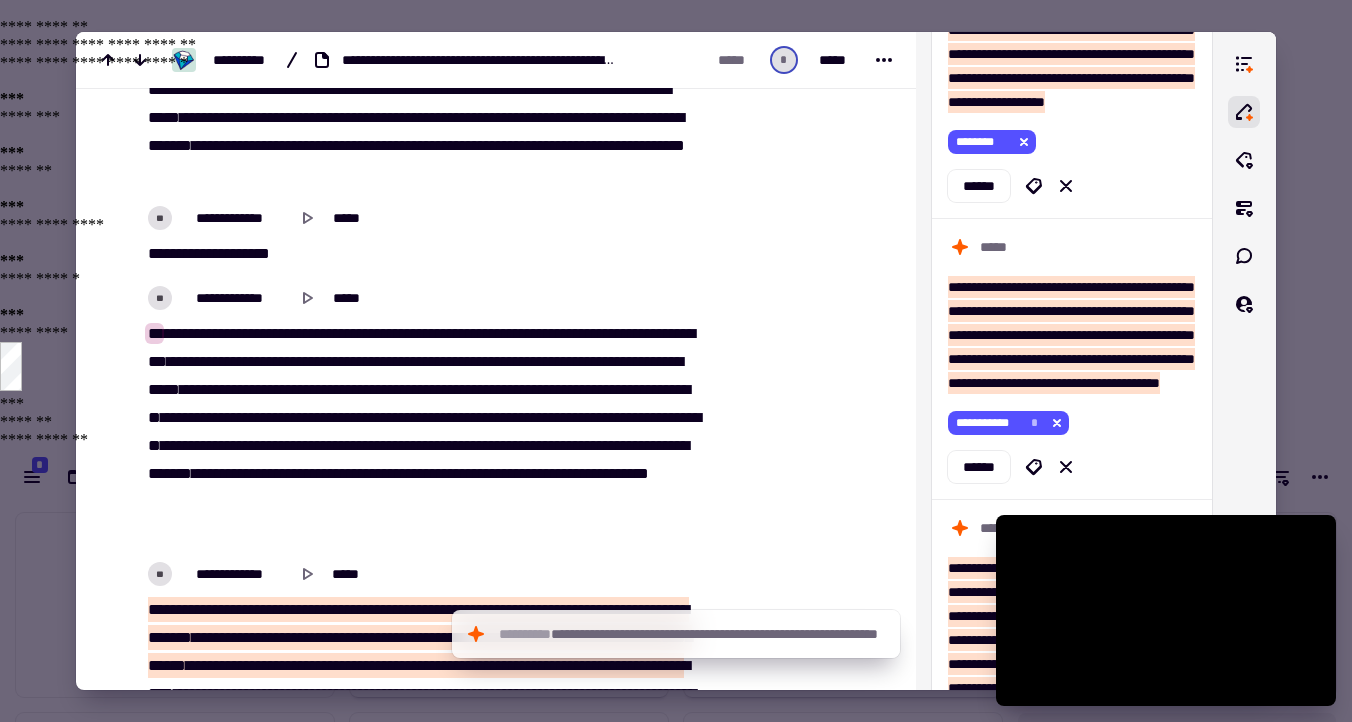 click on "***" at bounding box center [278, 361] 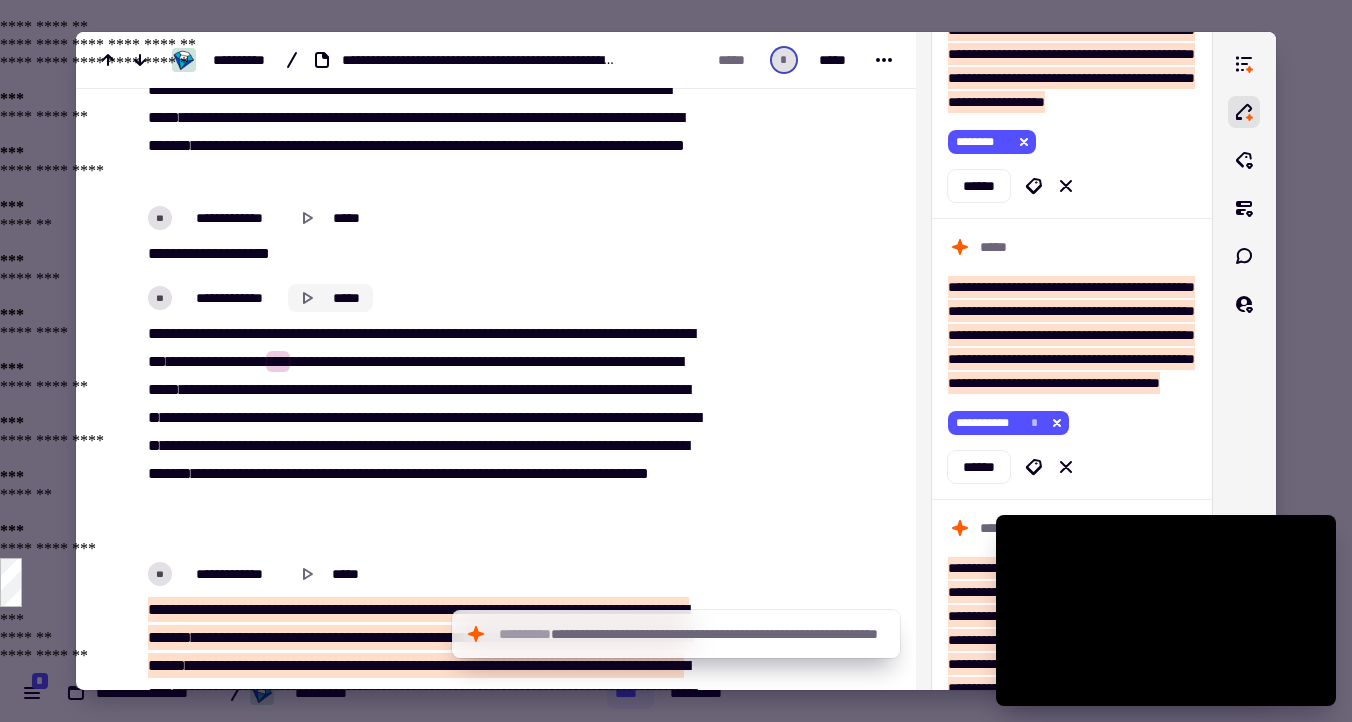 click 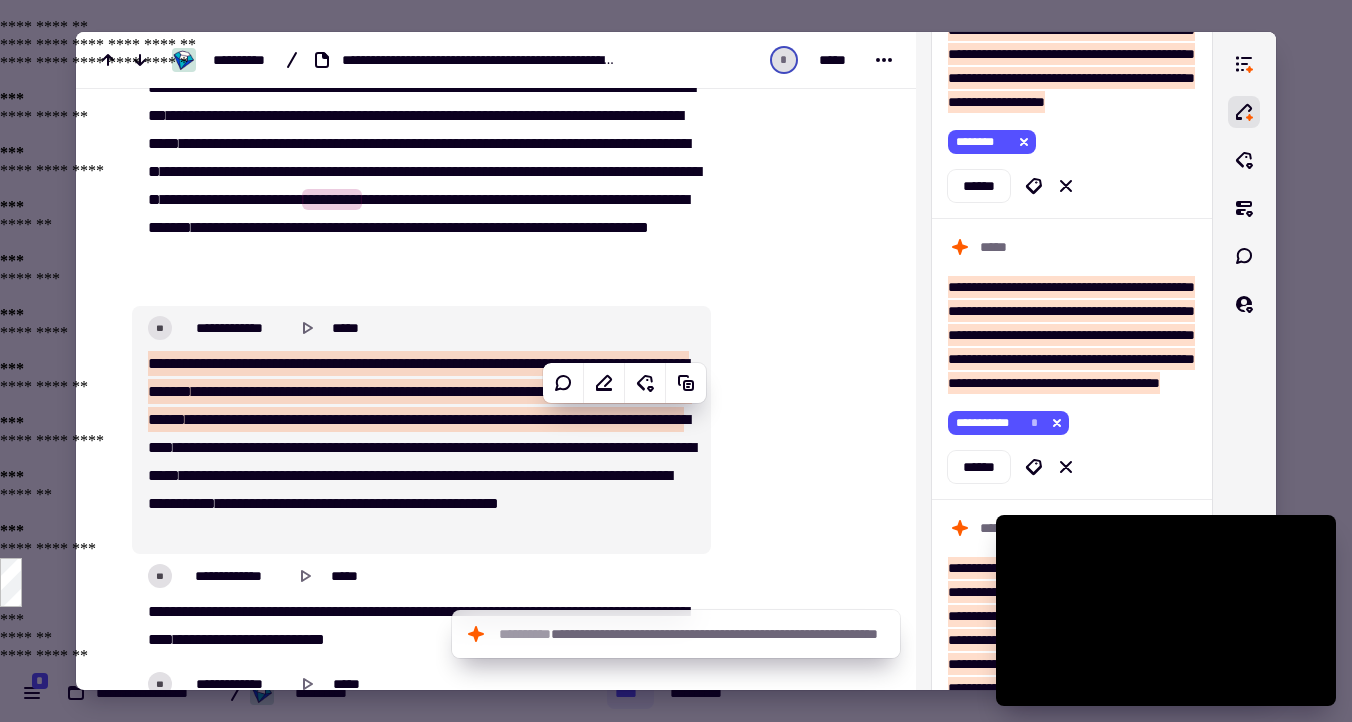 scroll, scrollTop: 8336, scrollLeft: 0, axis: vertical 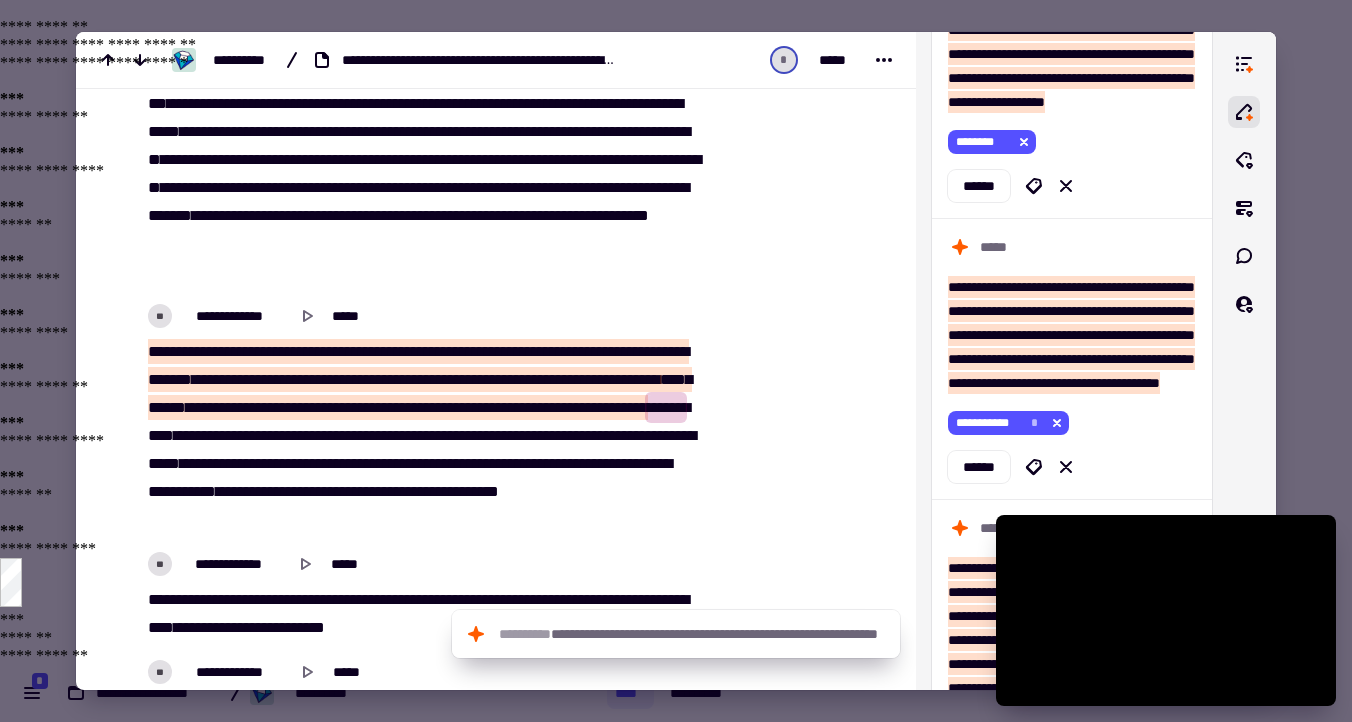 click at bounding box center [799, 2107] 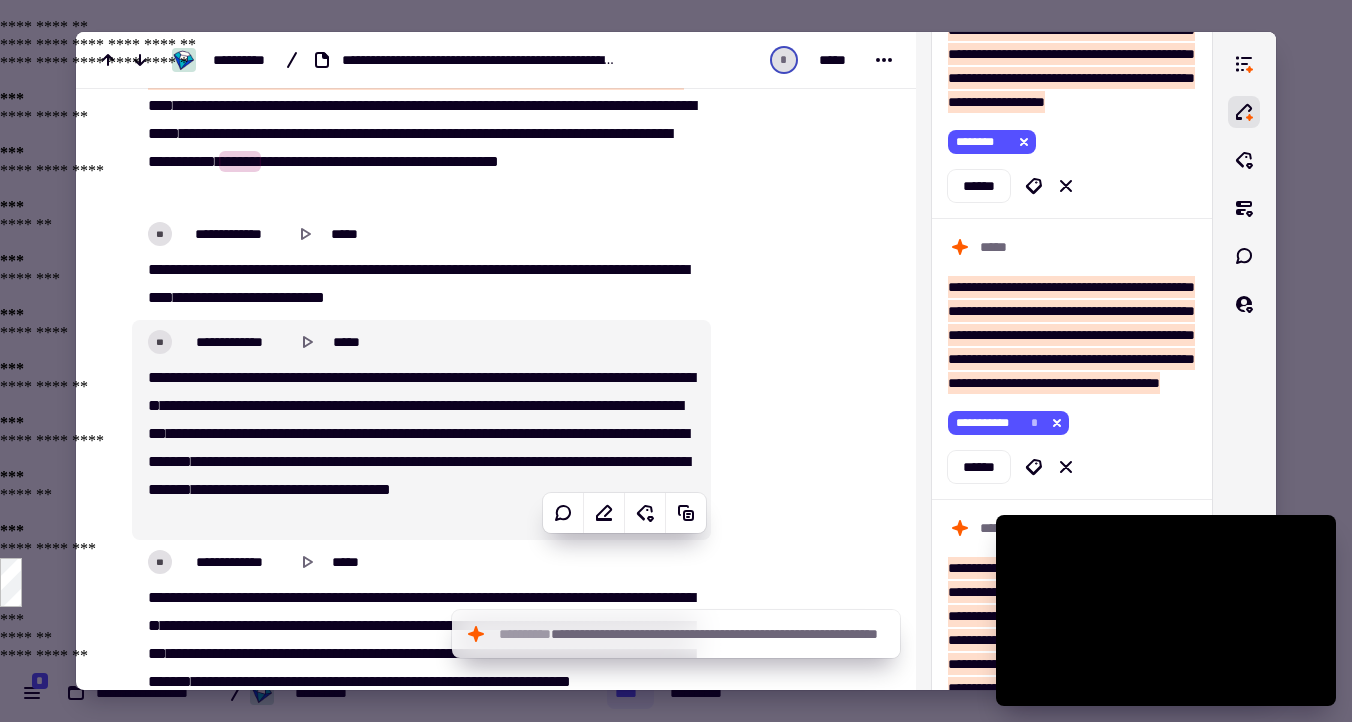 scroll, scrollTop: 8667, scrollLeft: 0, axis: vertical 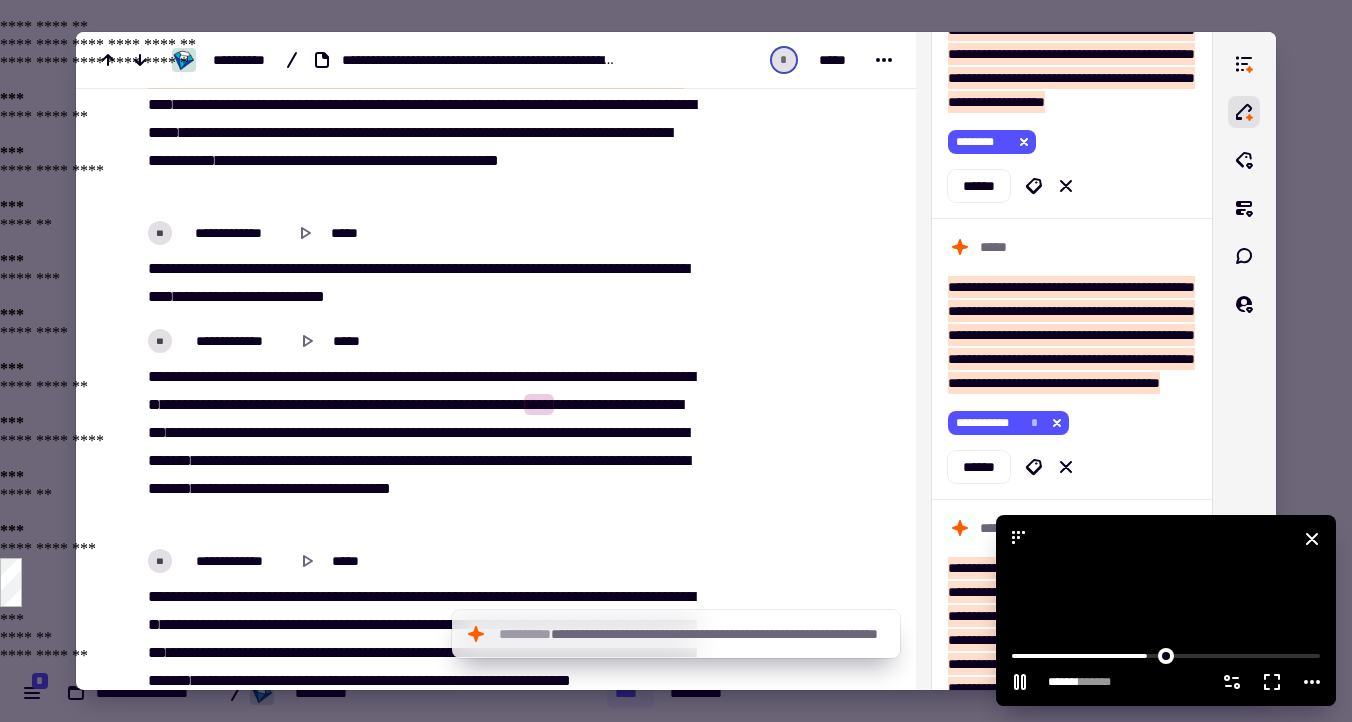 click 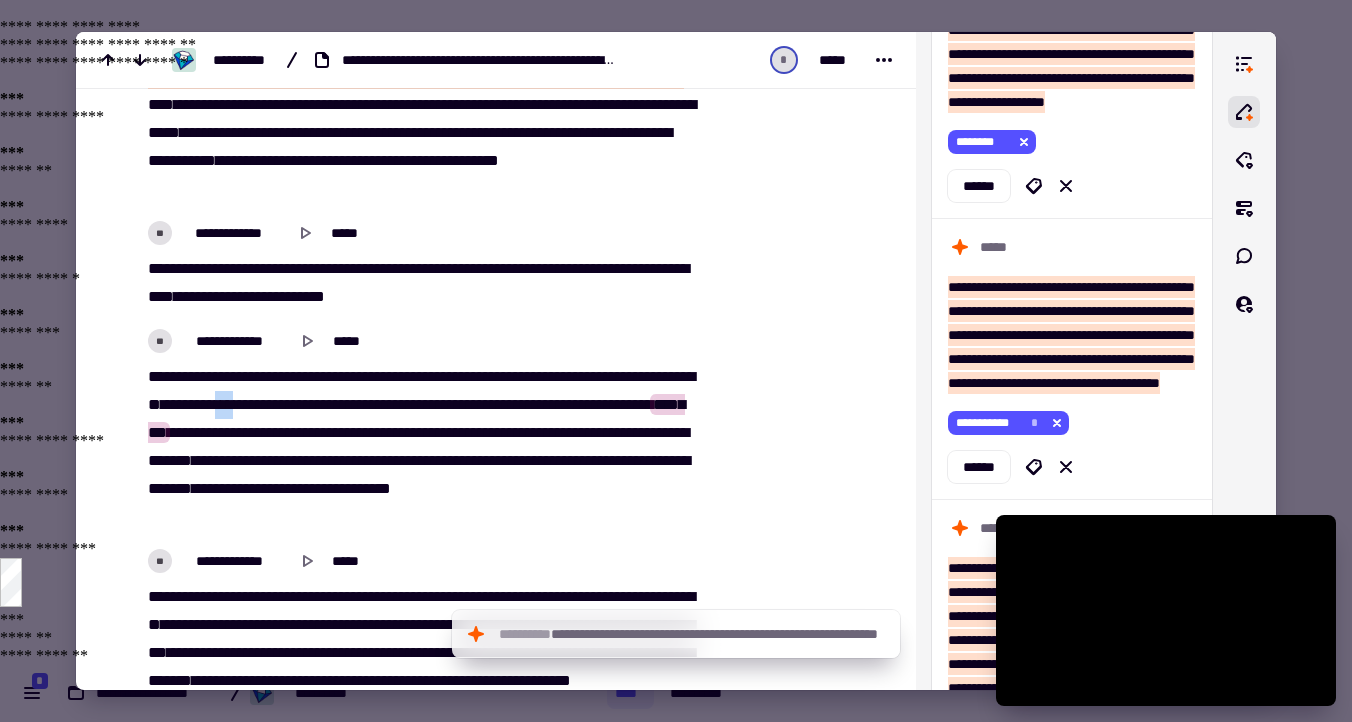 drag, startPoint x: 415, startPoint y: 406, endPoint x: 397, endPoint y: 400, distance: 18.973665 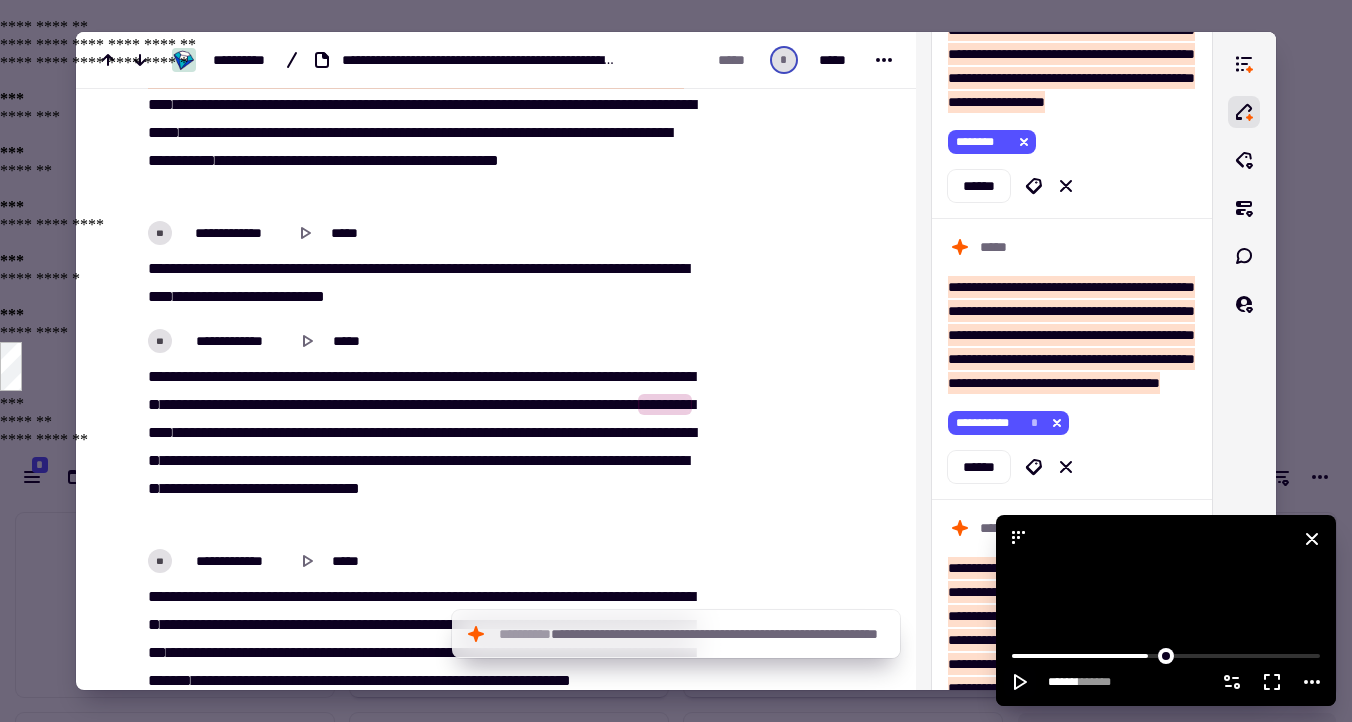 click 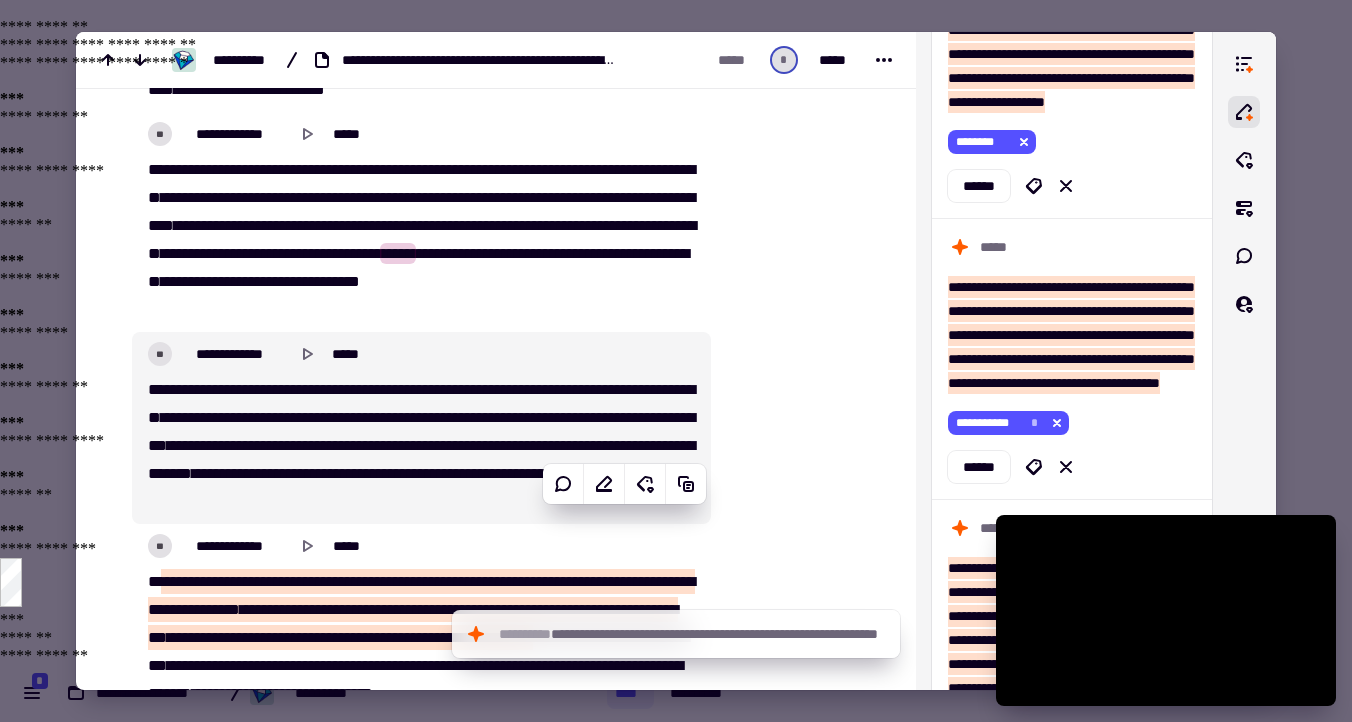 scroll, scrollTop: 8889, scrollLeft: 0, axis: vertical 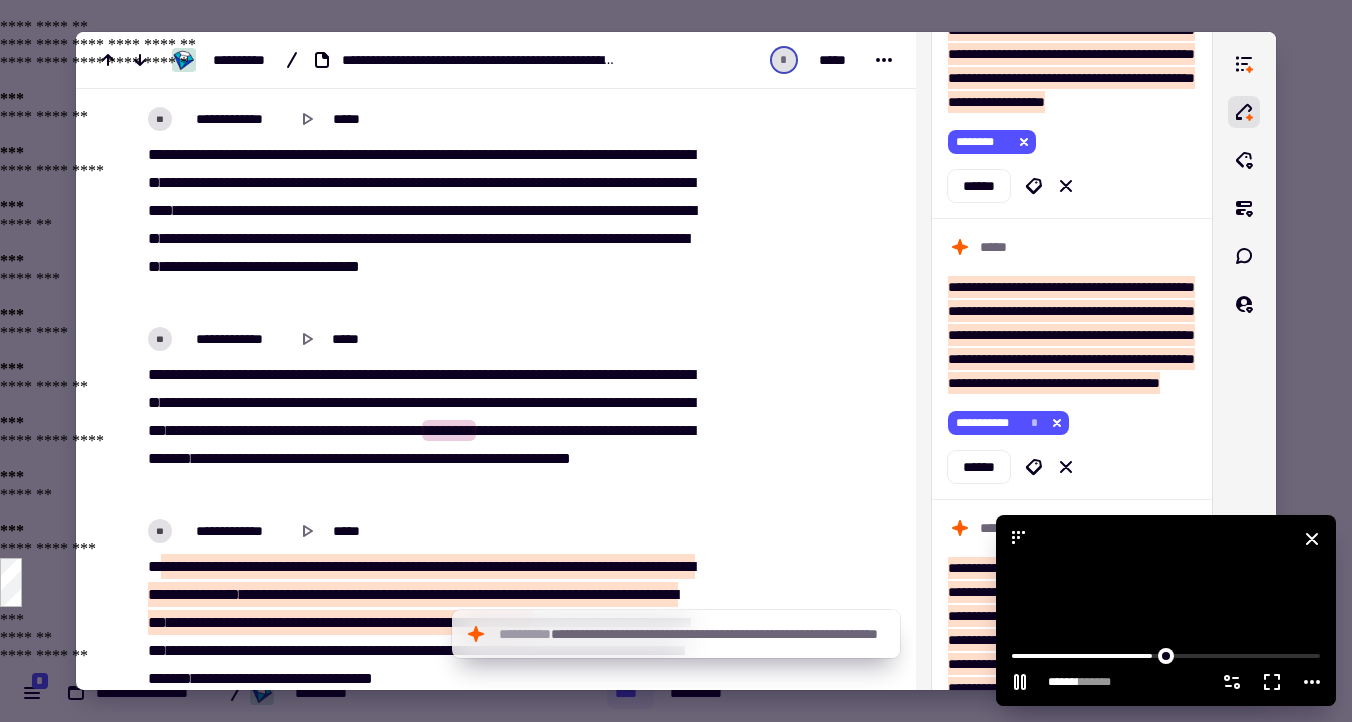 click 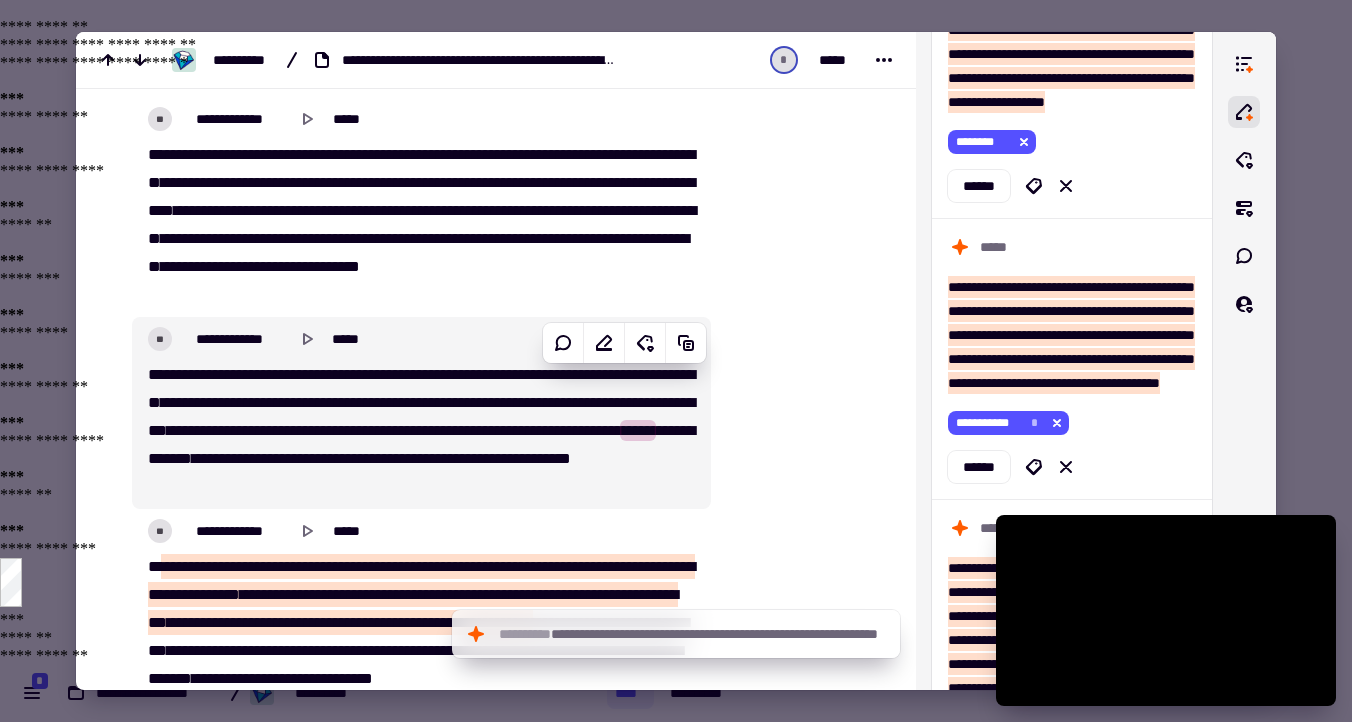 click on "********" at bounding box center (383, 402) 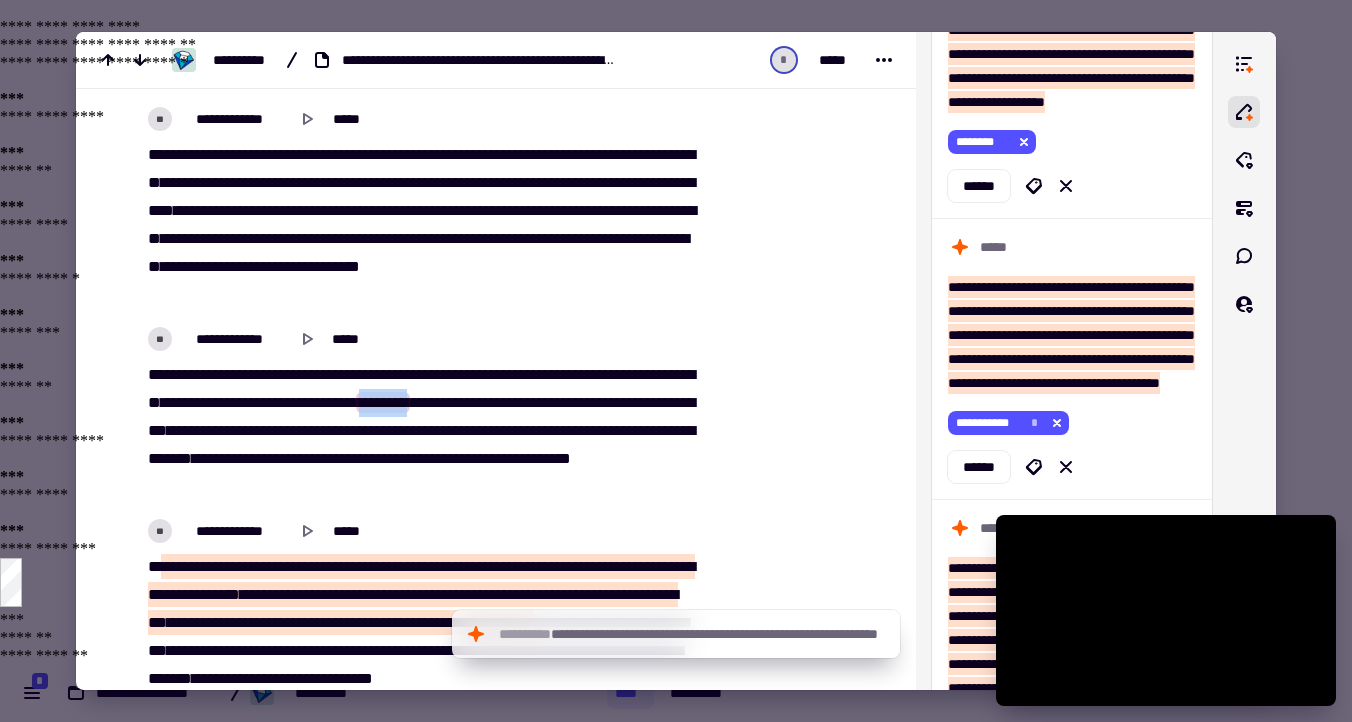 drag, startPoint x: 562, startPoint y: 405, endPoint x: 620, endPoint y: 404, distance: 58.00862 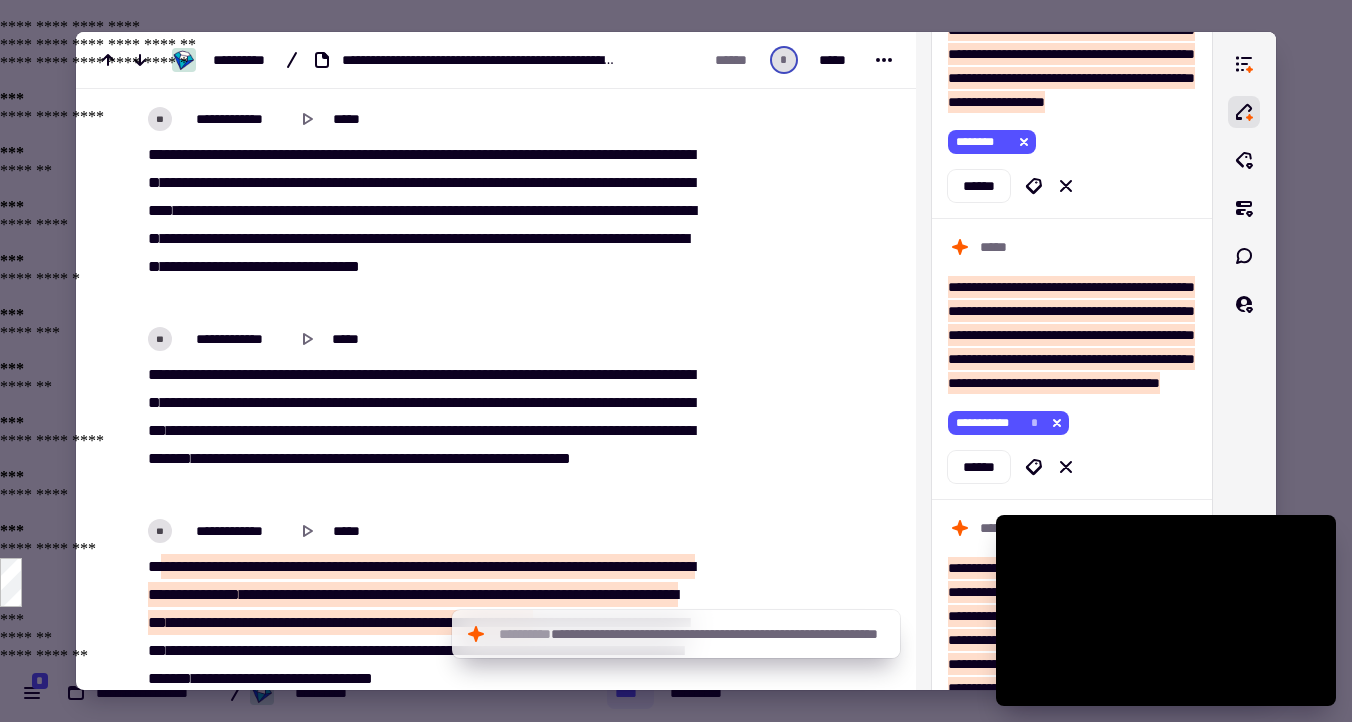 click on "********" at bounding box center [383, 402] 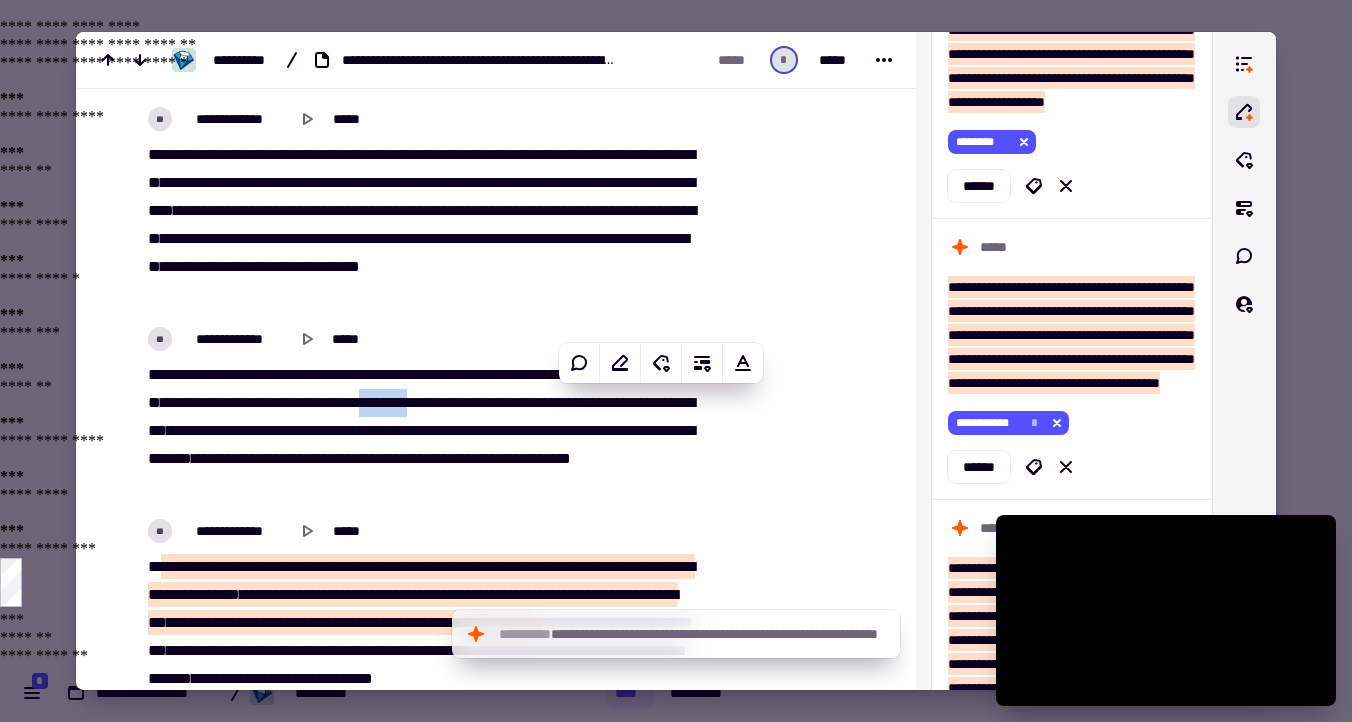 click on "********" at bounding box center [383, 402] 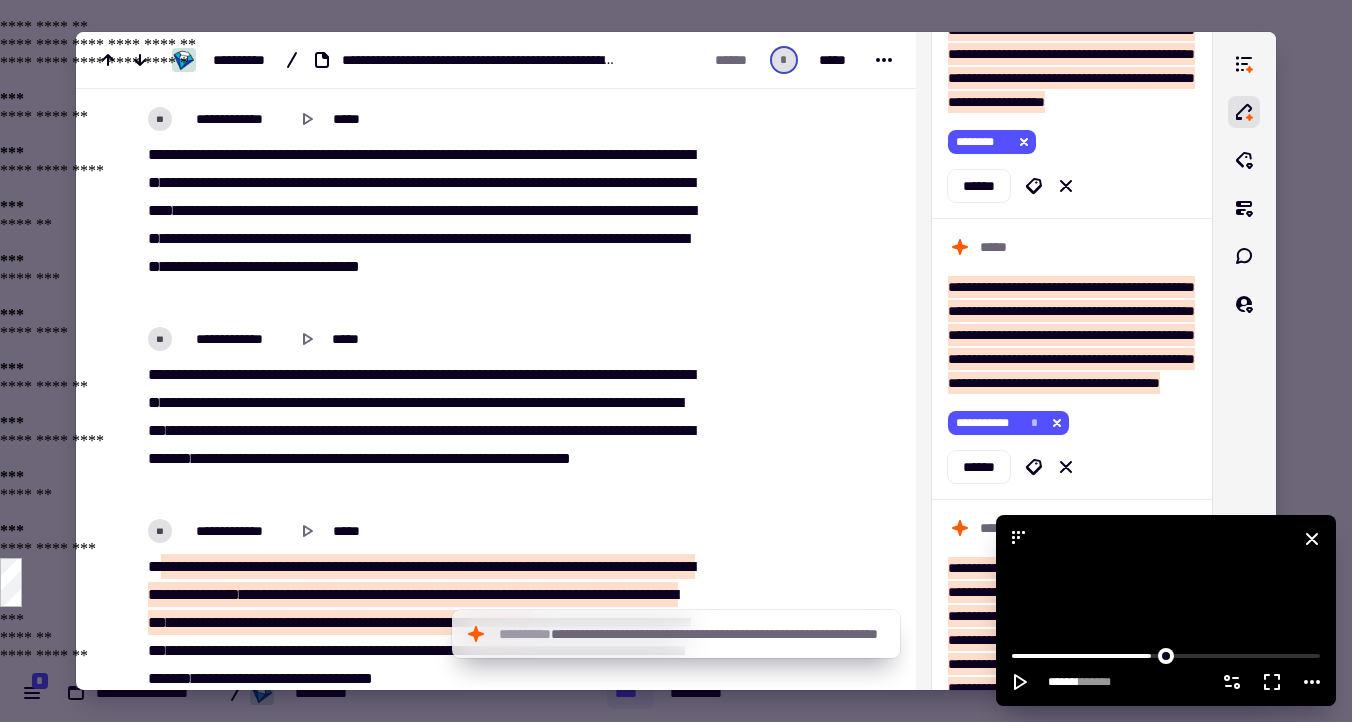 click 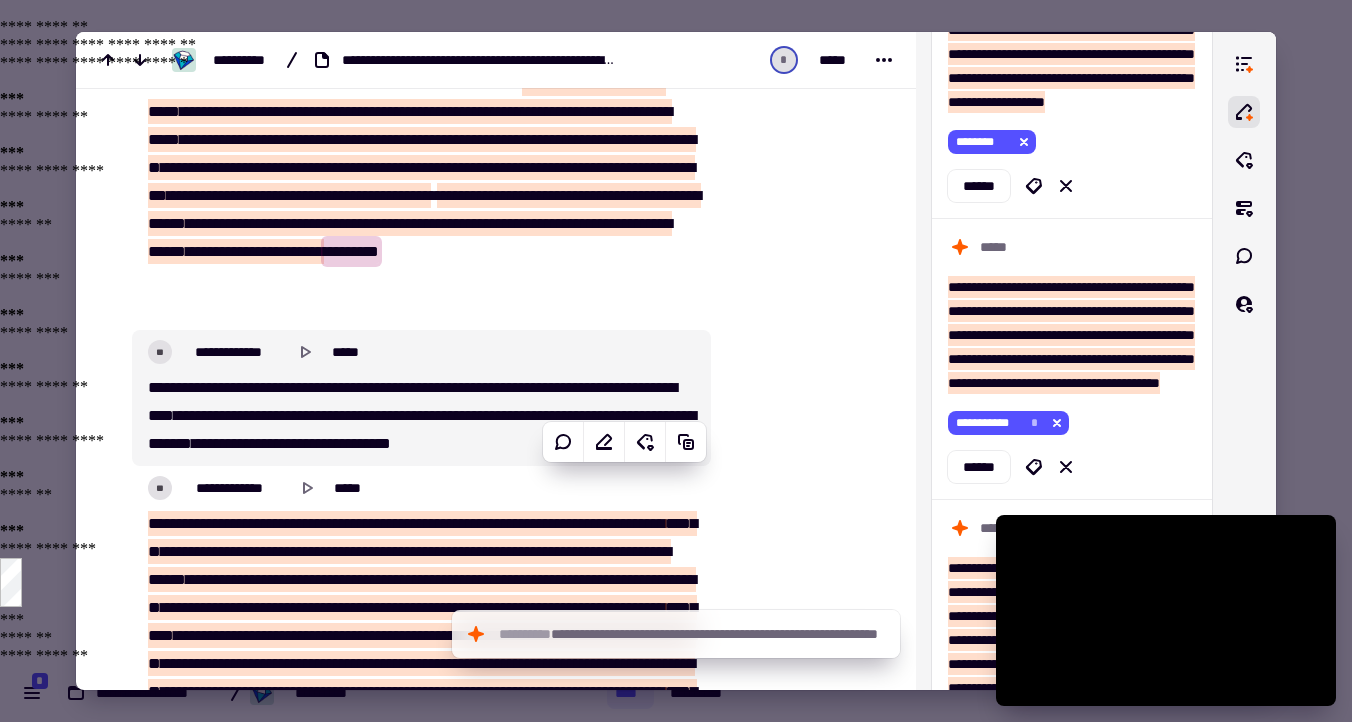 scroll, scrollTop: 10664, scrollLeft: 0, axis: vertical 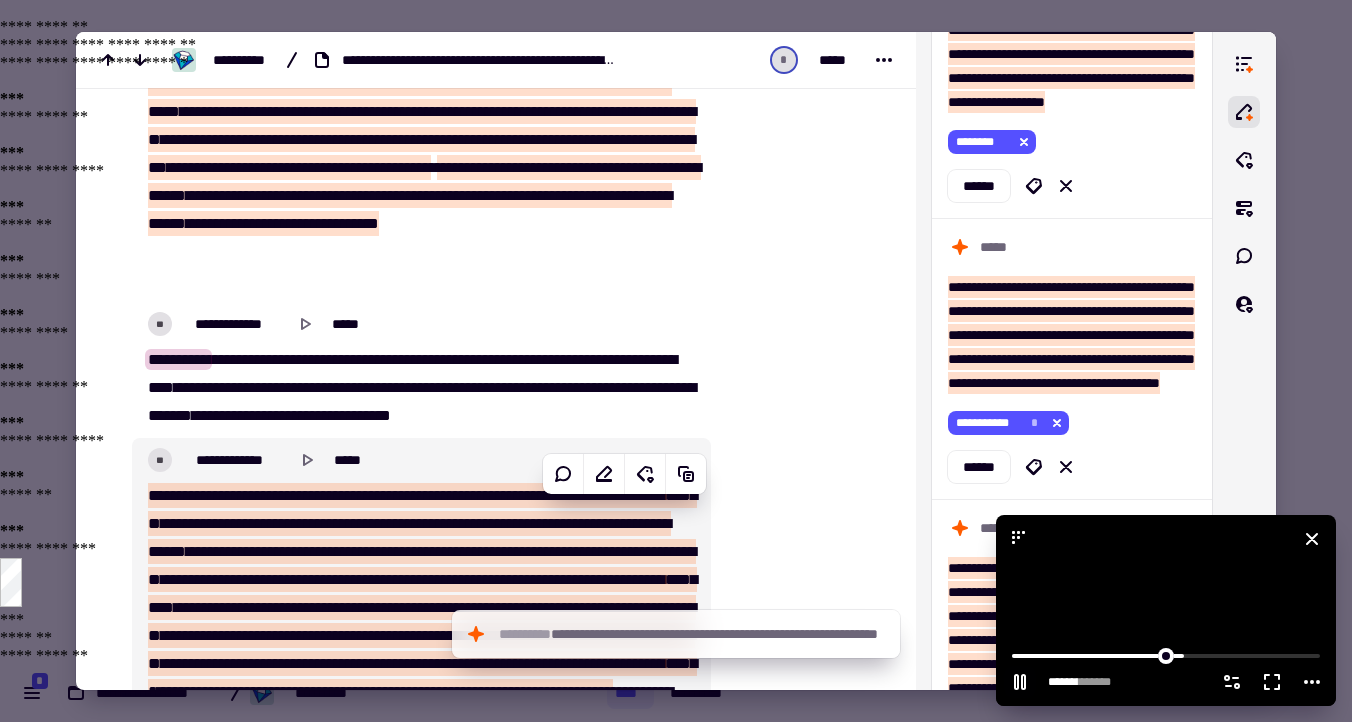 click 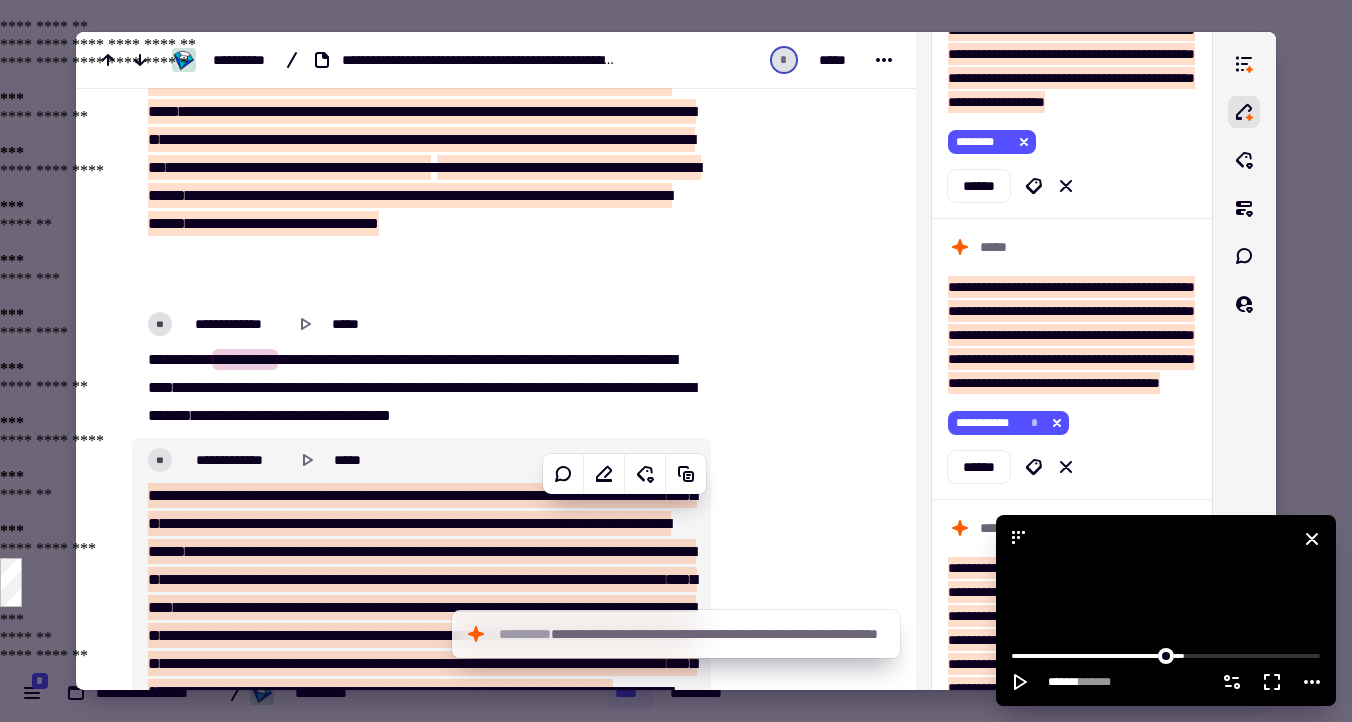 click 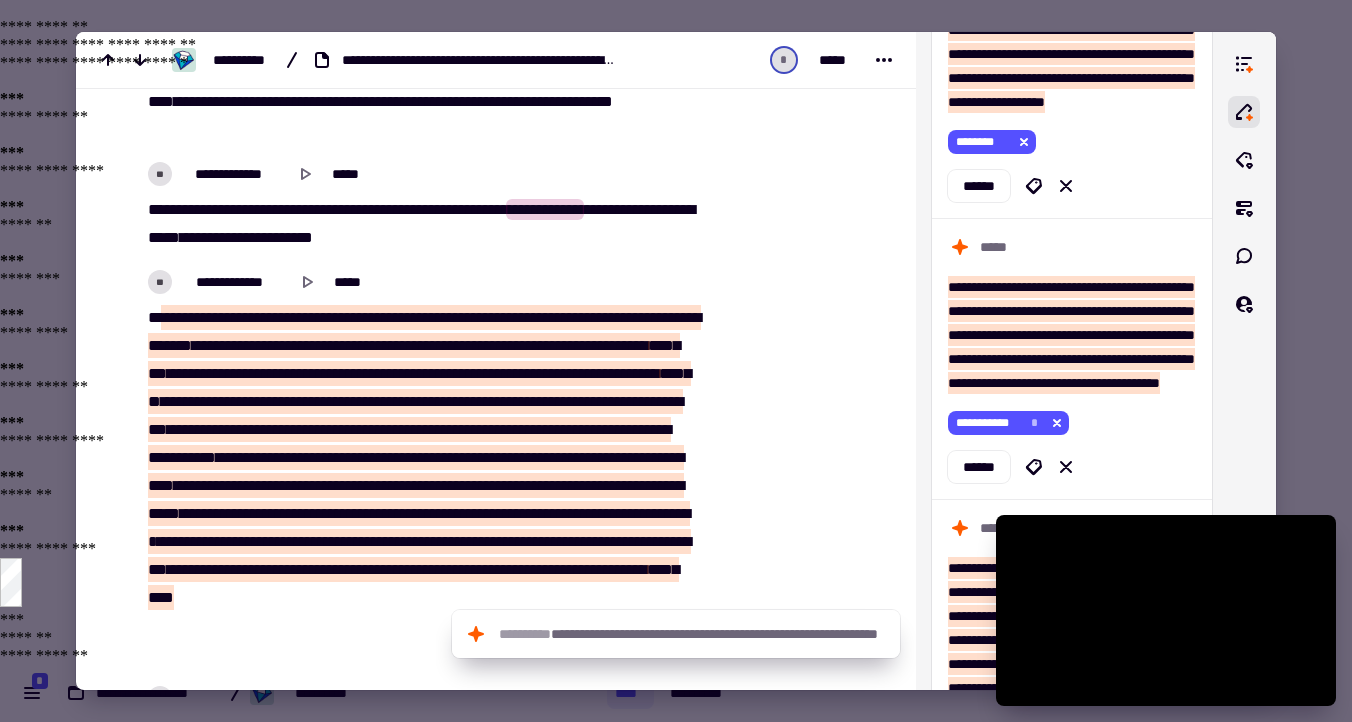 scroll, scrollTop: 11588, scrollLeft: 0, axis: vertical 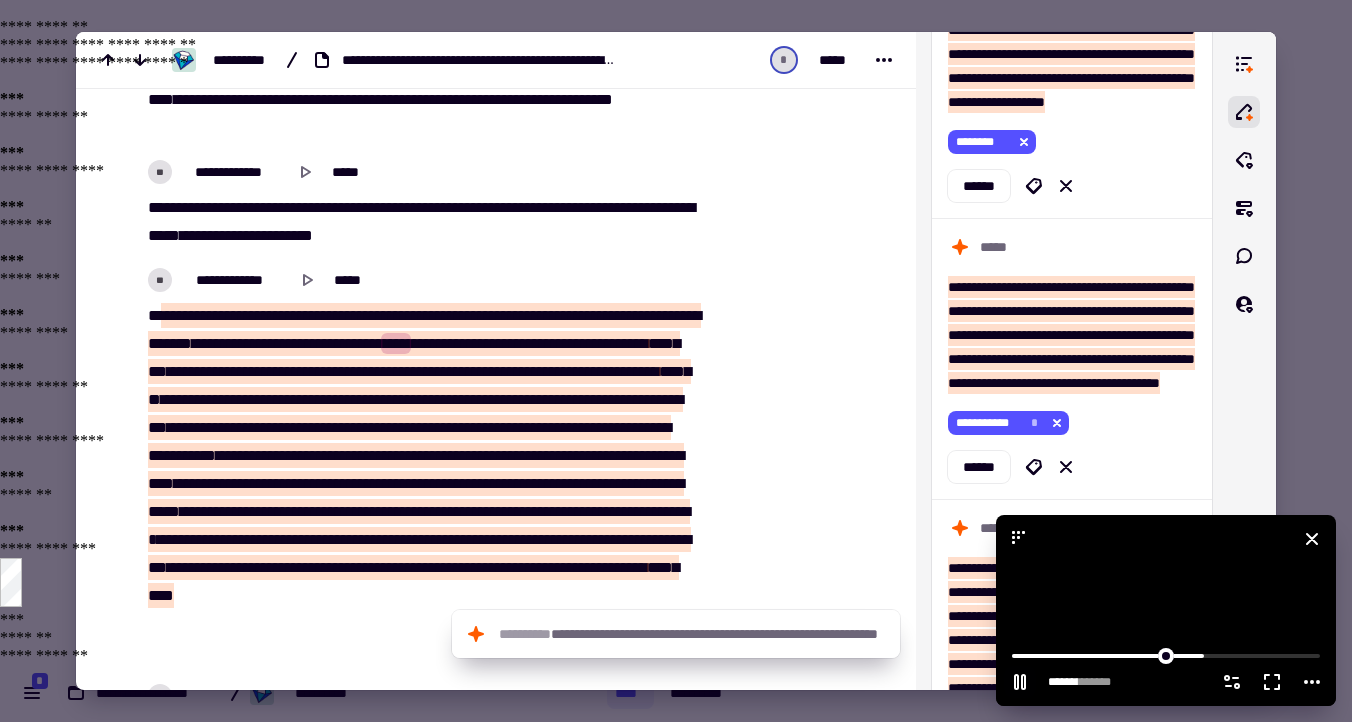 click 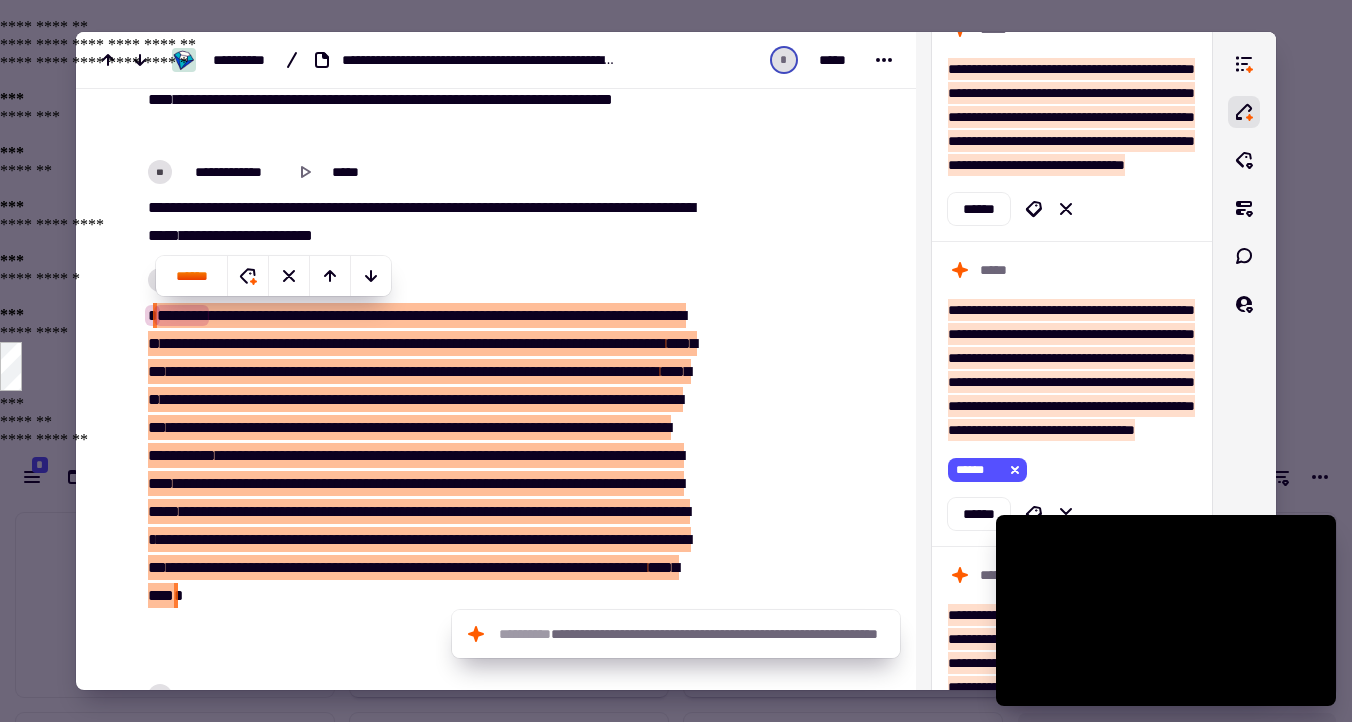 scroll, scrollTop: 6658, scrollLeft: 0, axis: vertical 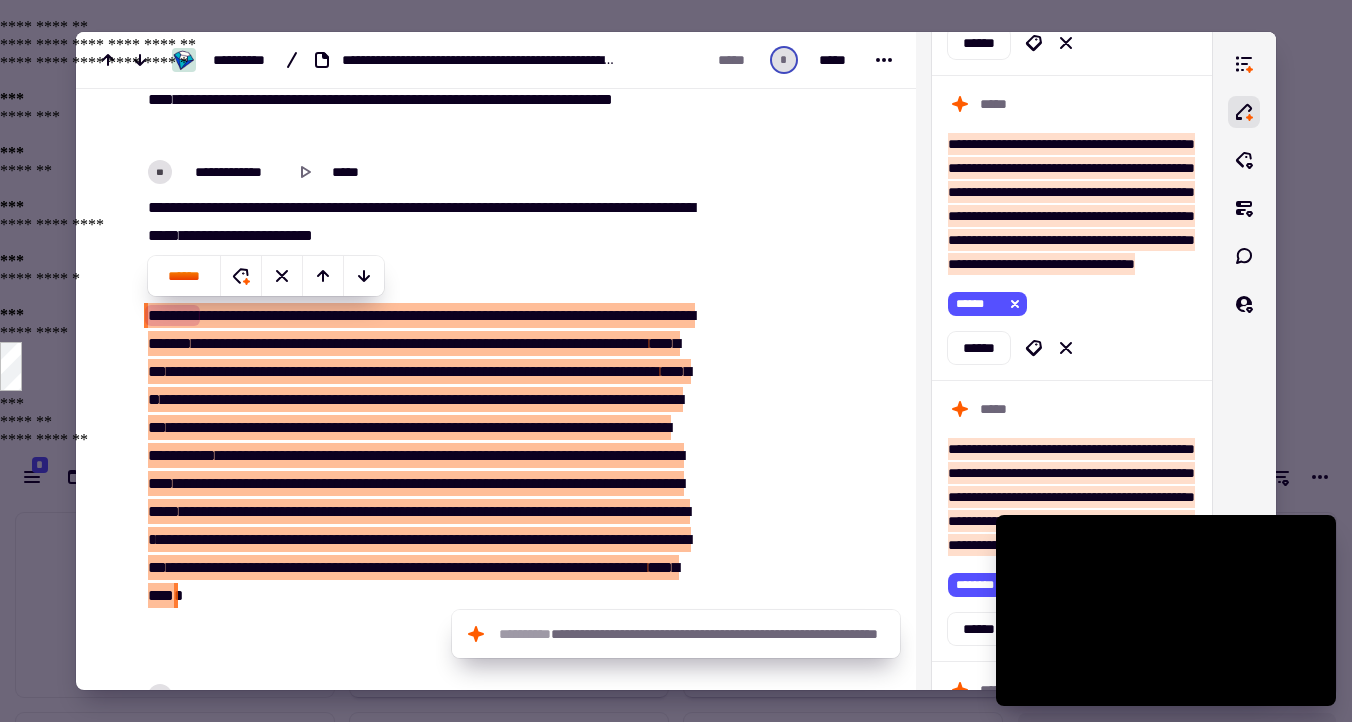 click on "**" at bounding box center [432, 343] 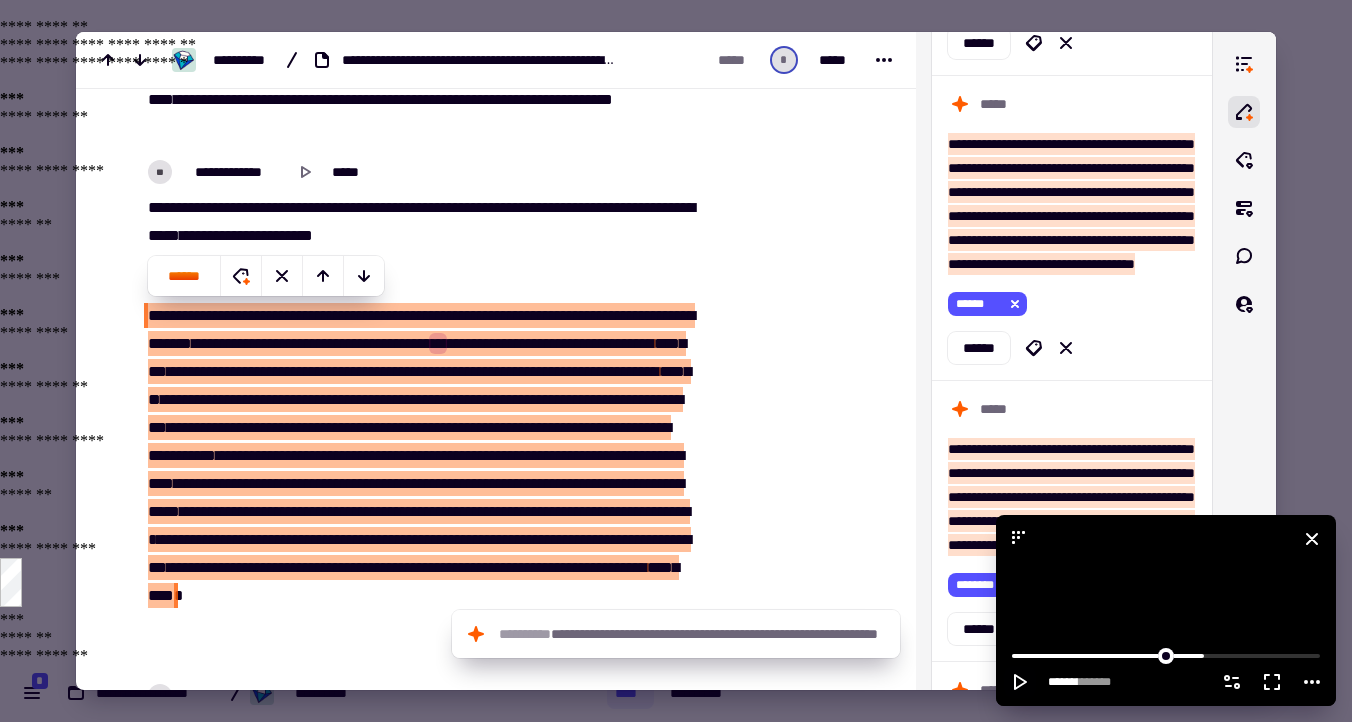 click 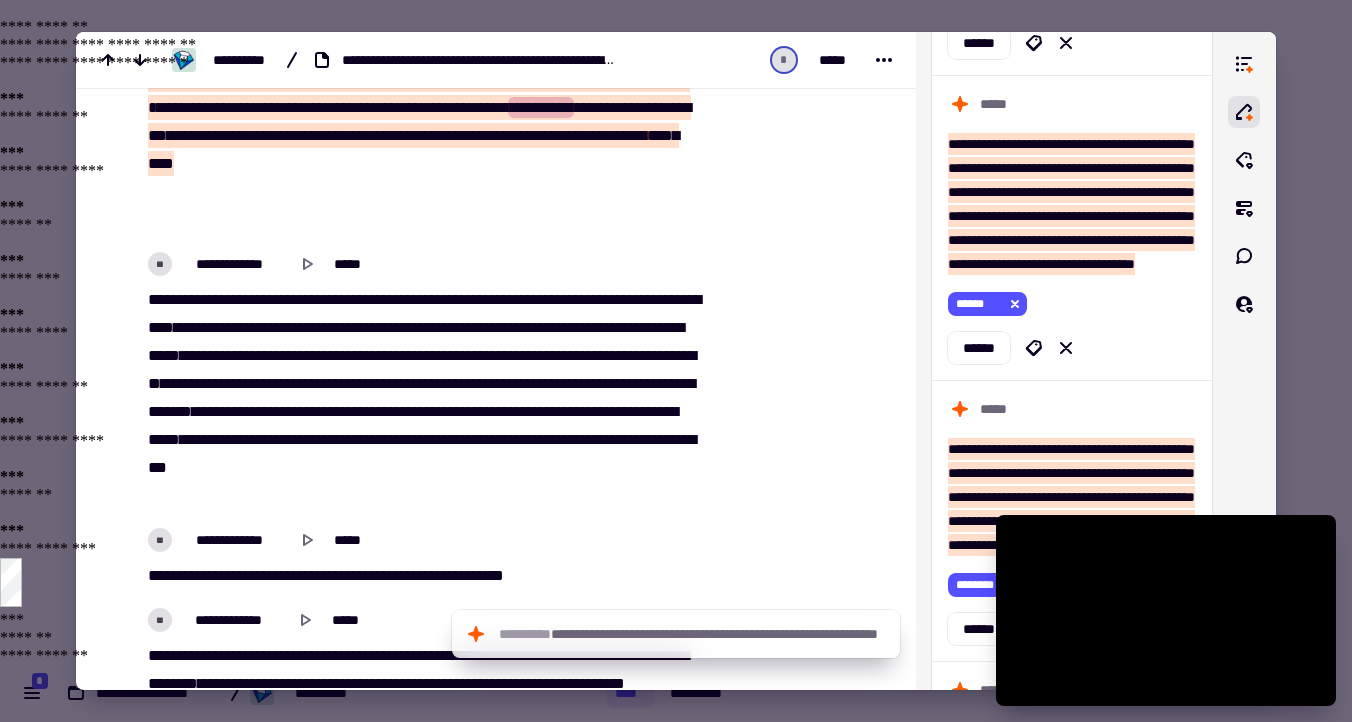 scroll, scrollTop: 12029, scrollLeft: 0, axis: vertical 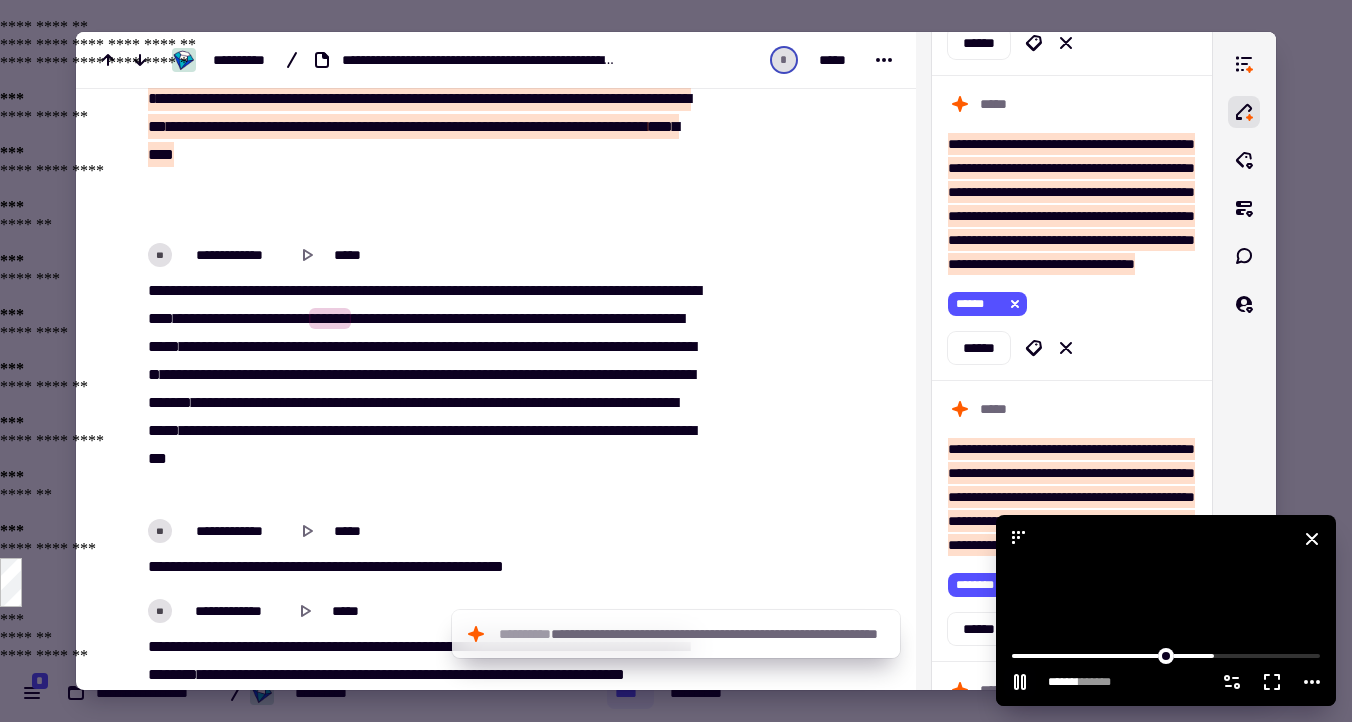 click 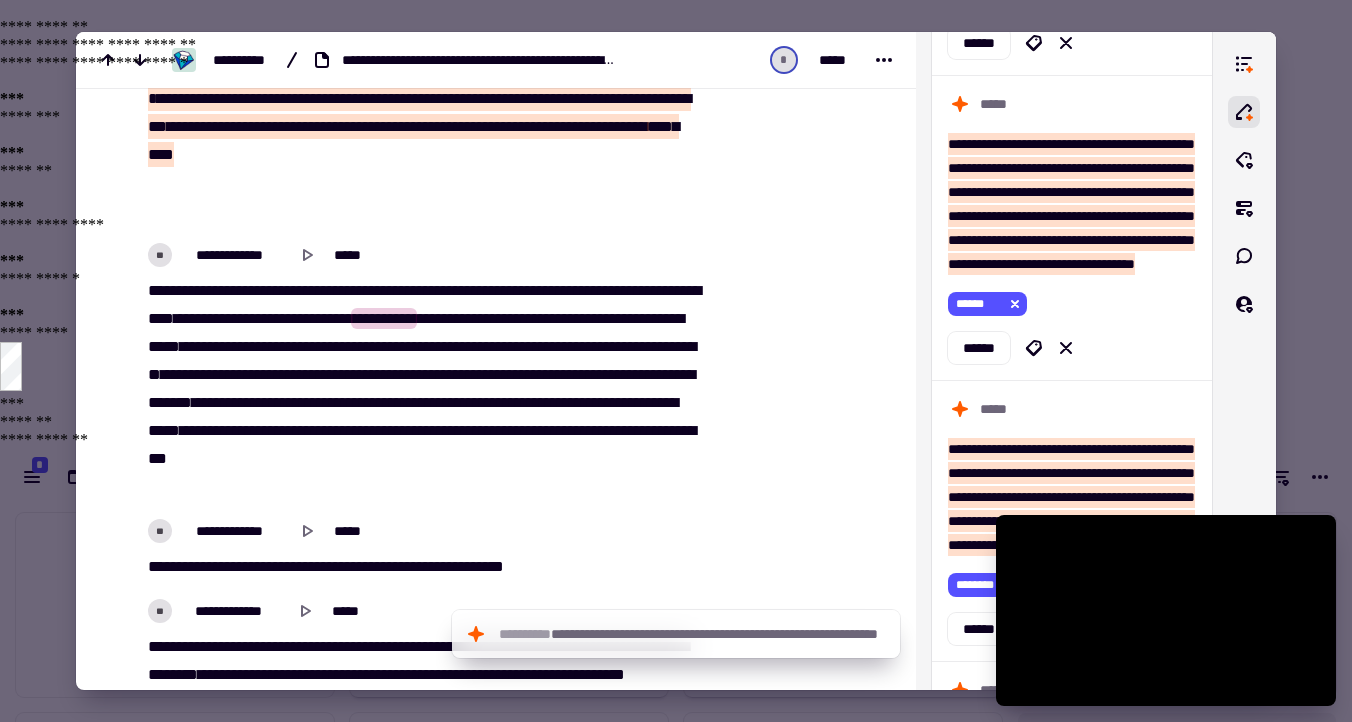 click on "**********" at bounding box center [421, 389] 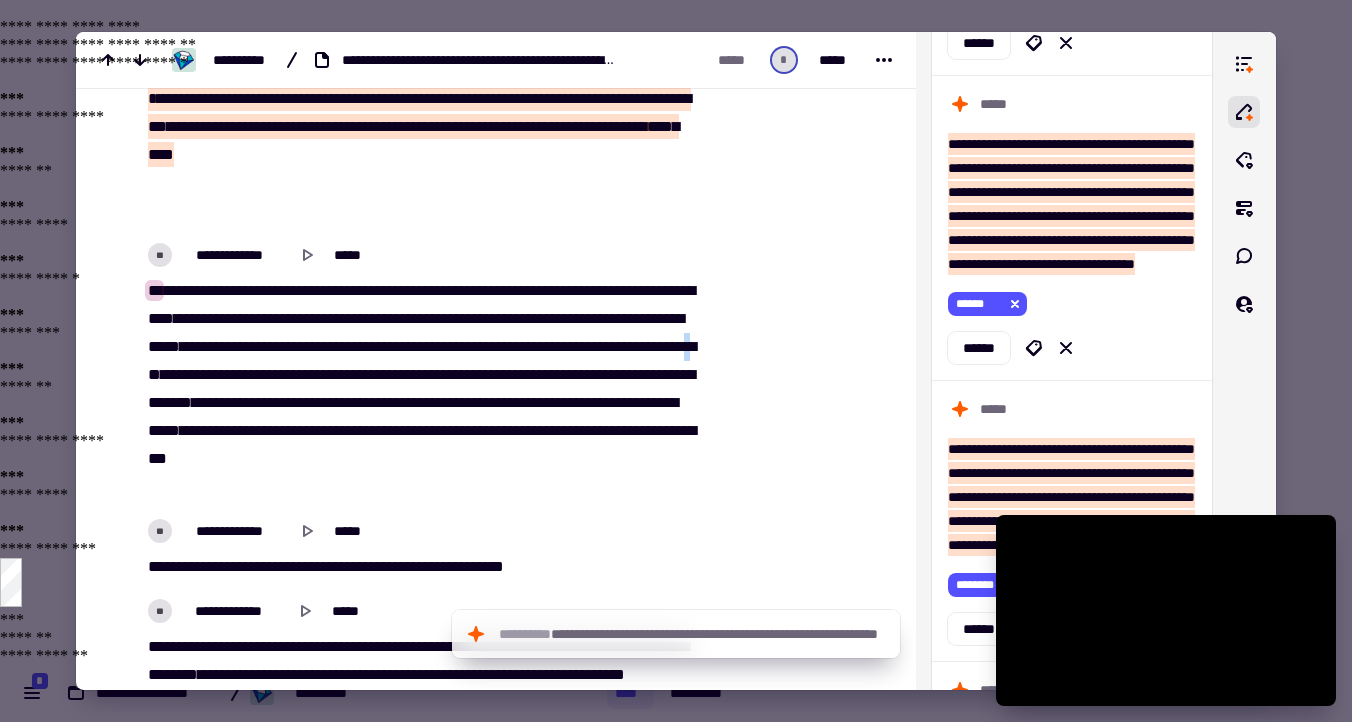 click on "**********" at bounding box center [421, 389] 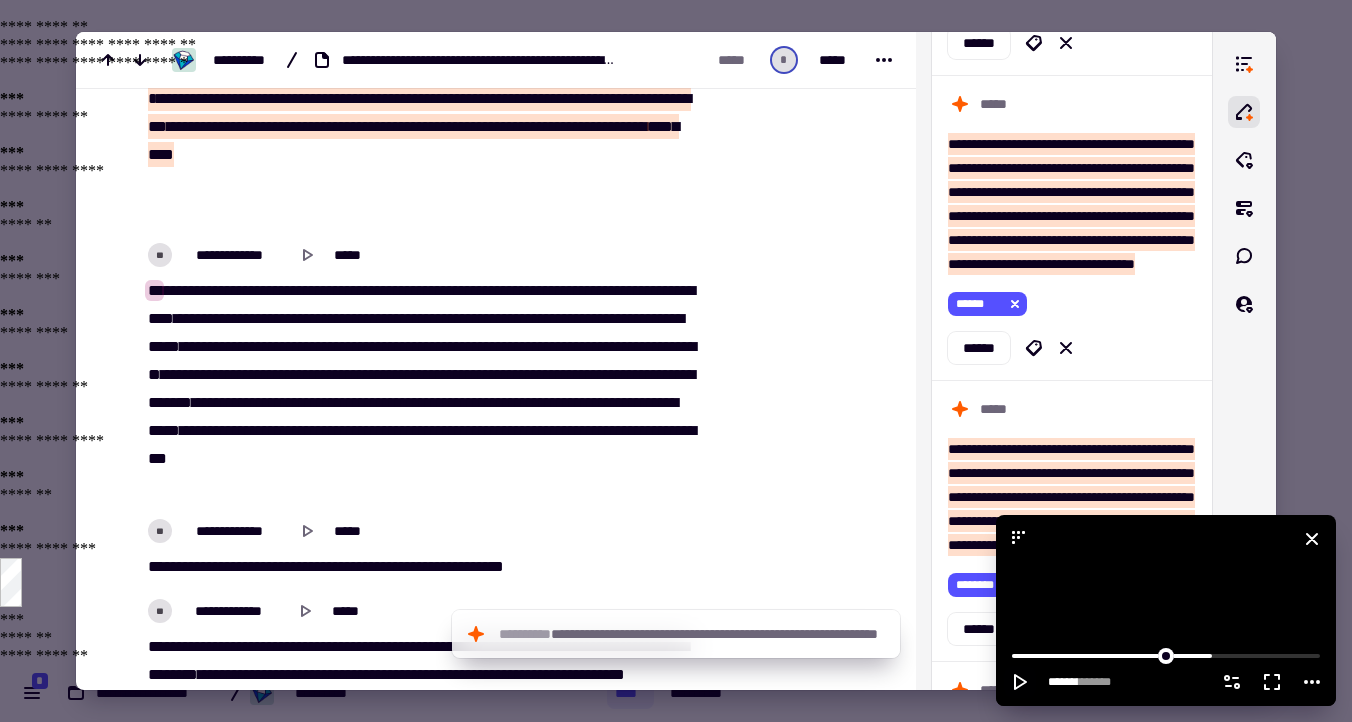 click 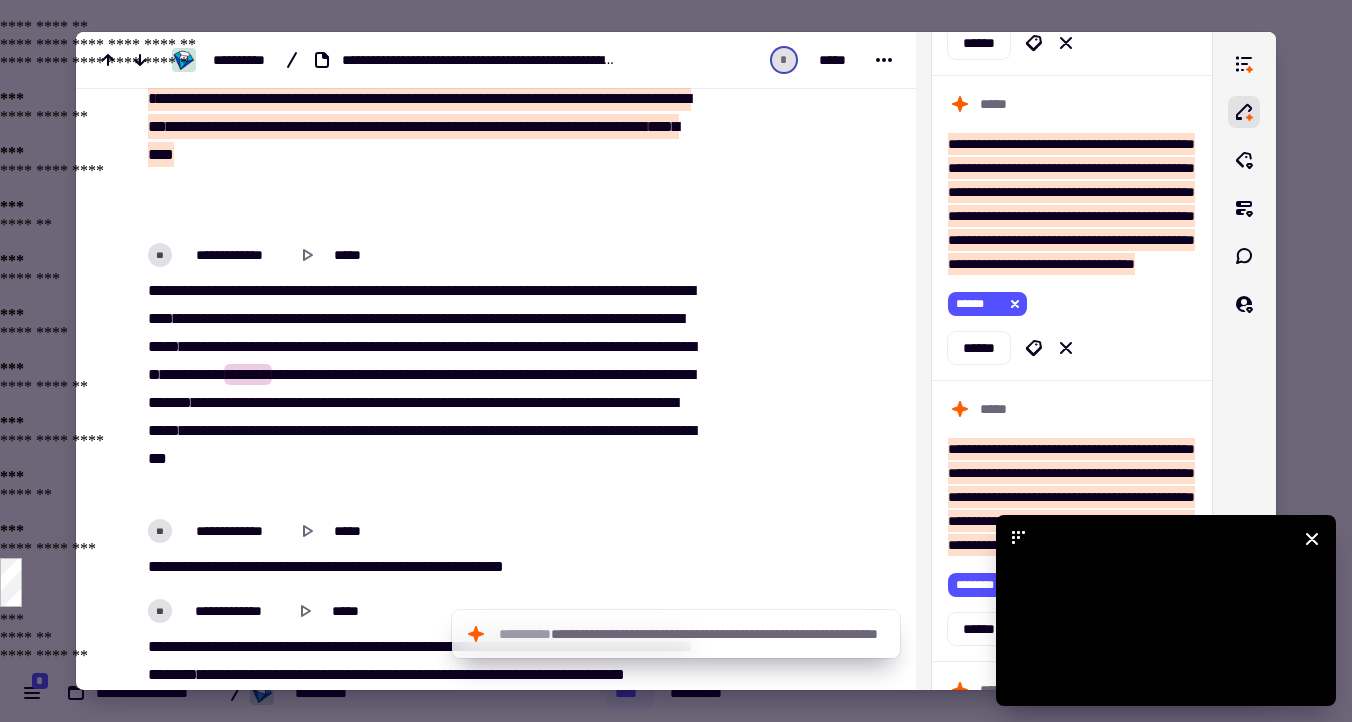 click 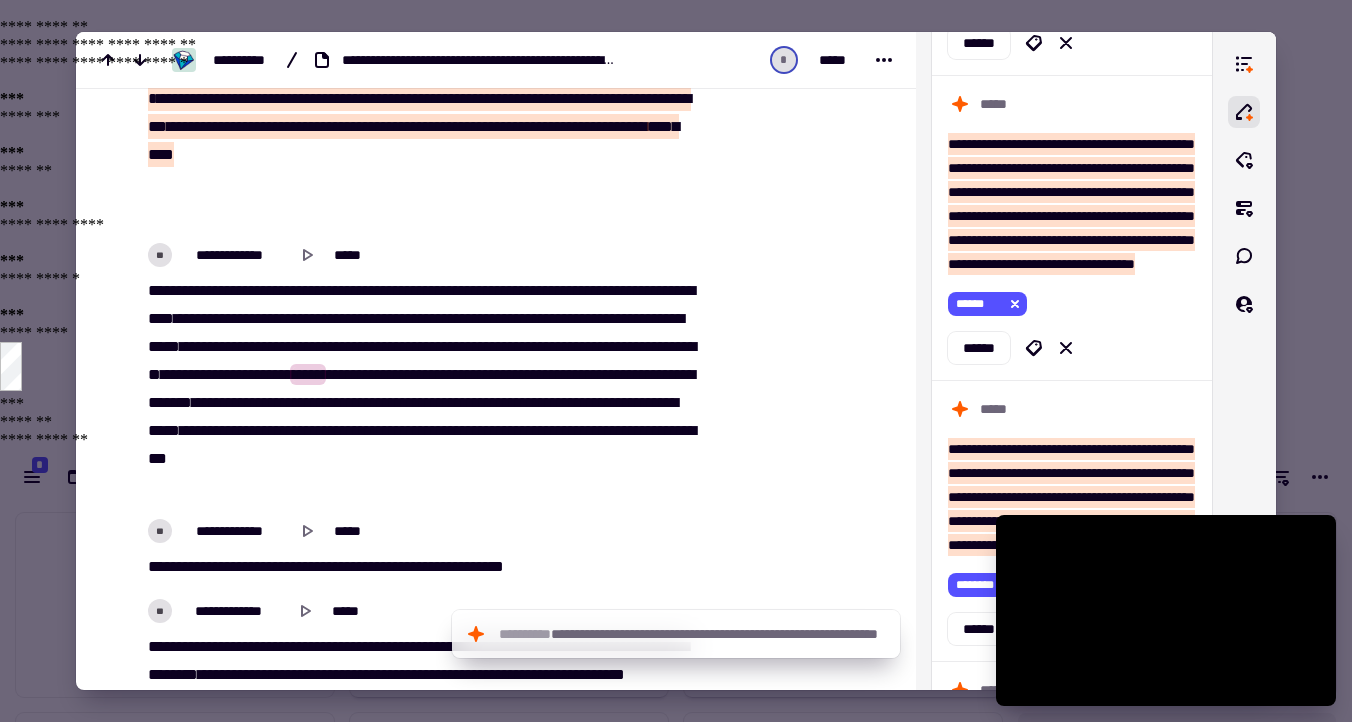 click on "**" at bounding box center (539, 374) 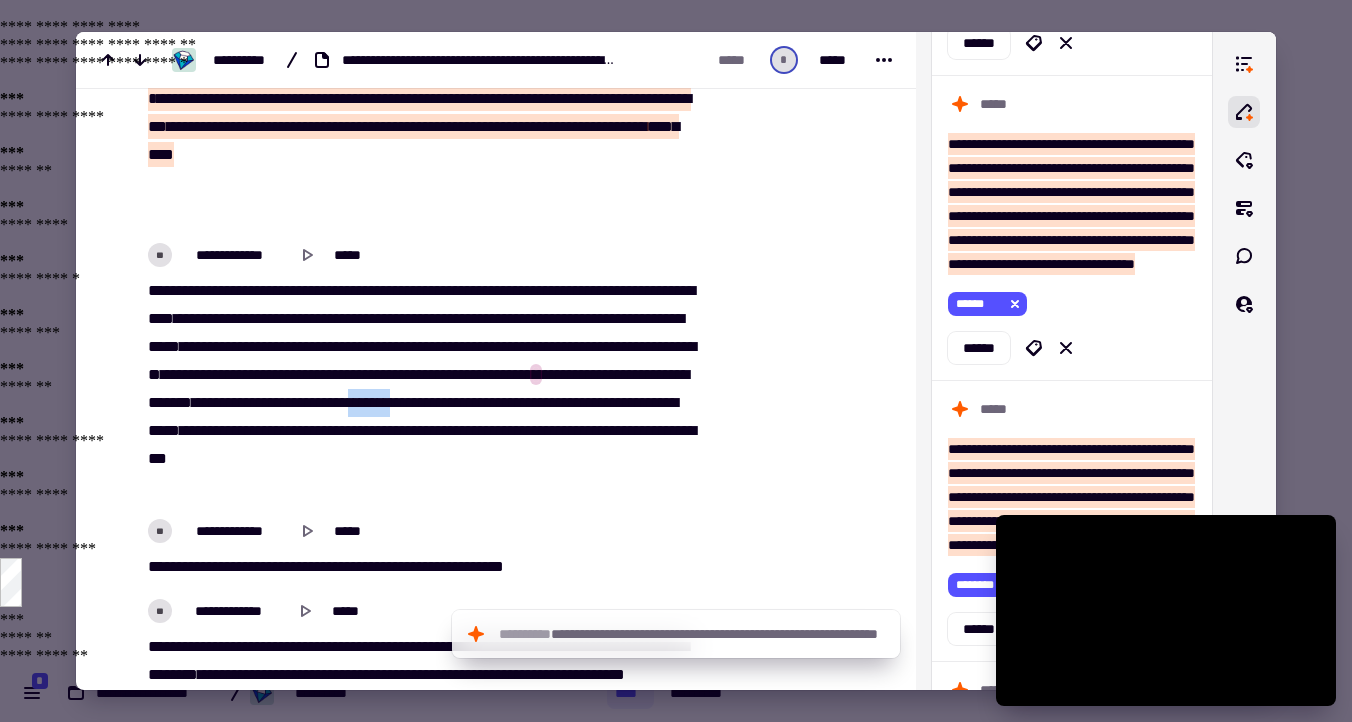 drag, startPoint x: 375, startPoint y: 433, endPoint x: 323, endPoint y: 432, distance: 52.009613 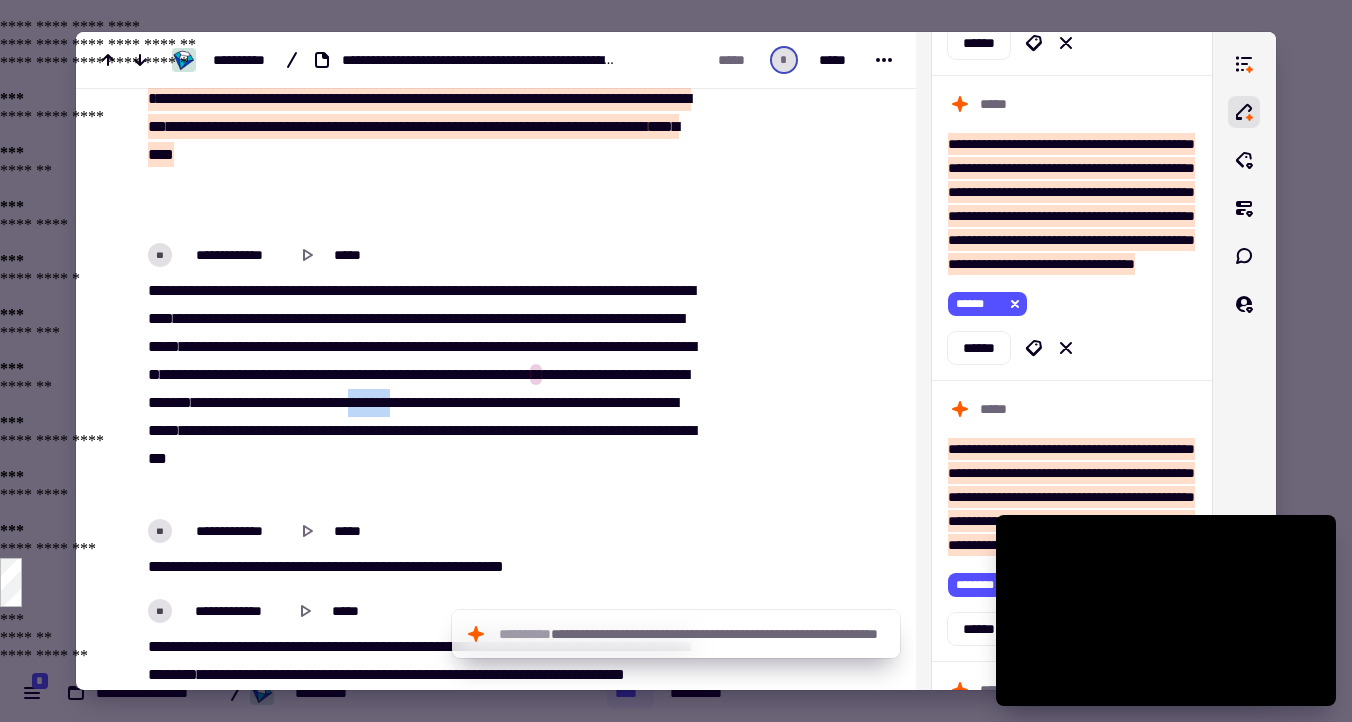 click on "**********" at bounding box center (421, 389) 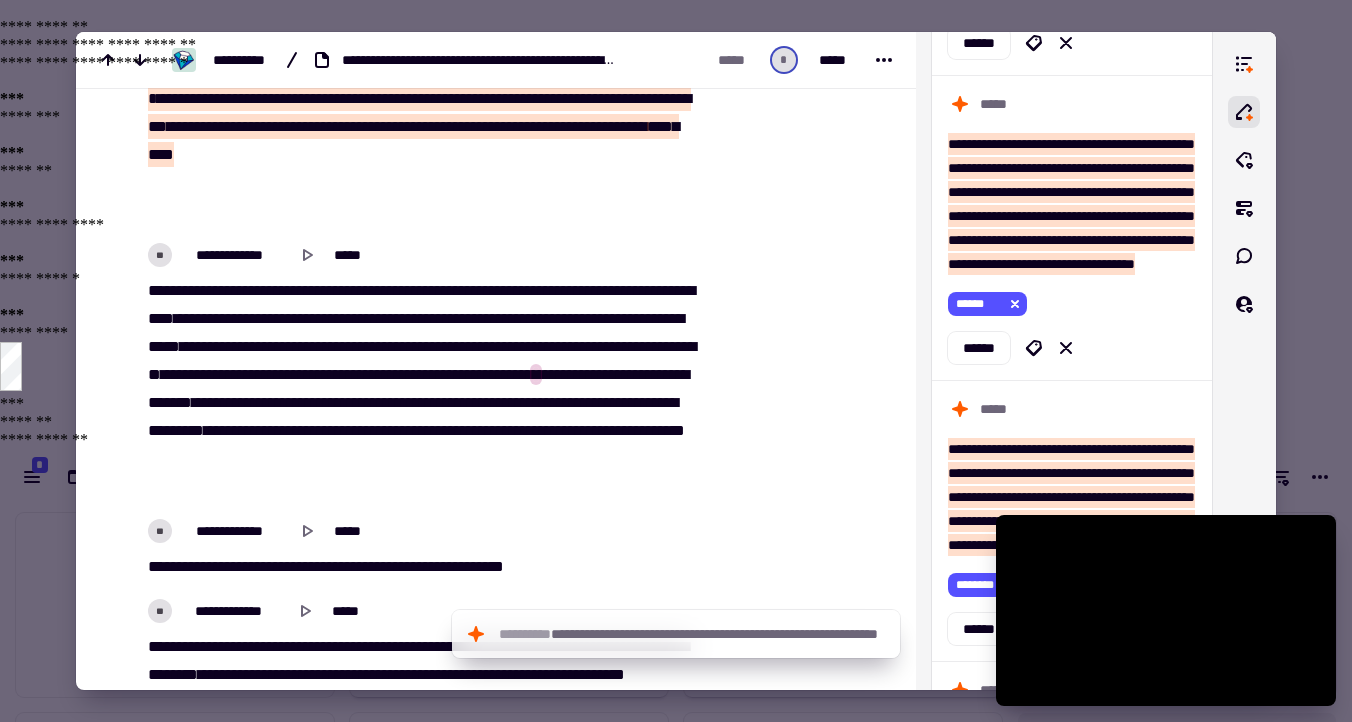 click on "****" at bounding box center (366, 430) 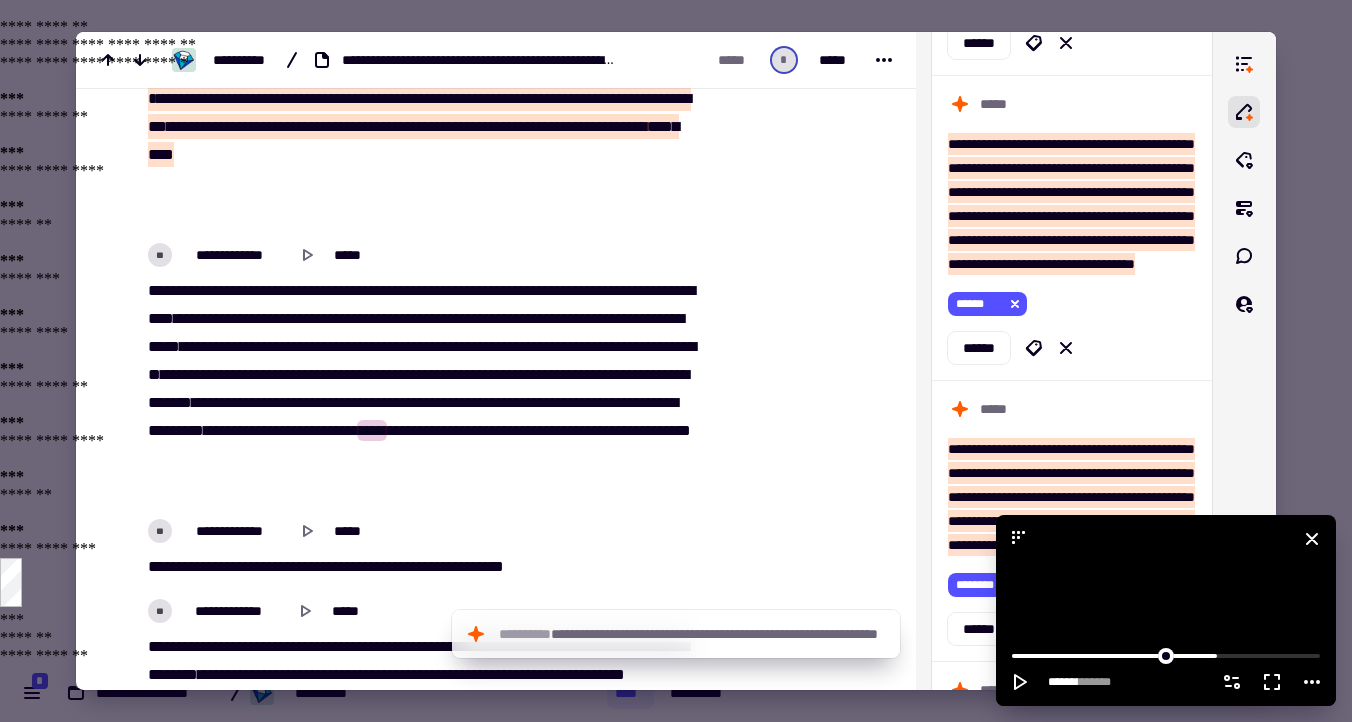 click 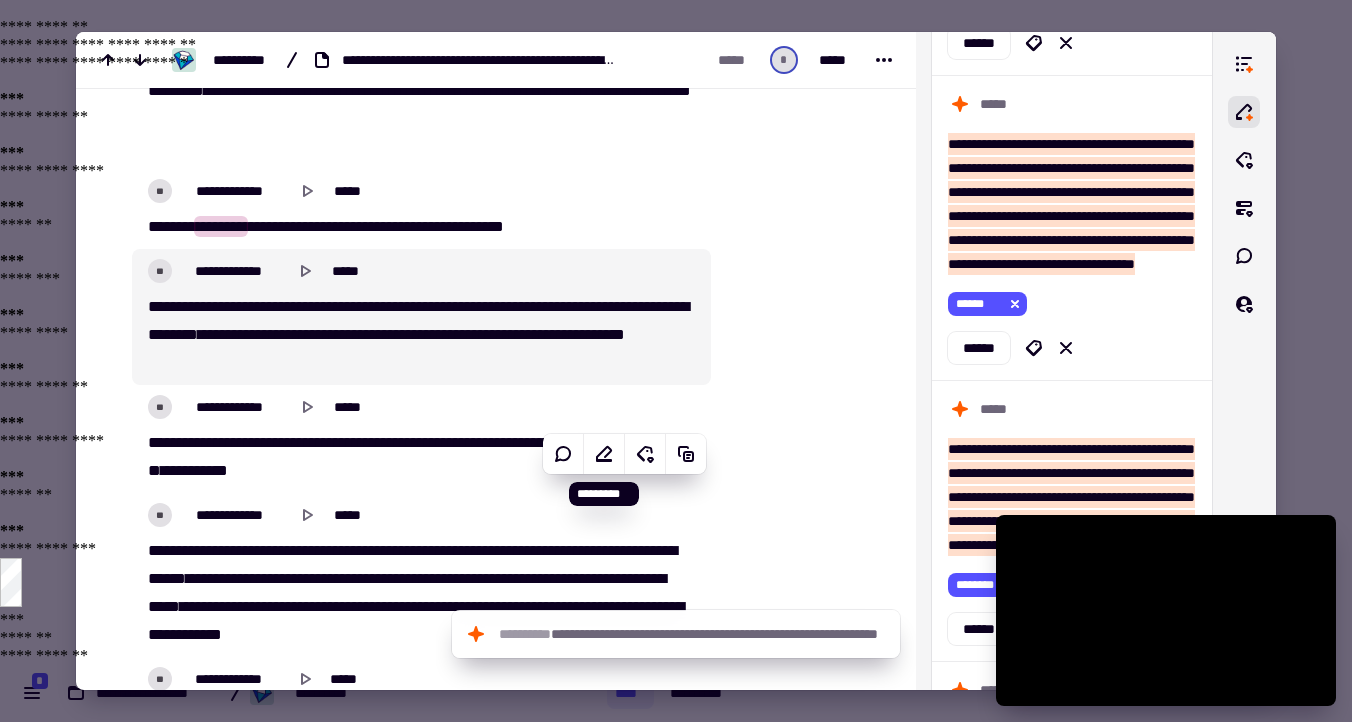 scroll, scrollTop: 12377, scrollLeft: 0, axis: vertical 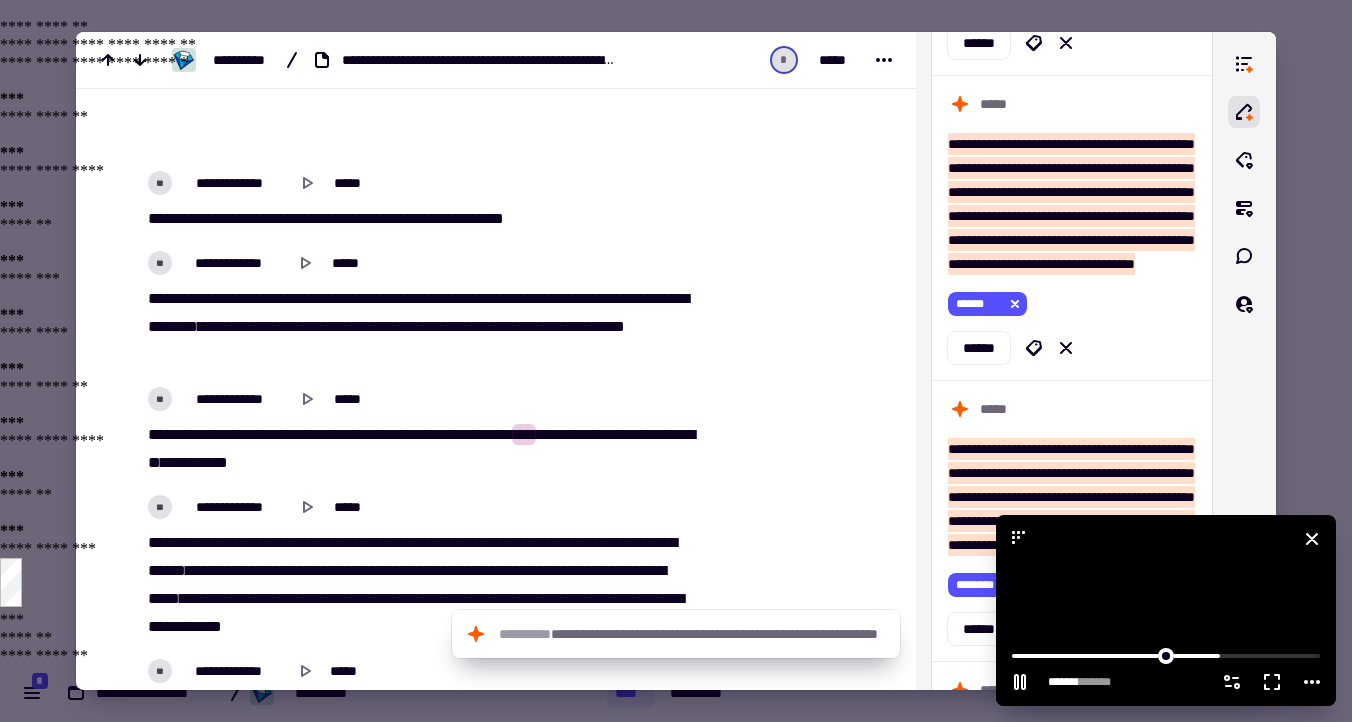 click 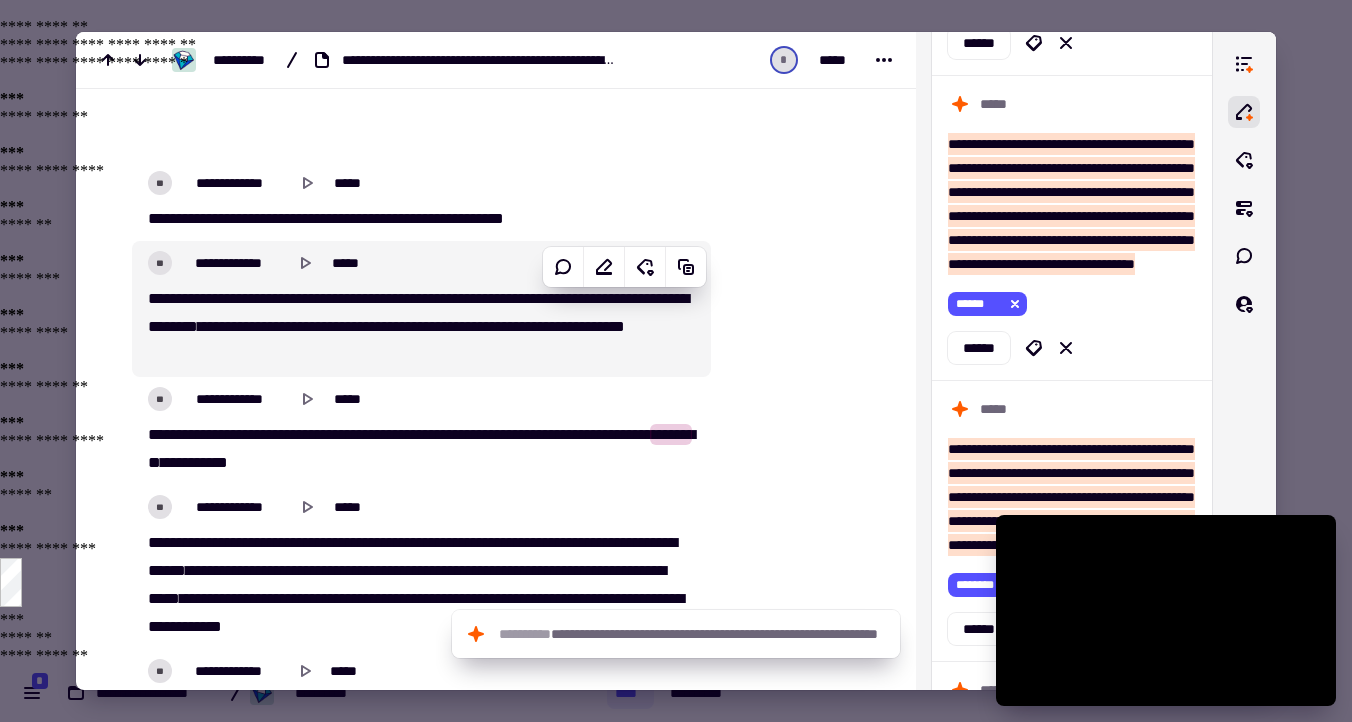 click on "****" at bounding box center [450, 326] 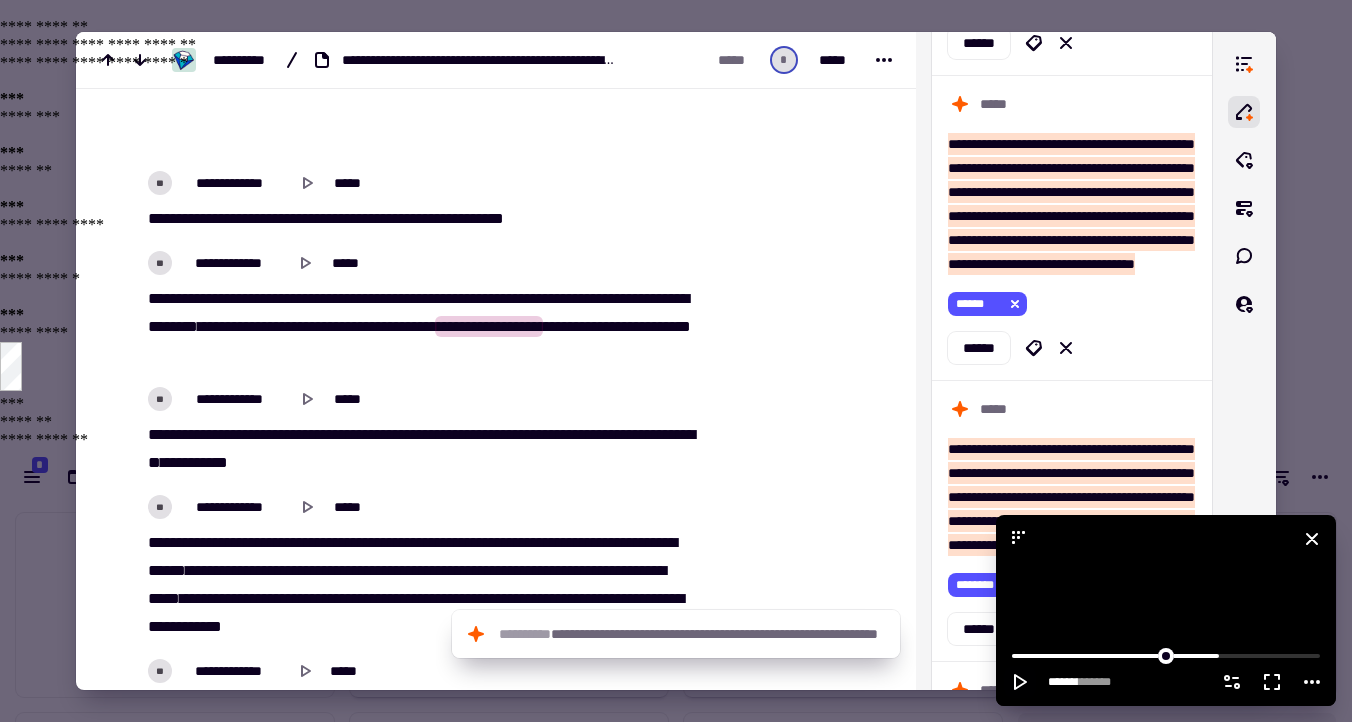 click 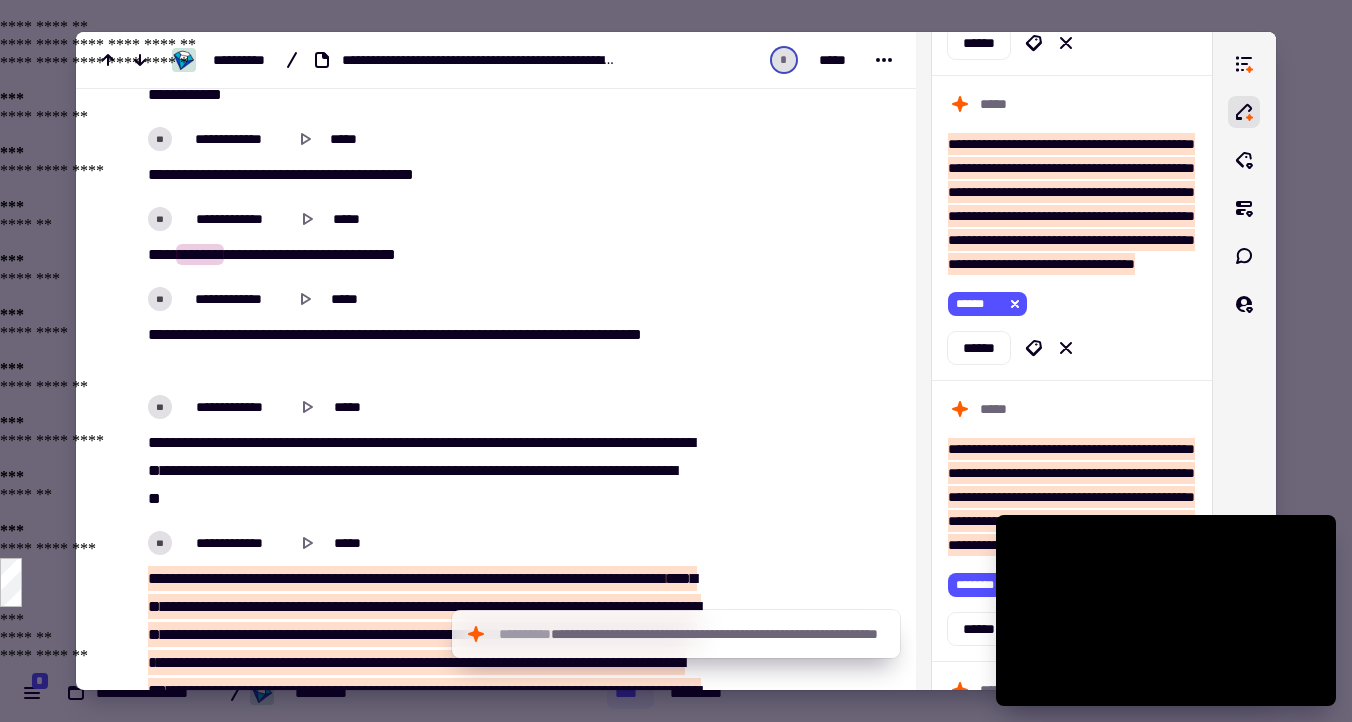 scroll, scrollTop: 12910, scrollLeft: 0, axis: vertical 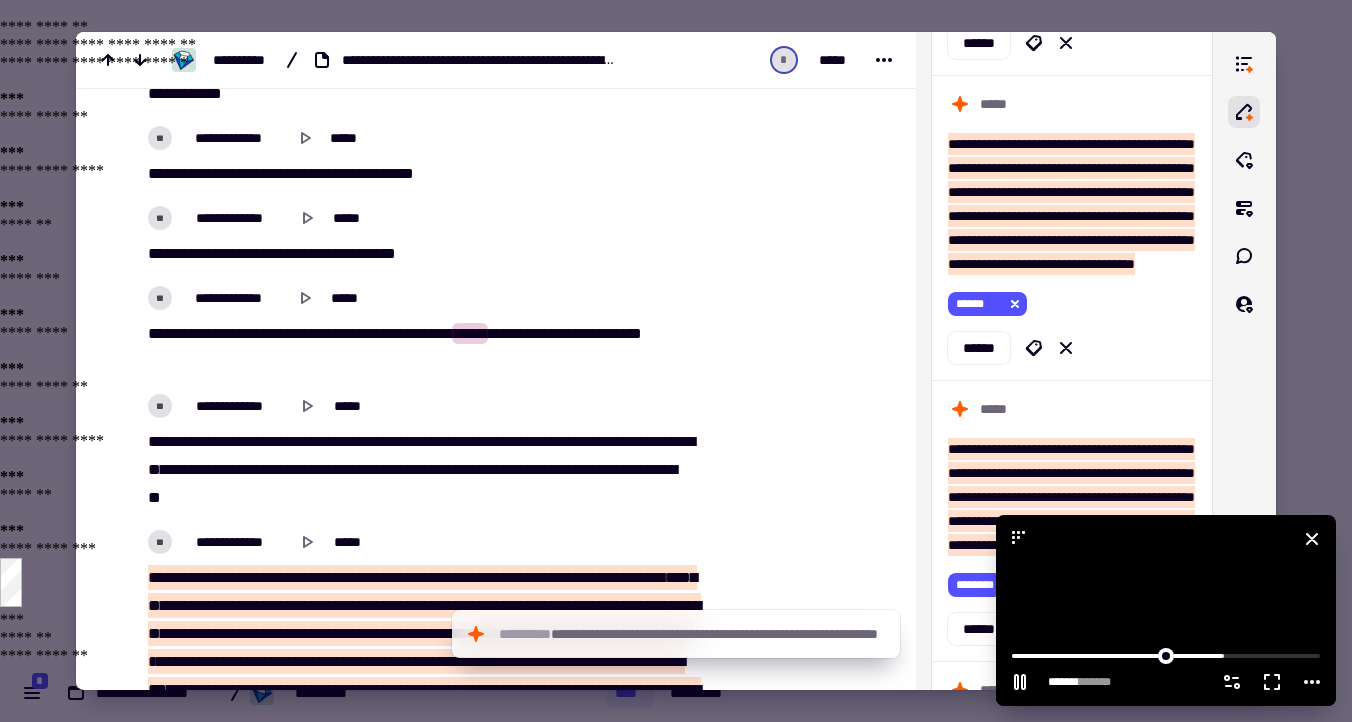 click 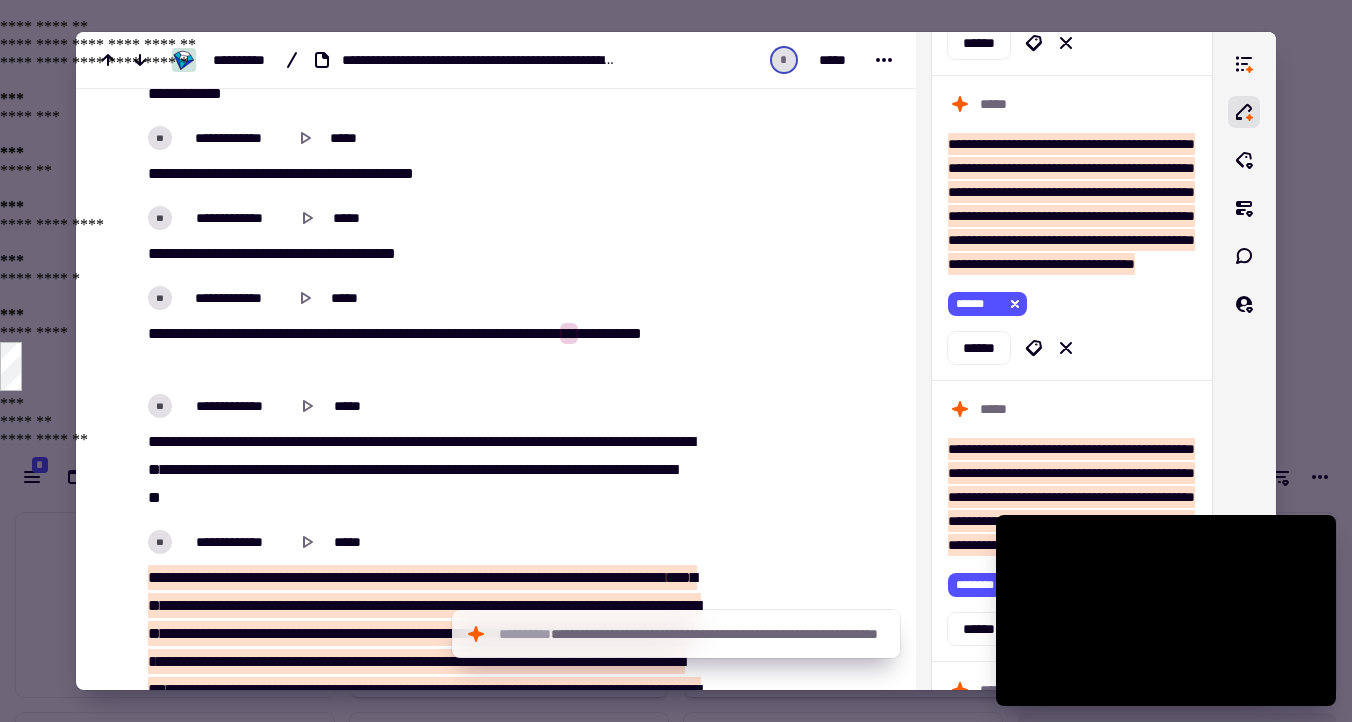 click on "****" at bounding box center [160, 253] 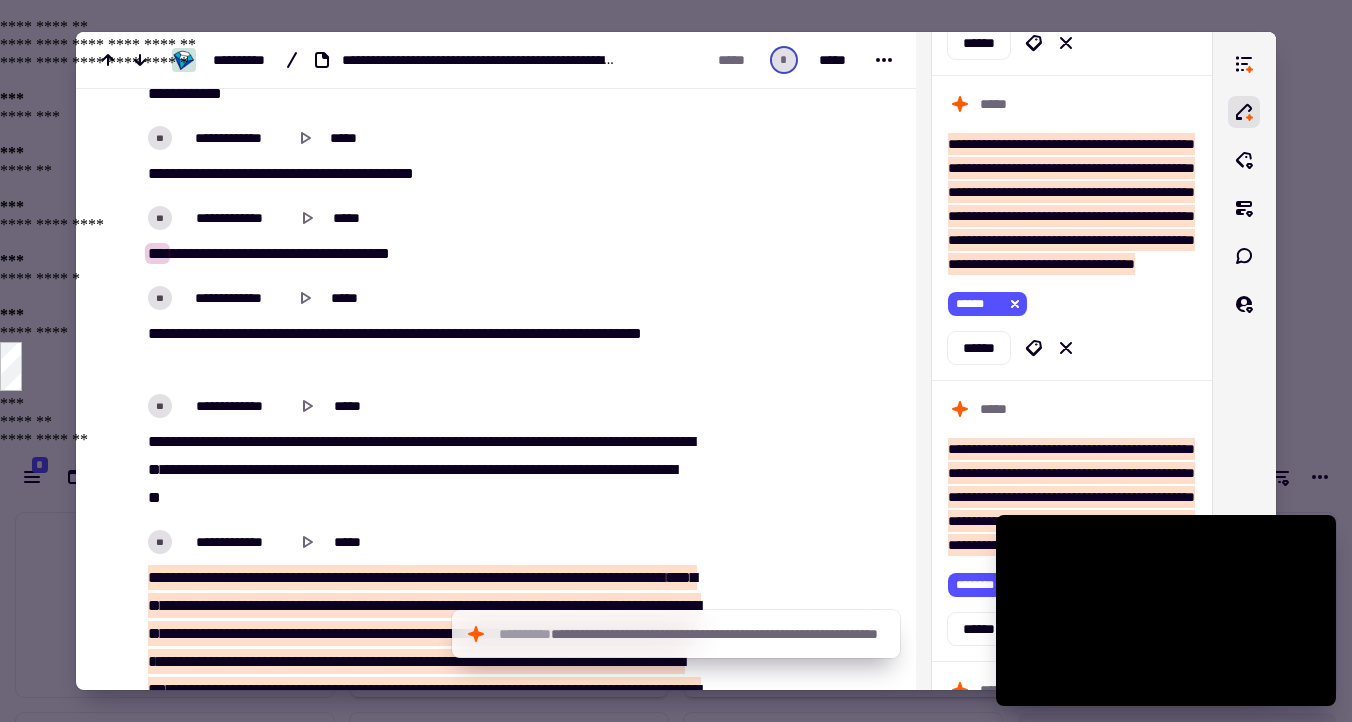 click on "**********" at bounding box center (187, 441) 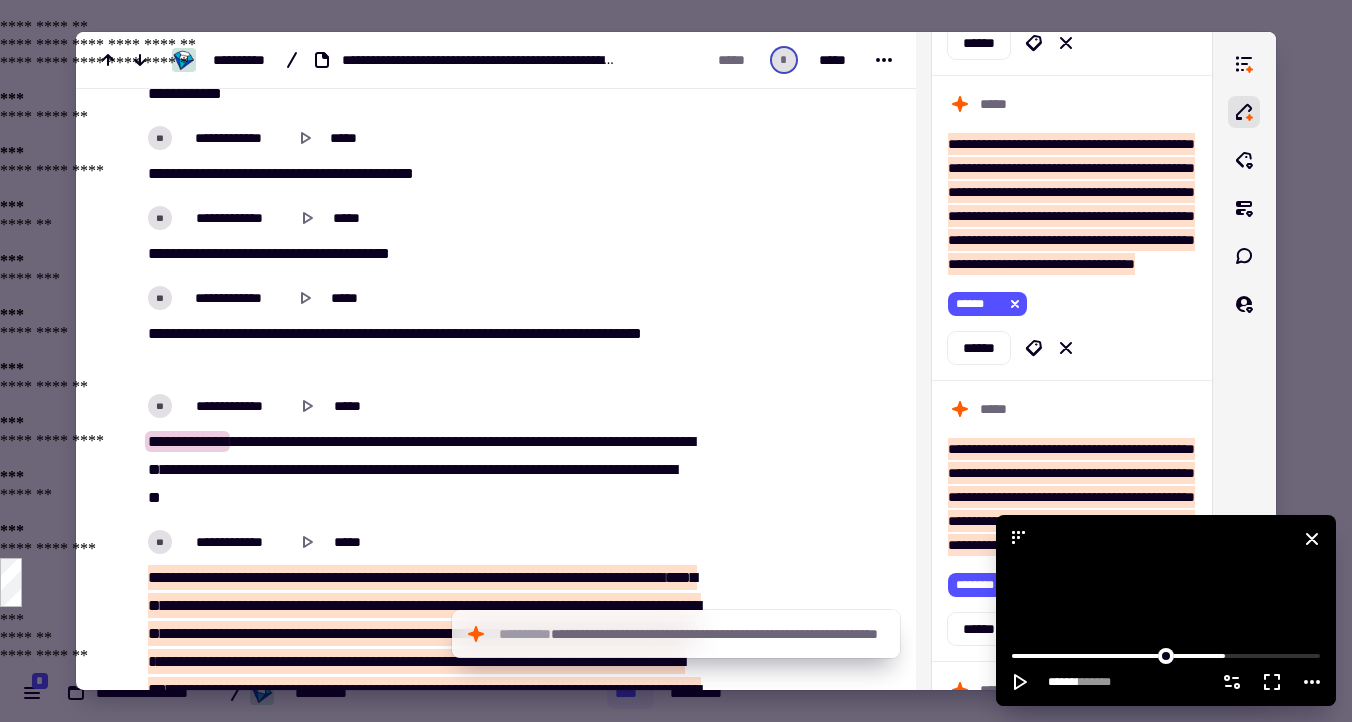 click 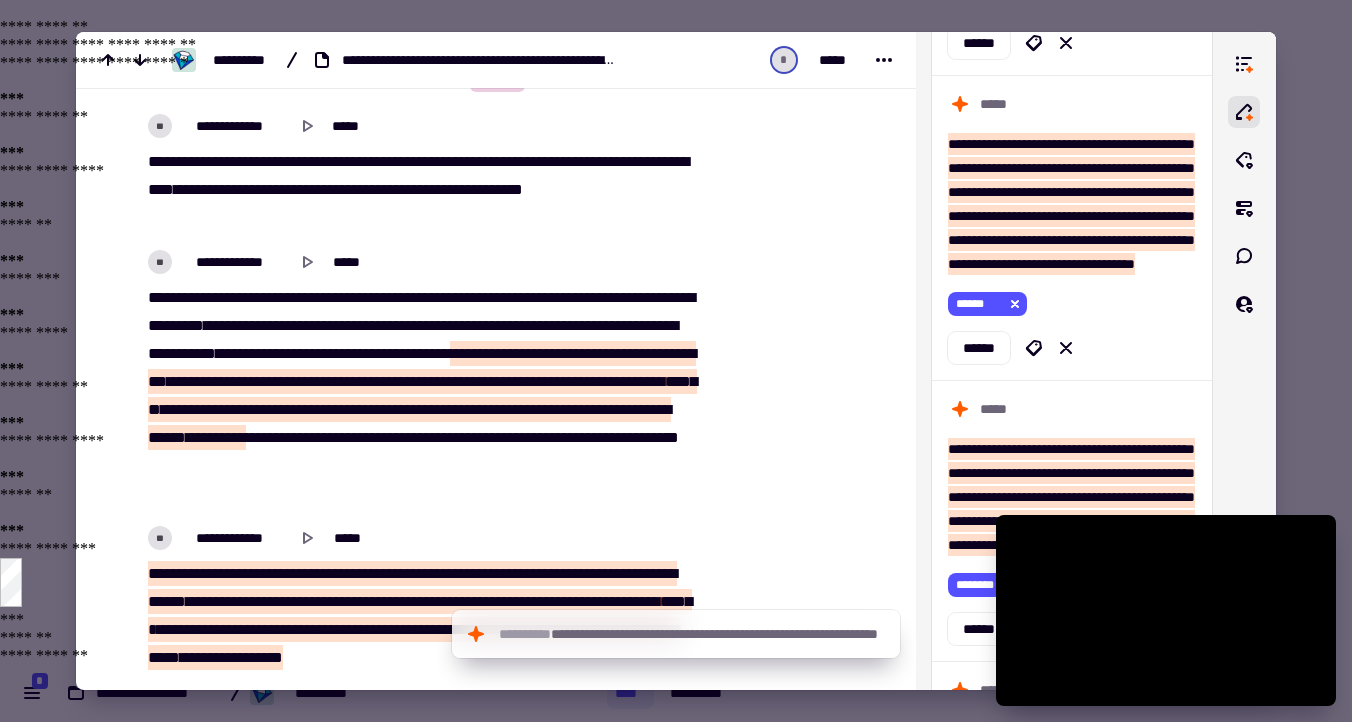 scroll, scrollTop: 14092, scrollLeft: 0, axis: vertical 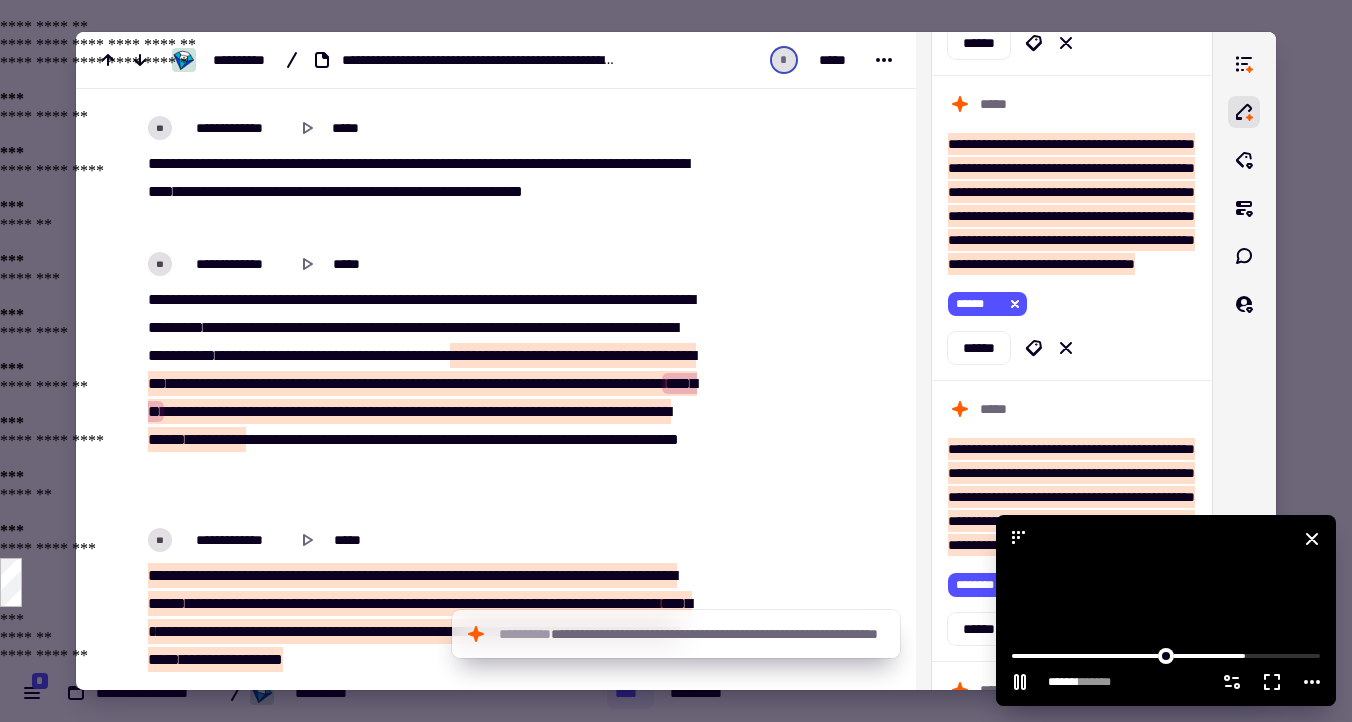 click 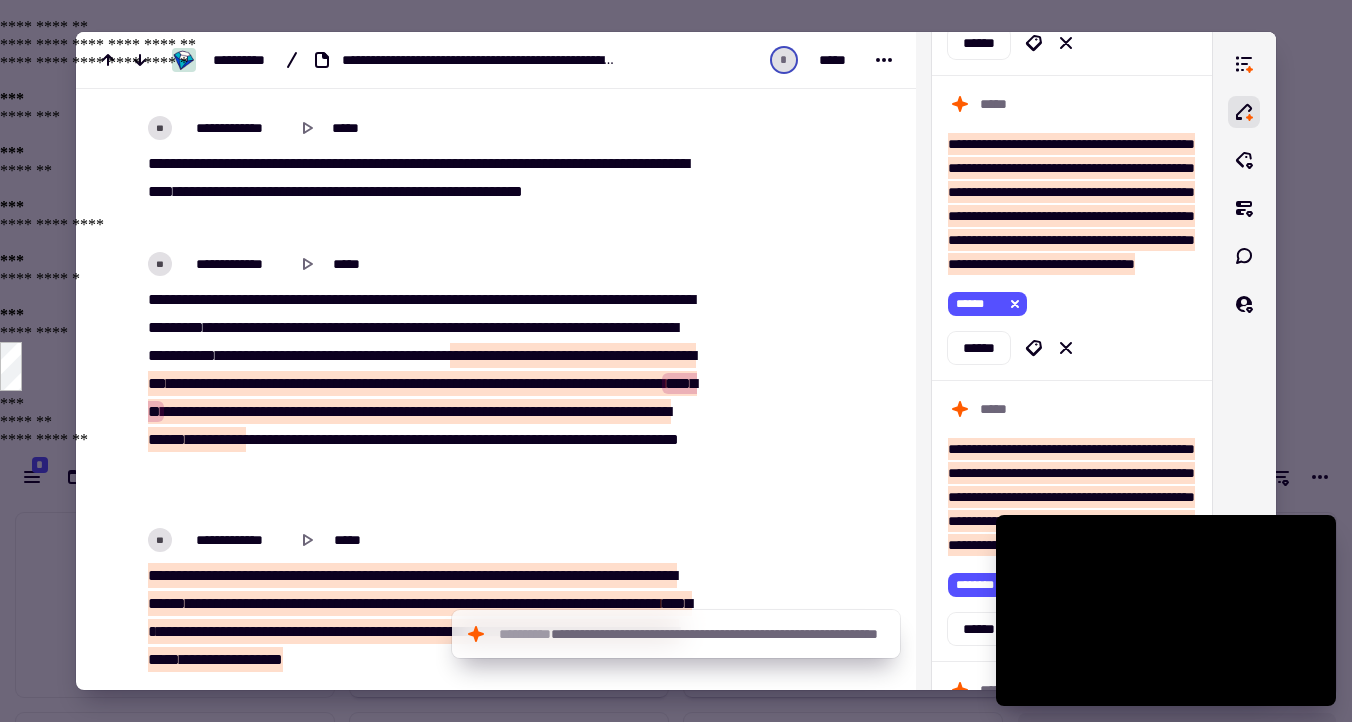 click on "**********" at bounding box center [421, 398] 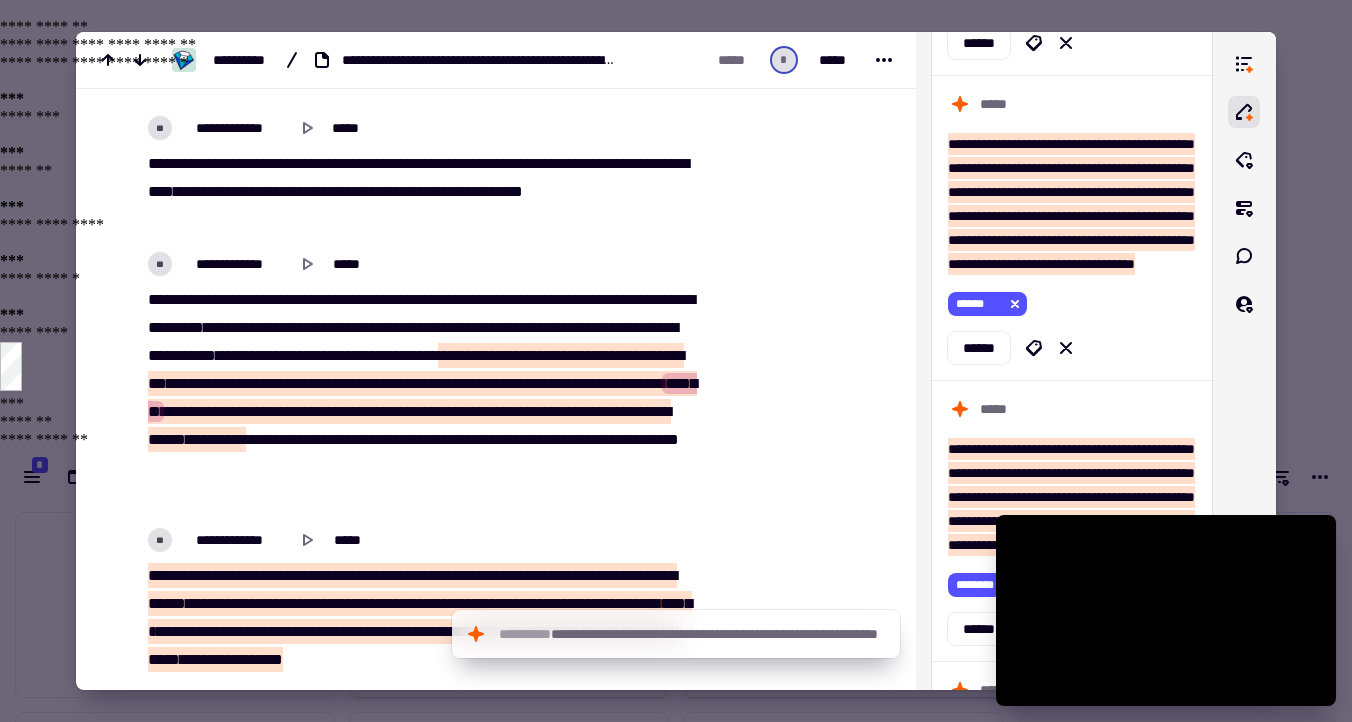 click on "*****" at bounding box center (237, 355) 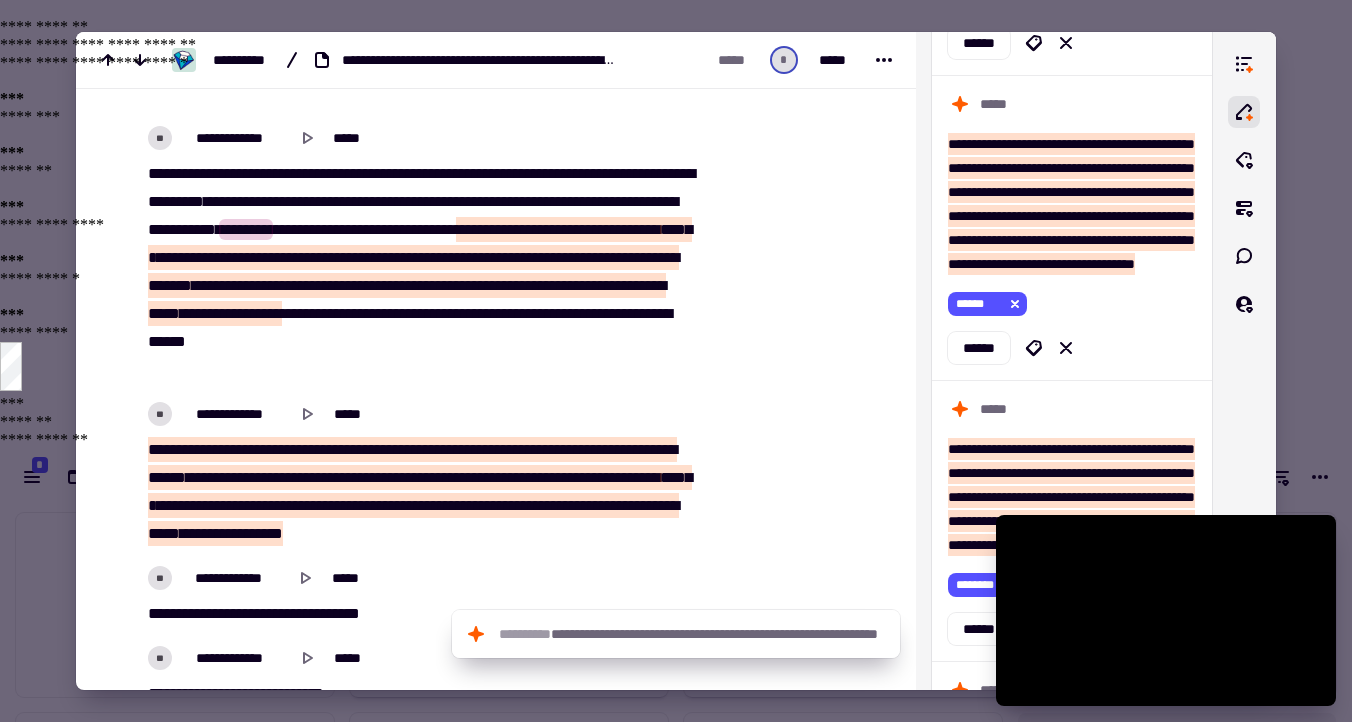 scroll, scrollTop: 14220, scrollLeft: 0, axis: vertical 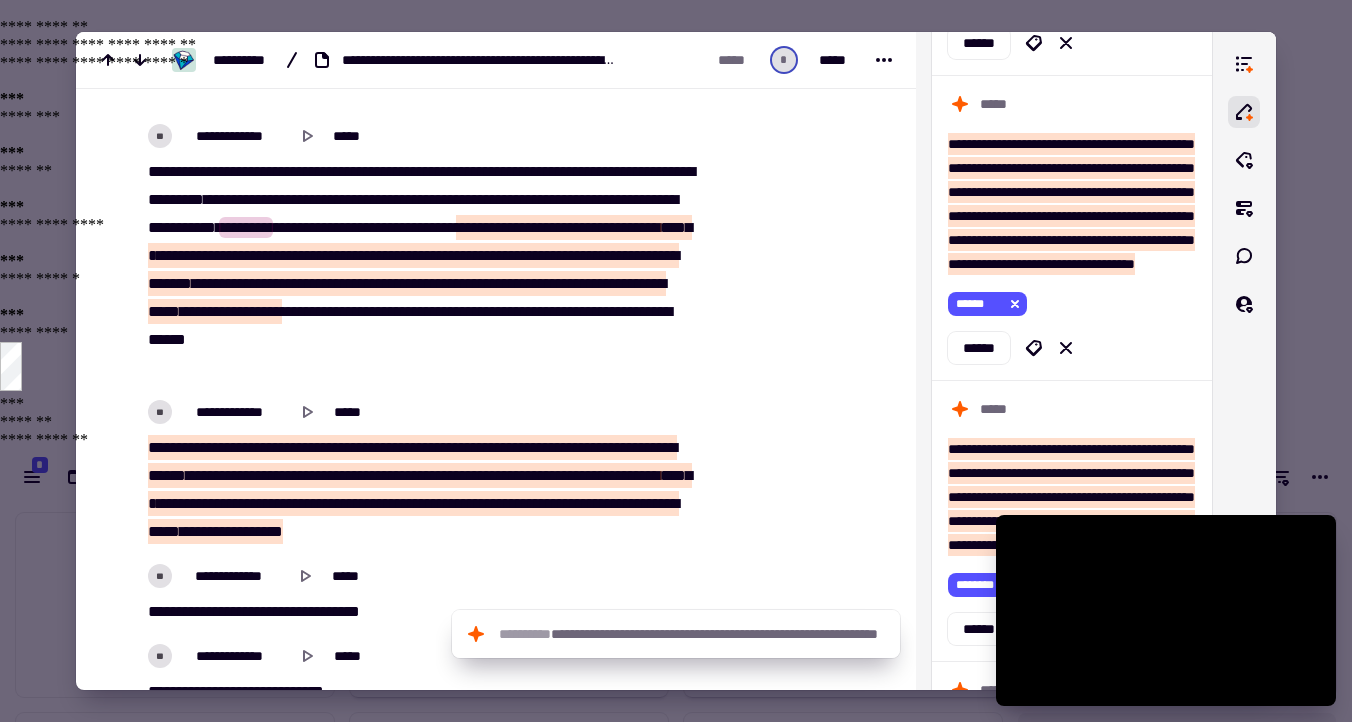 click on "********" at bounding box center [312, 311] 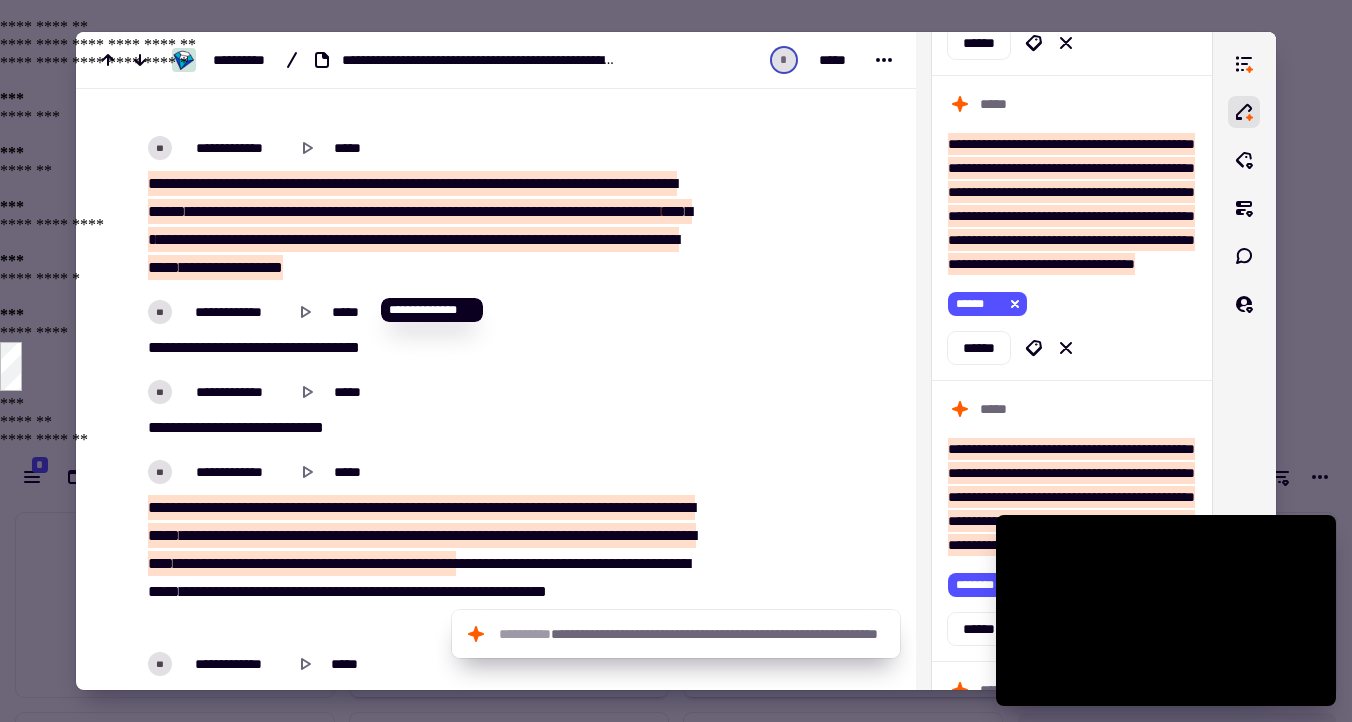 scroll, scrollTop: 14485, scrollLeft: 0, axis: vertical 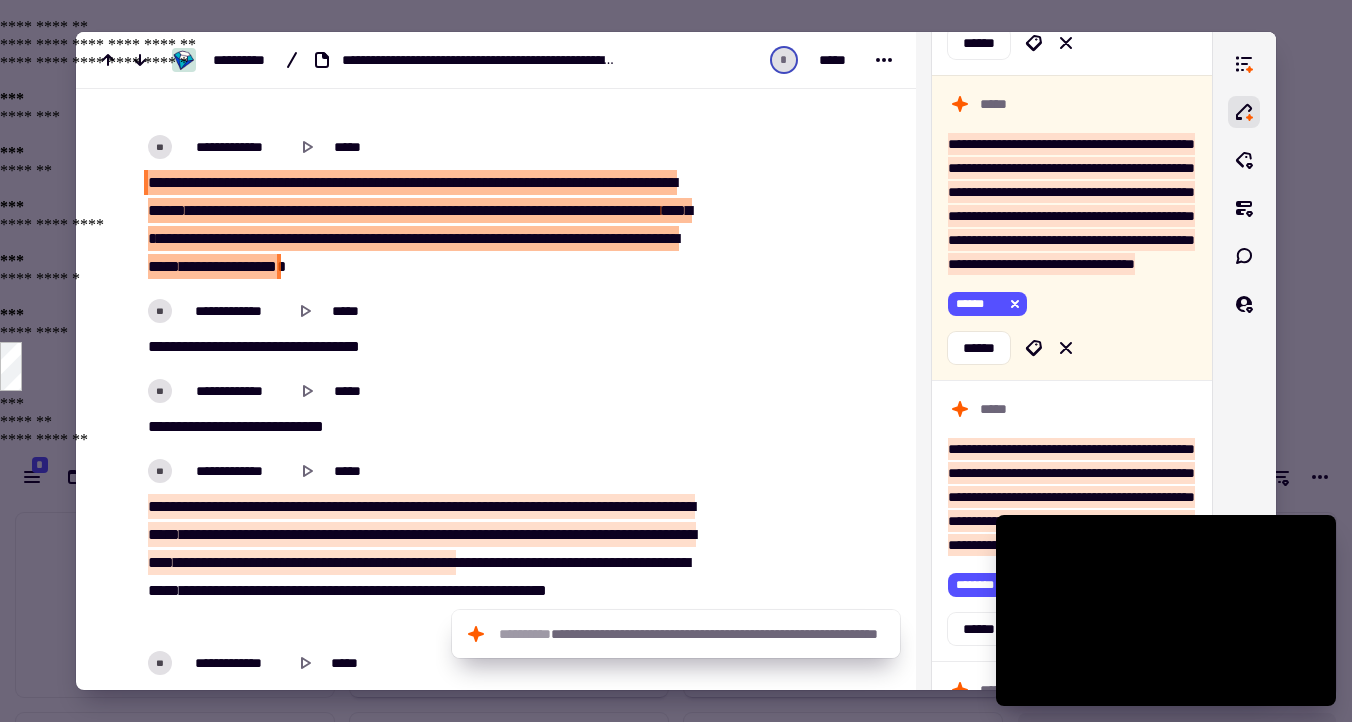 click on "*******" at bounding box center (562, 238) 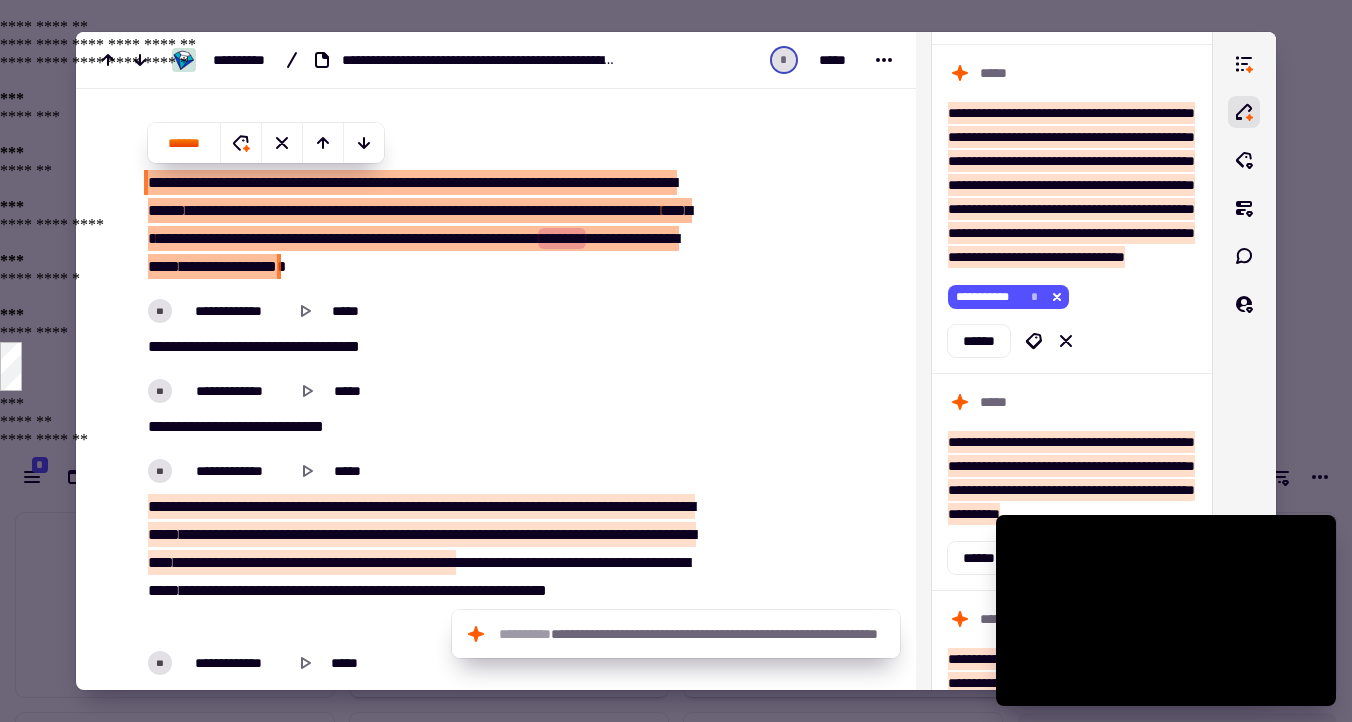 scroll, scrollTop: 8189, scrollLeft: 0, axis: vertical 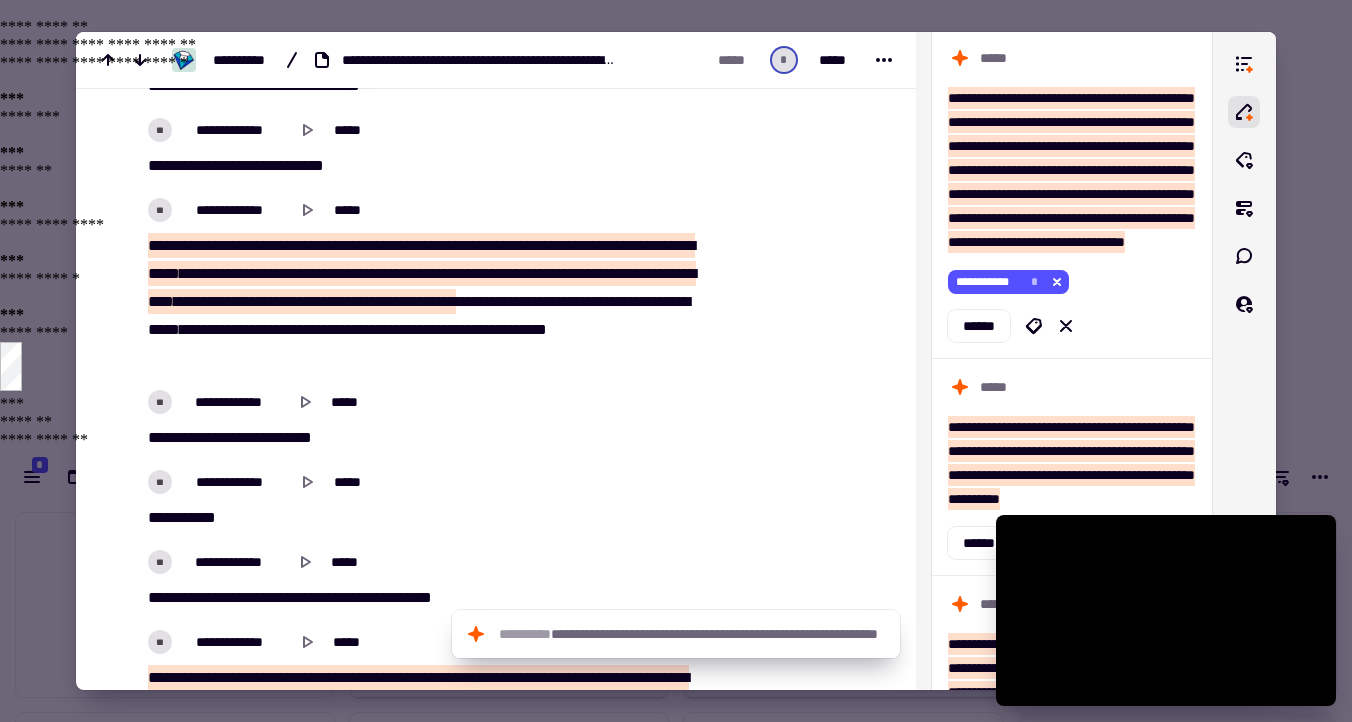 click on "**********" at bounding box center (278, 245) 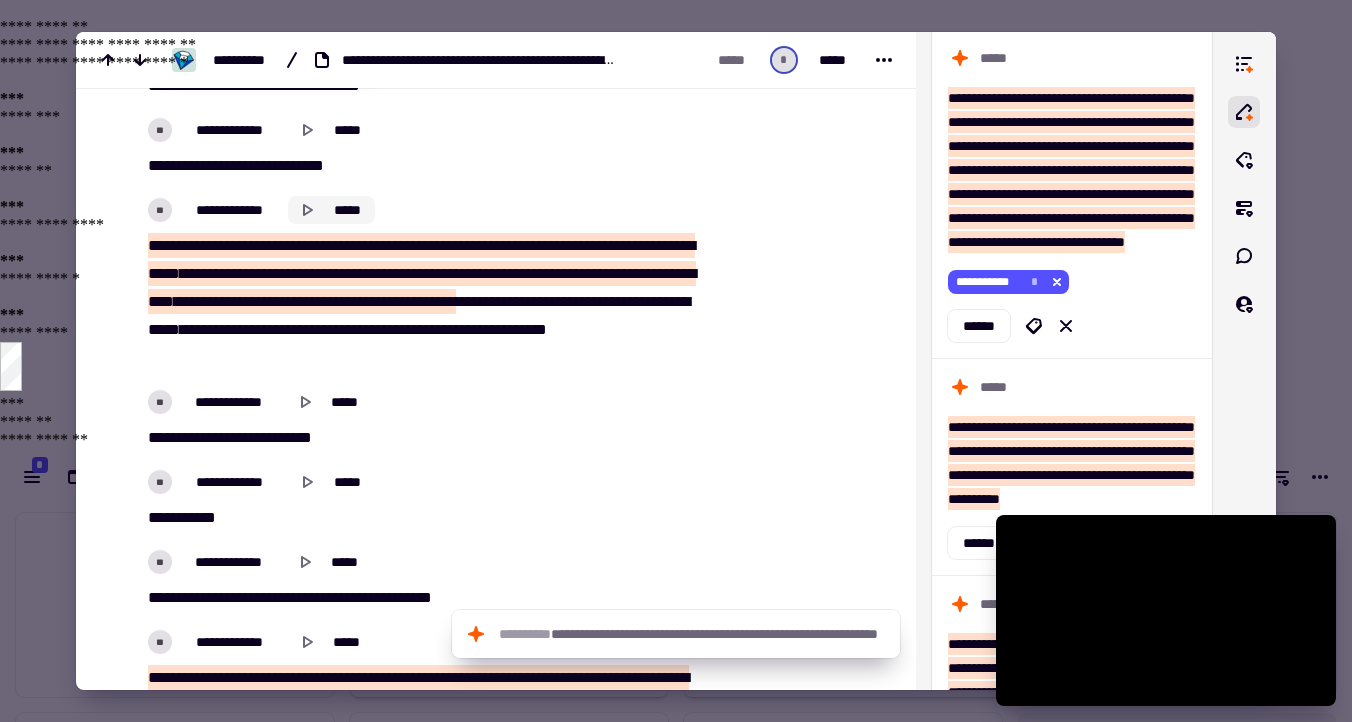 click 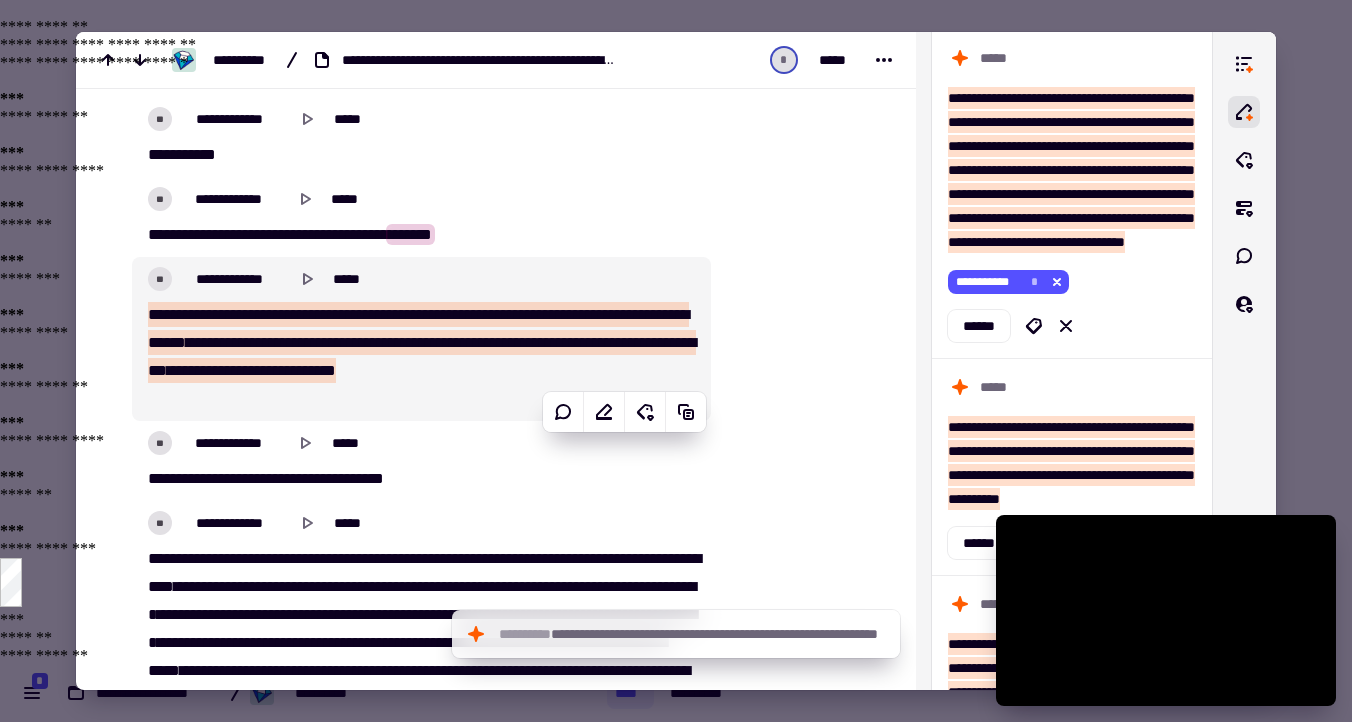 scroll, scrollTop: 15112, scrollLeft: 0, axis: vertical 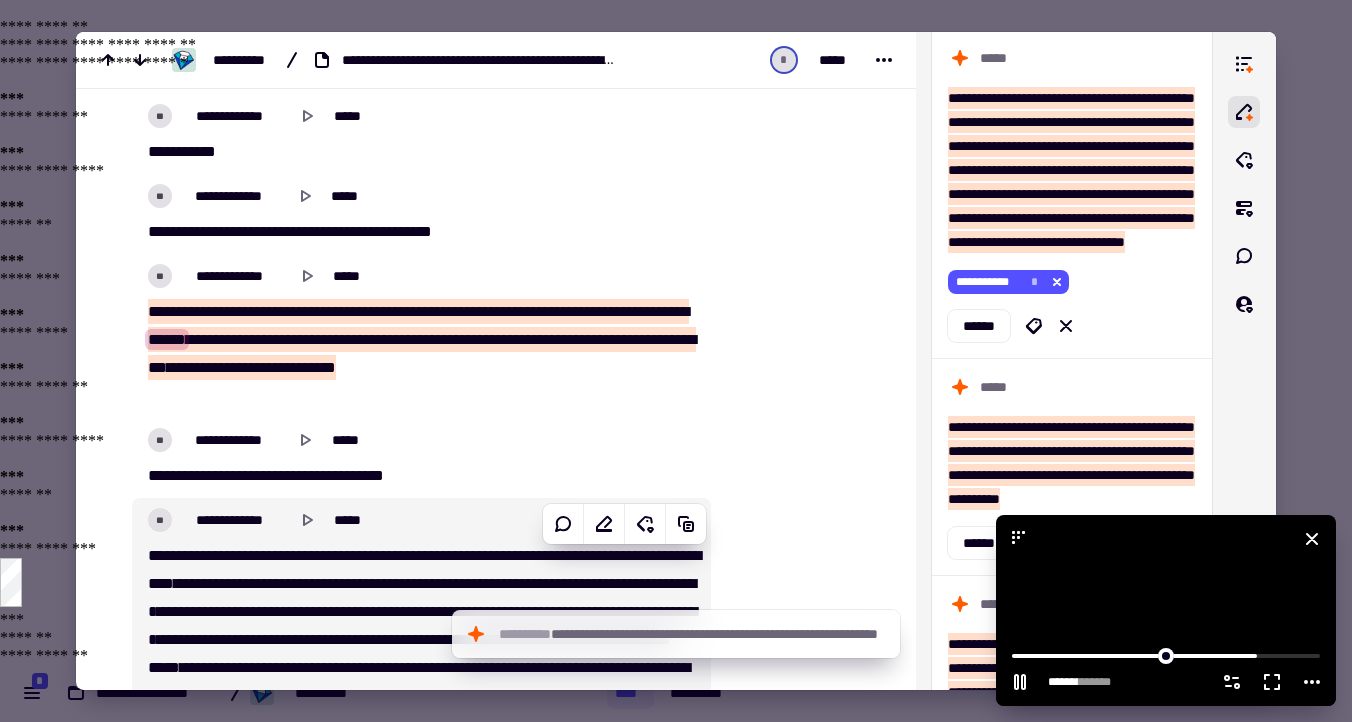 click 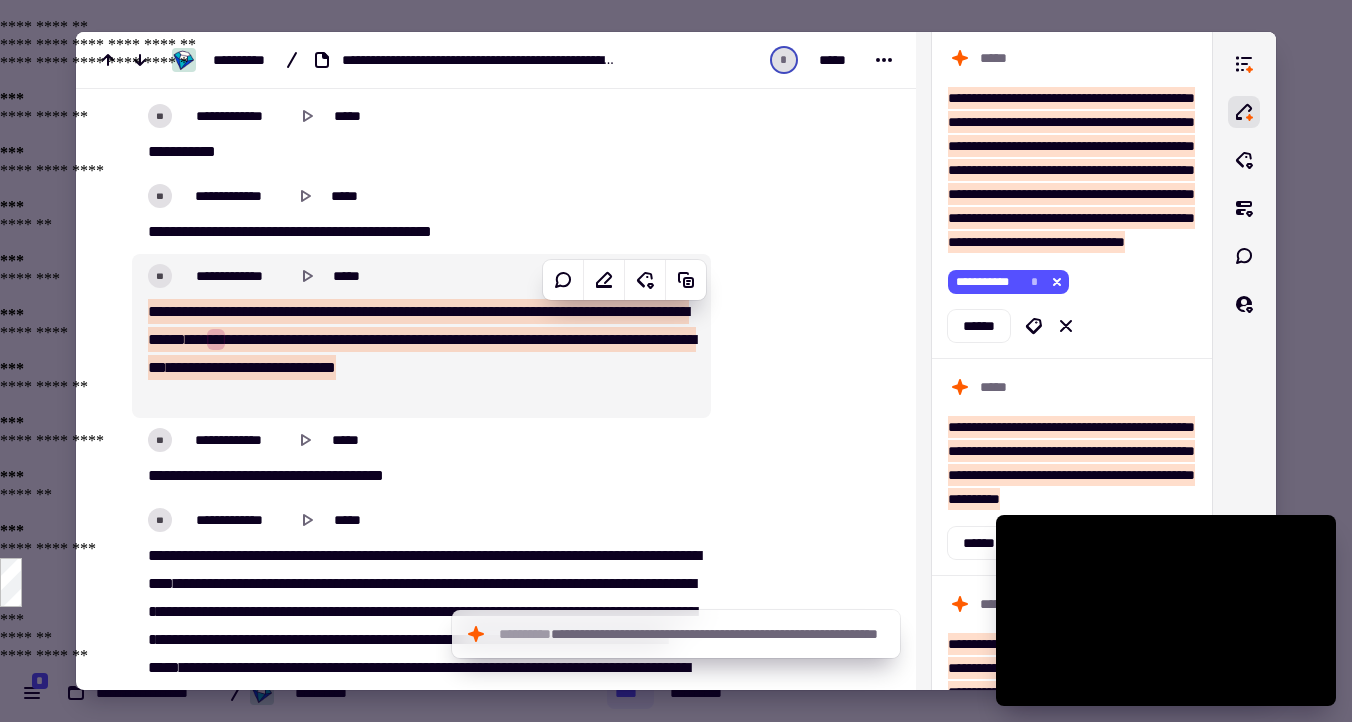 click on "********" at bounding box center [172, 311] 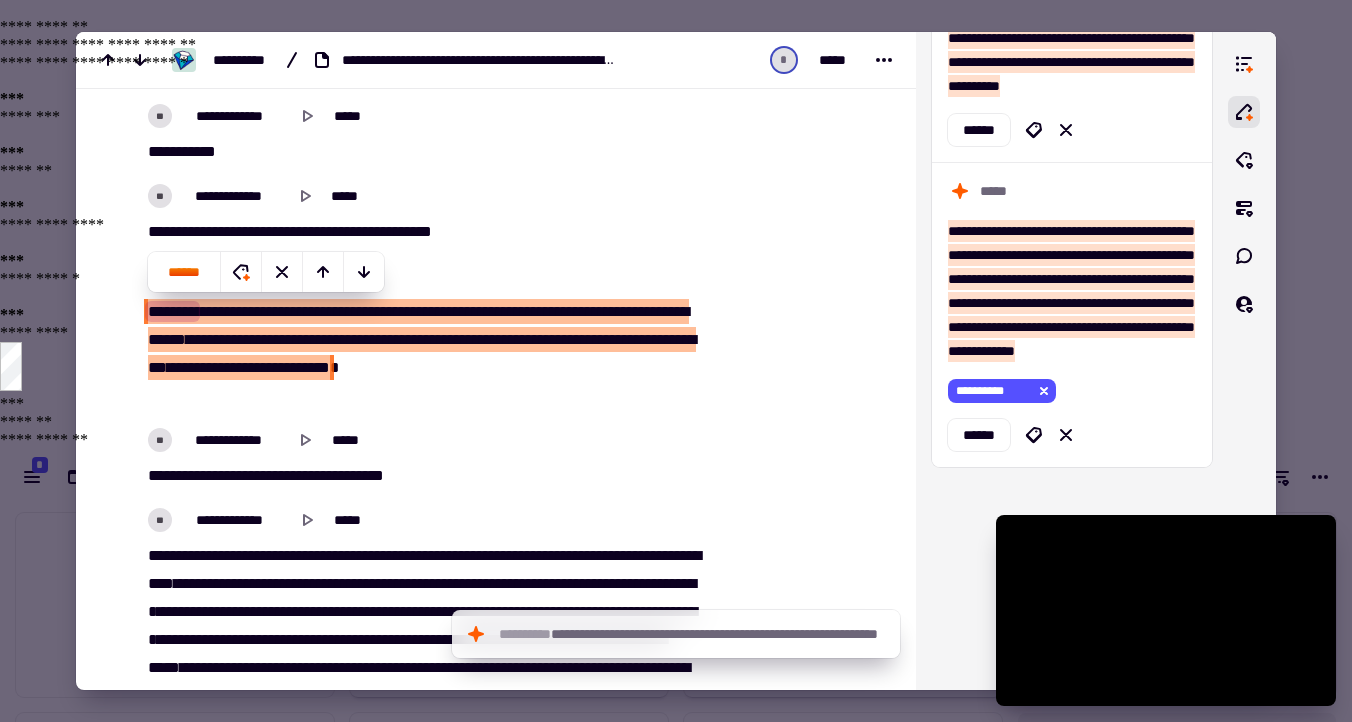 scroll, scrollTop: 8895, scrollLeft: 0, axis: vertical 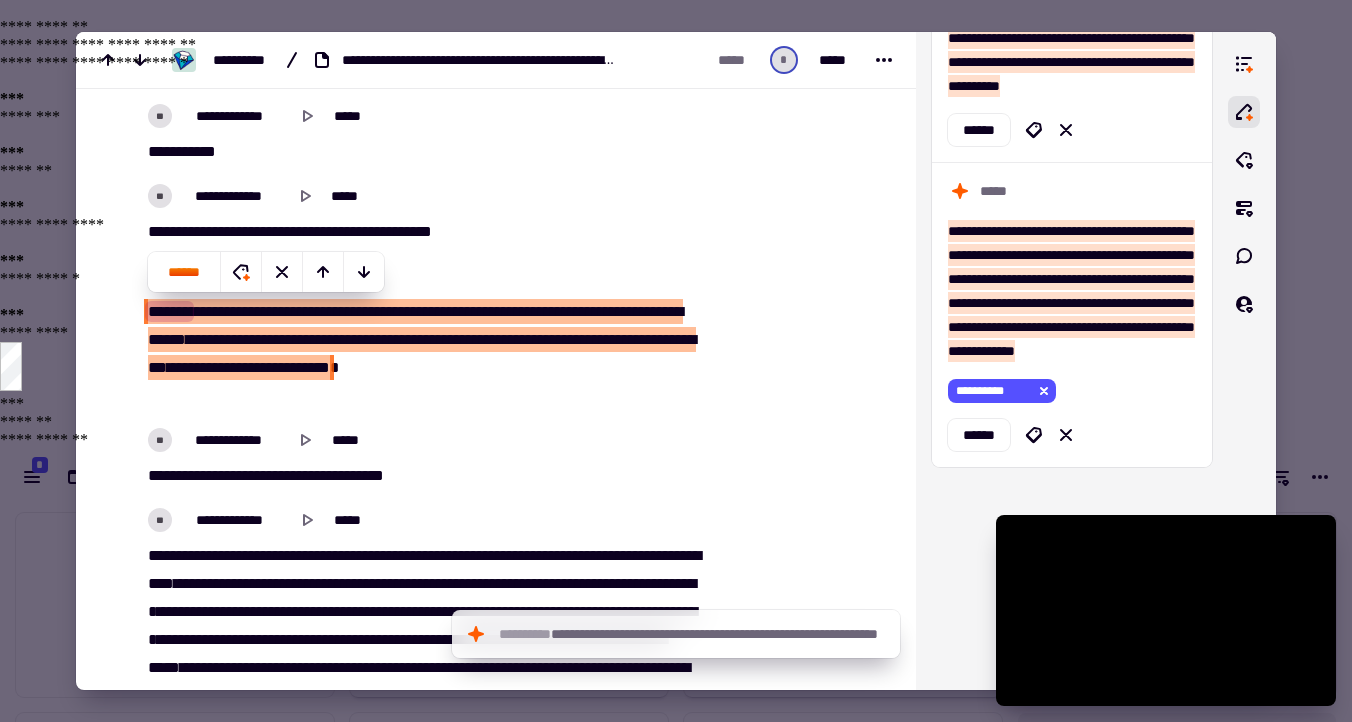 click on "**" at bounding box center [198, 339] 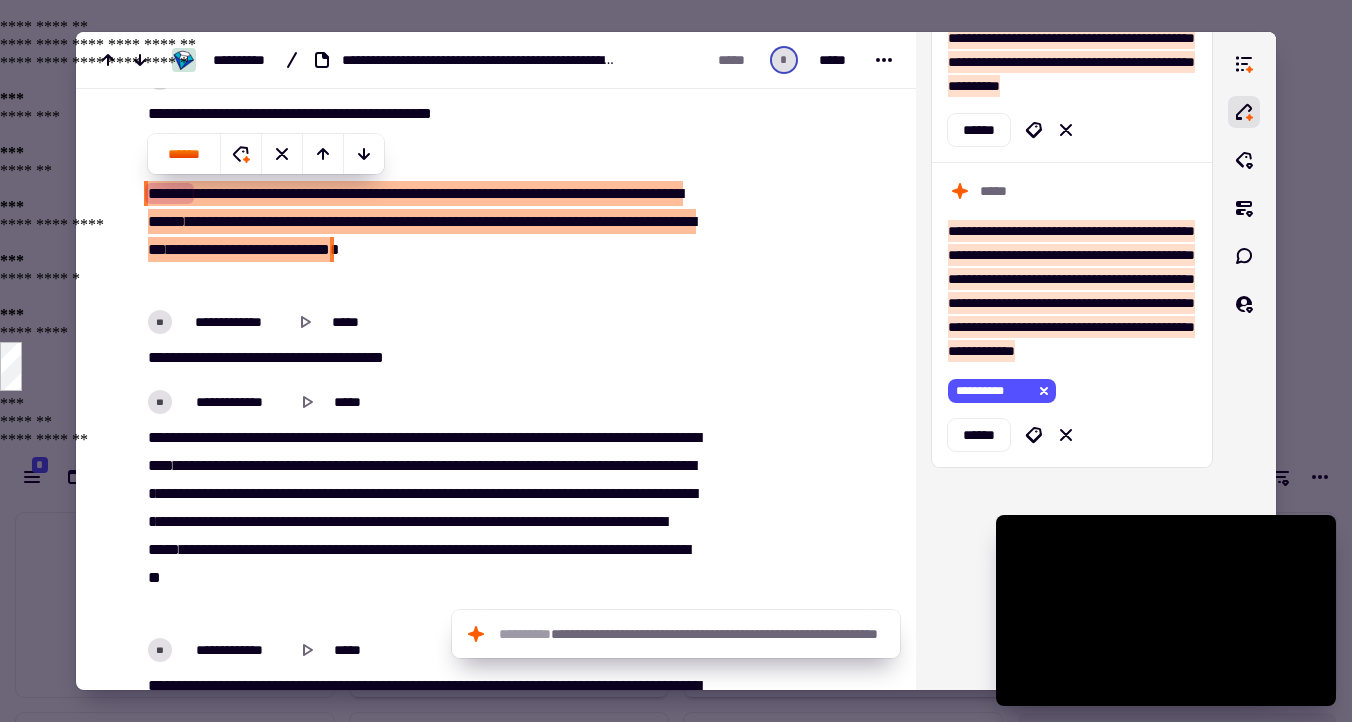 scroll, scrollTop: 15234, scrollLeft: 0, axis: vertical 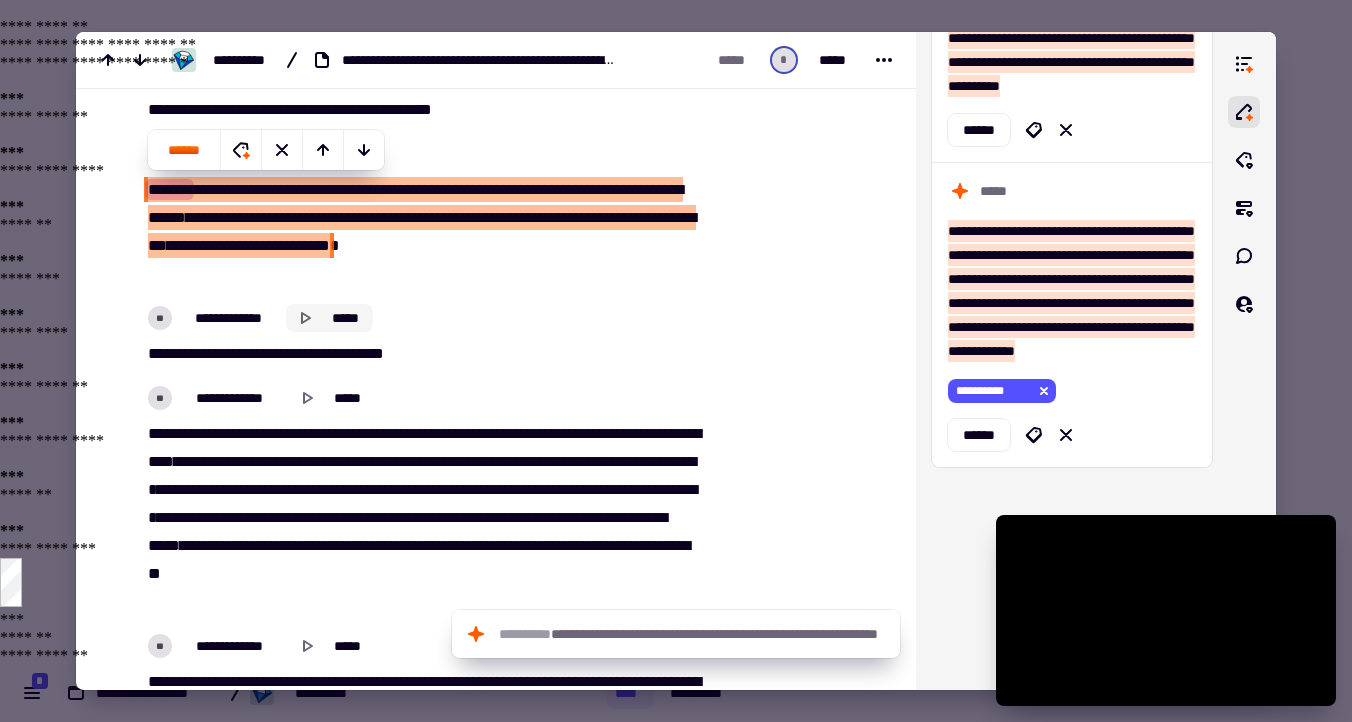 click 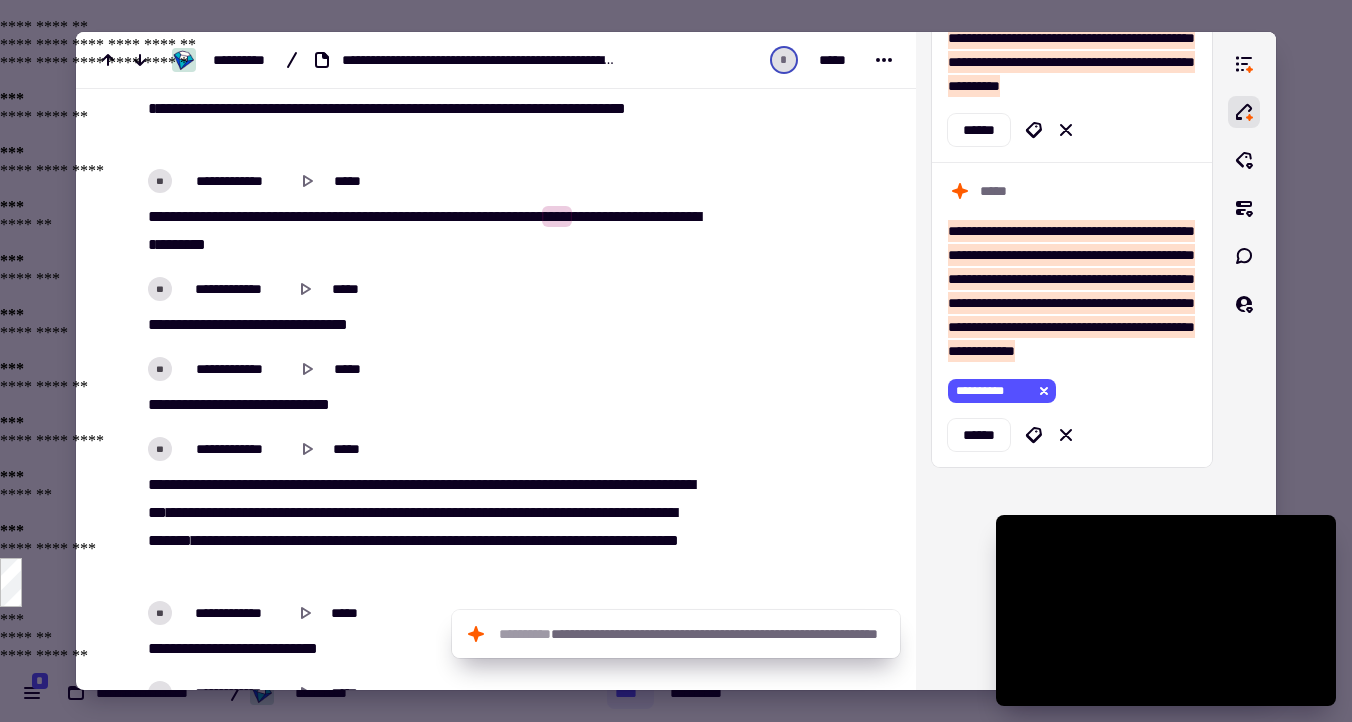 scroll, scrollTop: 16327, scrollLeft: 0, axis: vertical 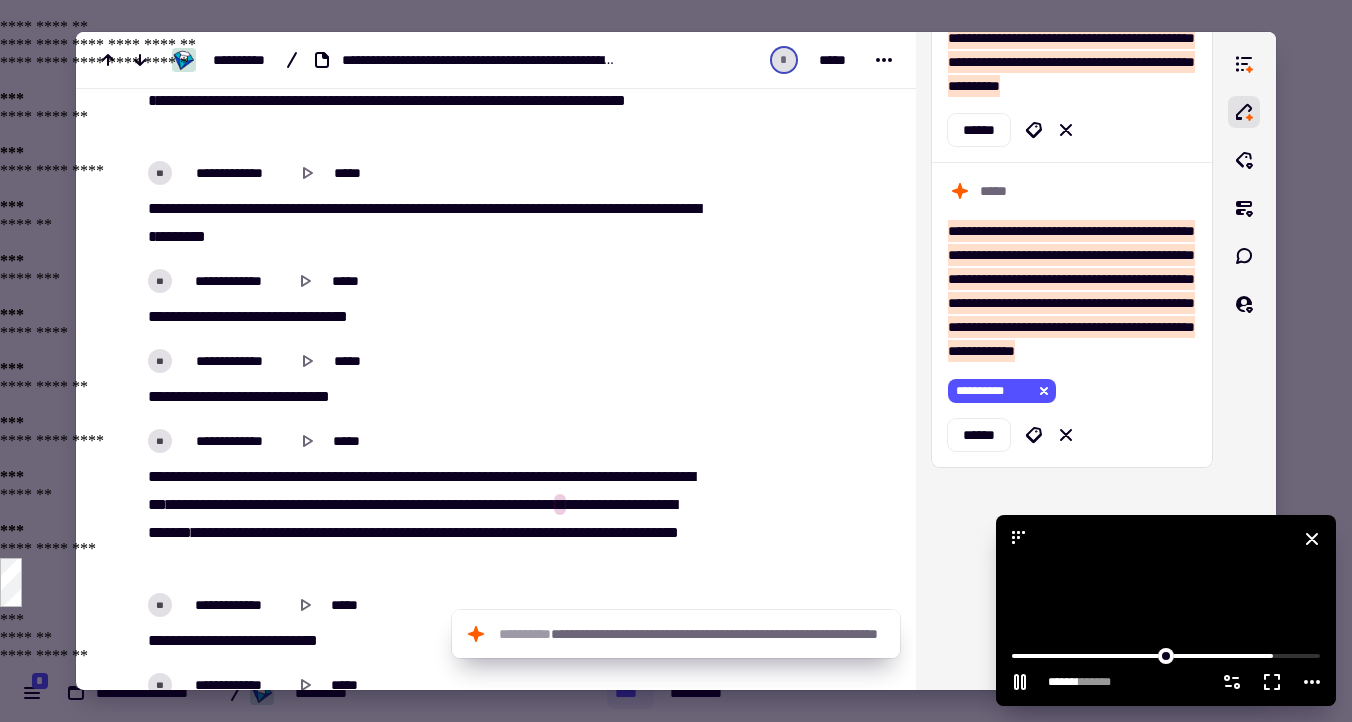 click 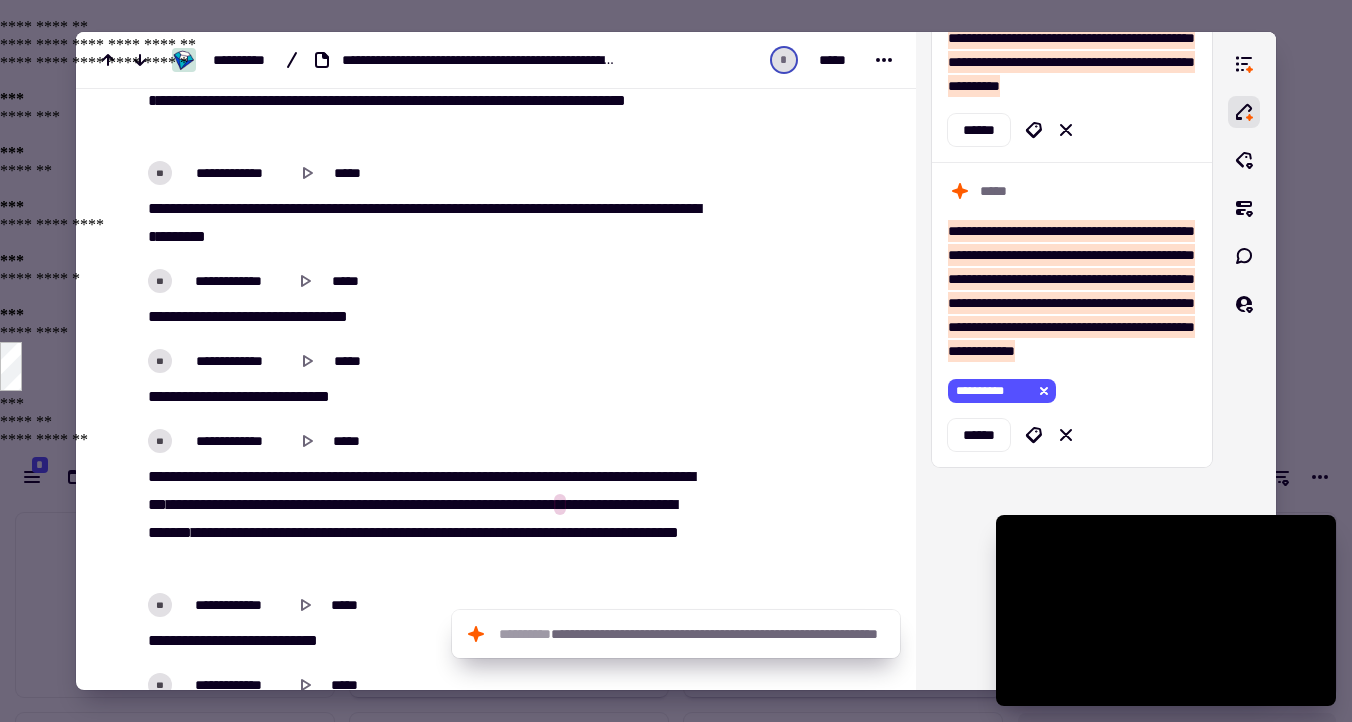 click on "****" at bounding box center [203, 504] 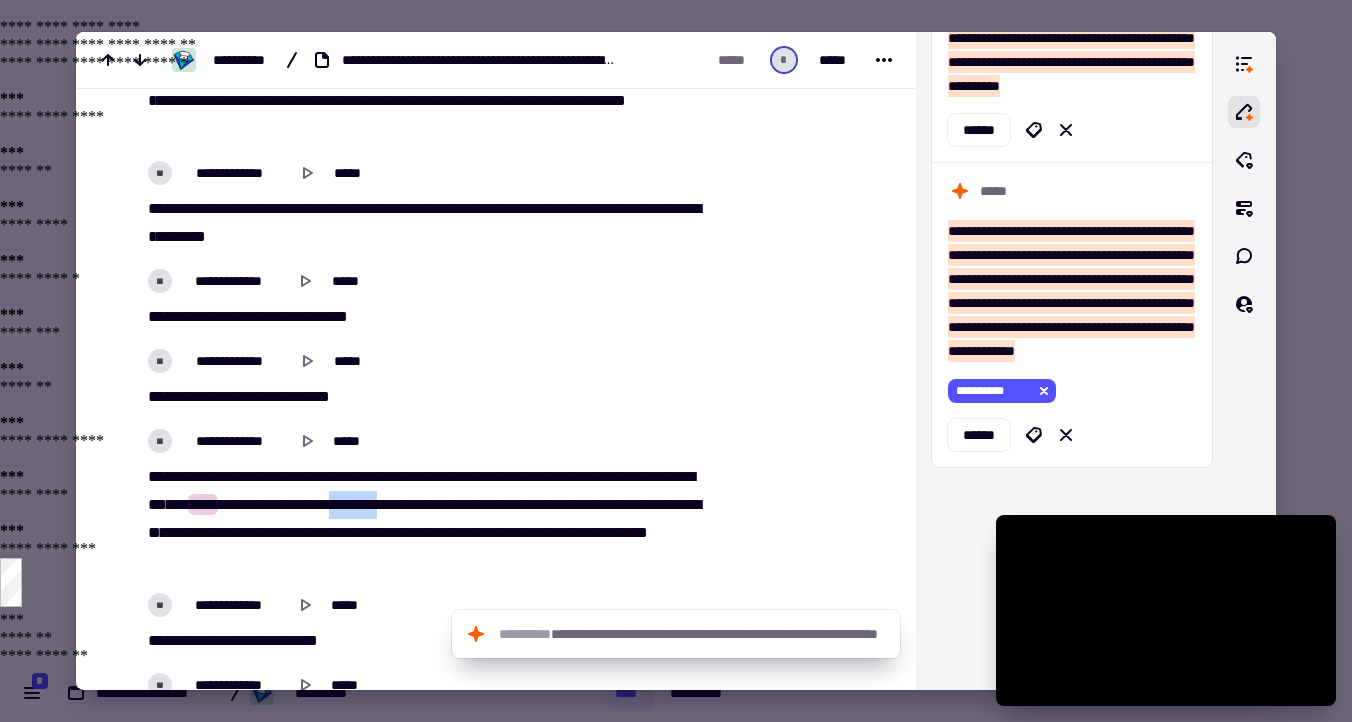 drag, startPoint x: 499, startPoint y: 501, endPoint x: 547, endPoint y: 503, distance: 48.04165 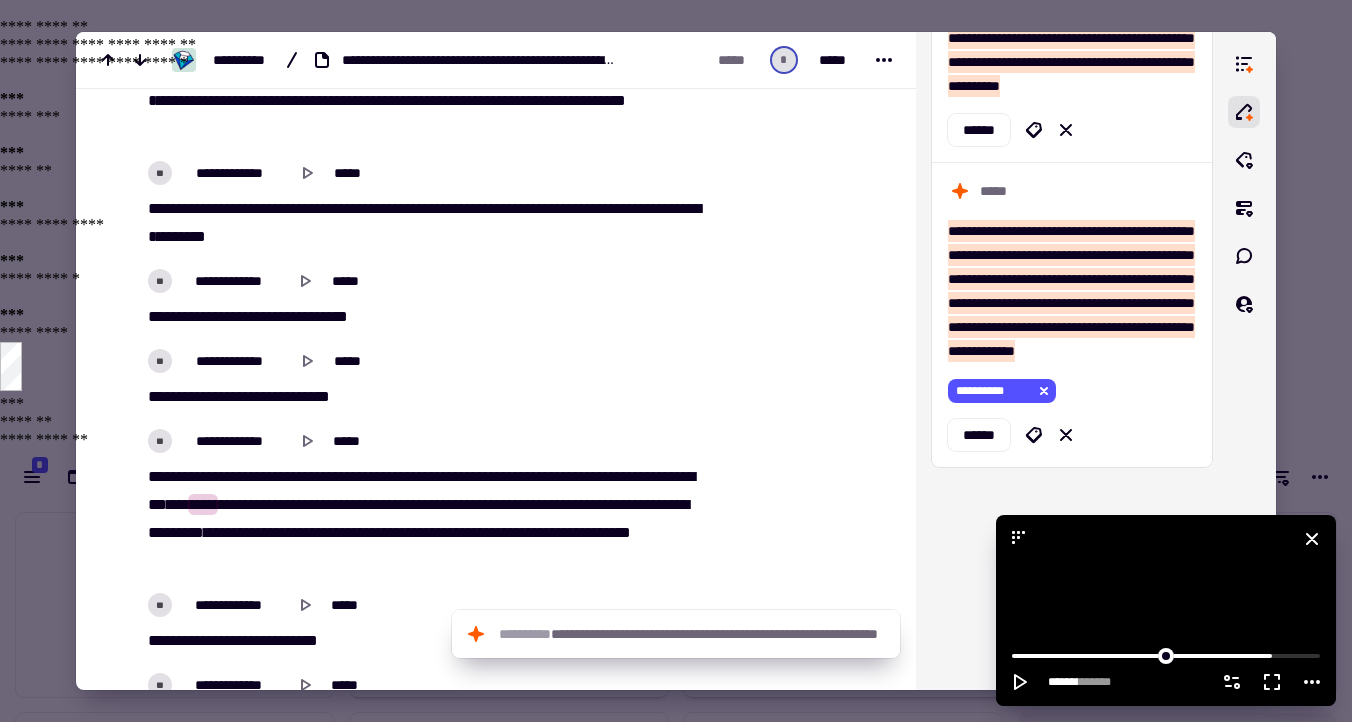 click 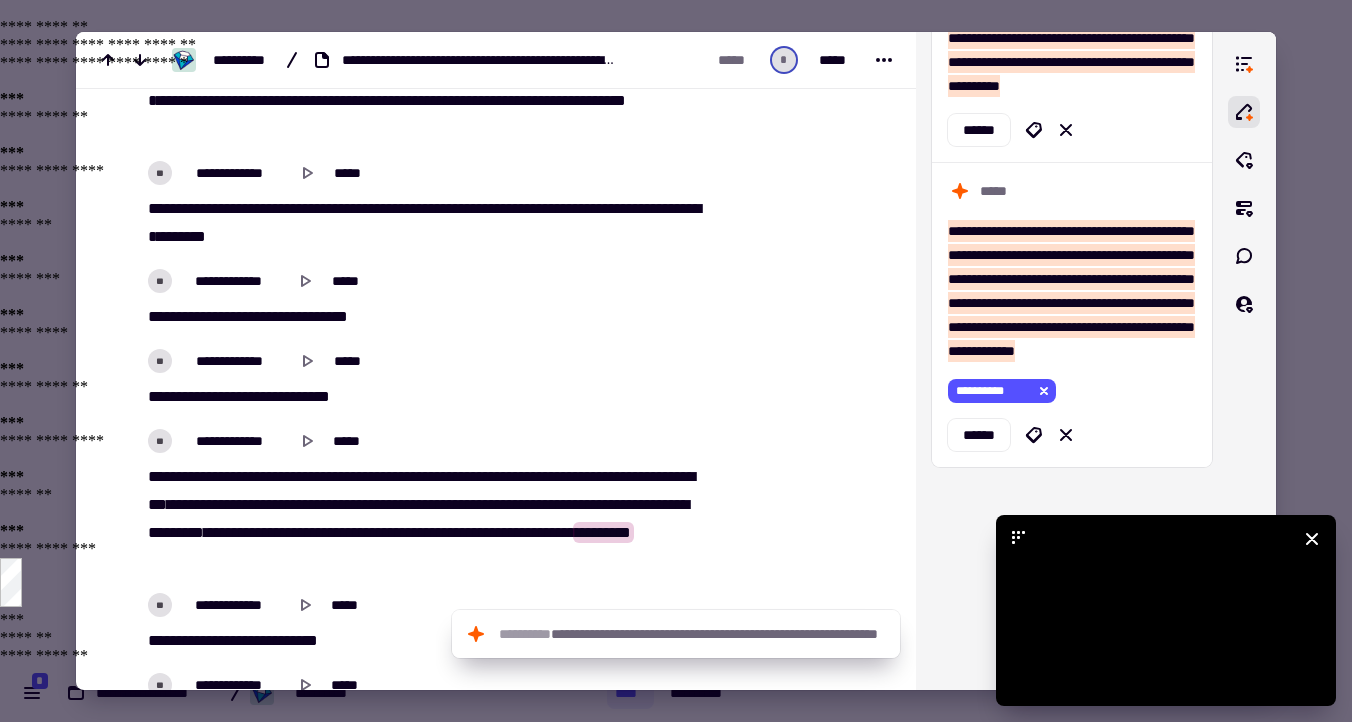 click 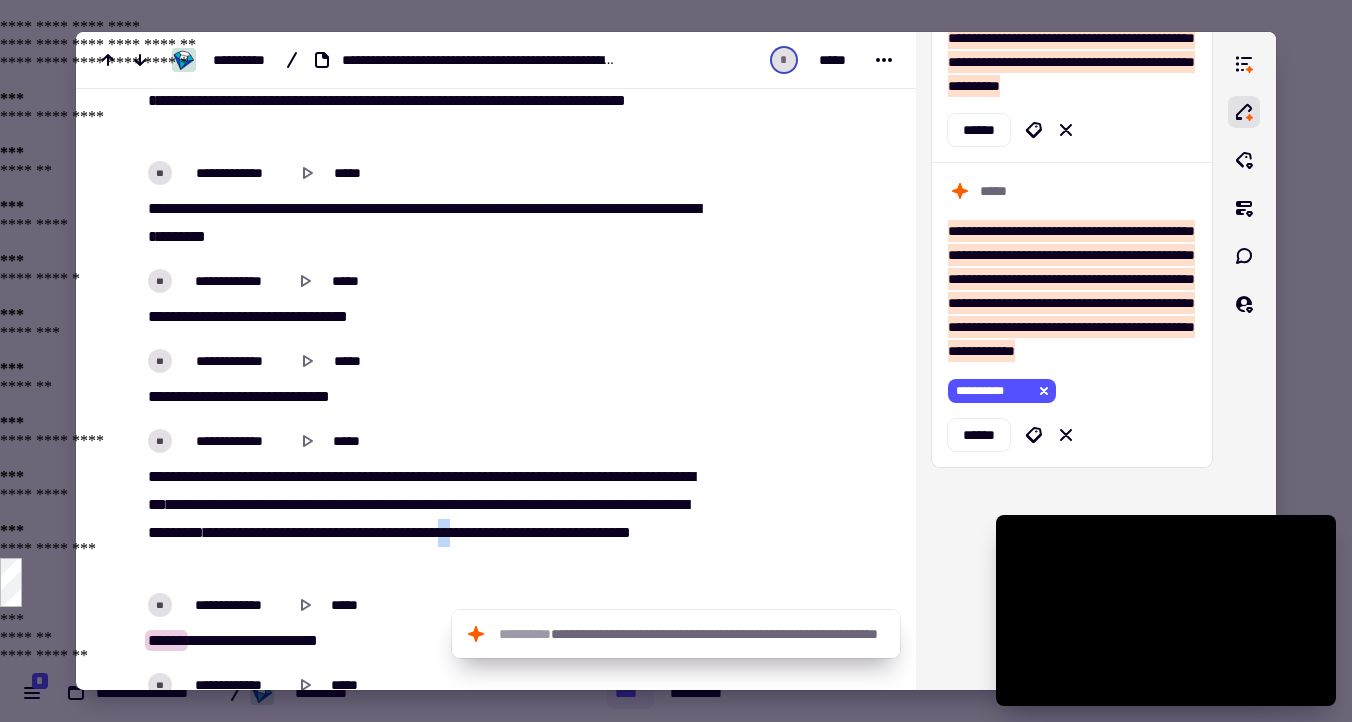 drag, startPoint x: 204, startPoint y: 560, endPoint x: 192, endPoint y: 560, distance: 12 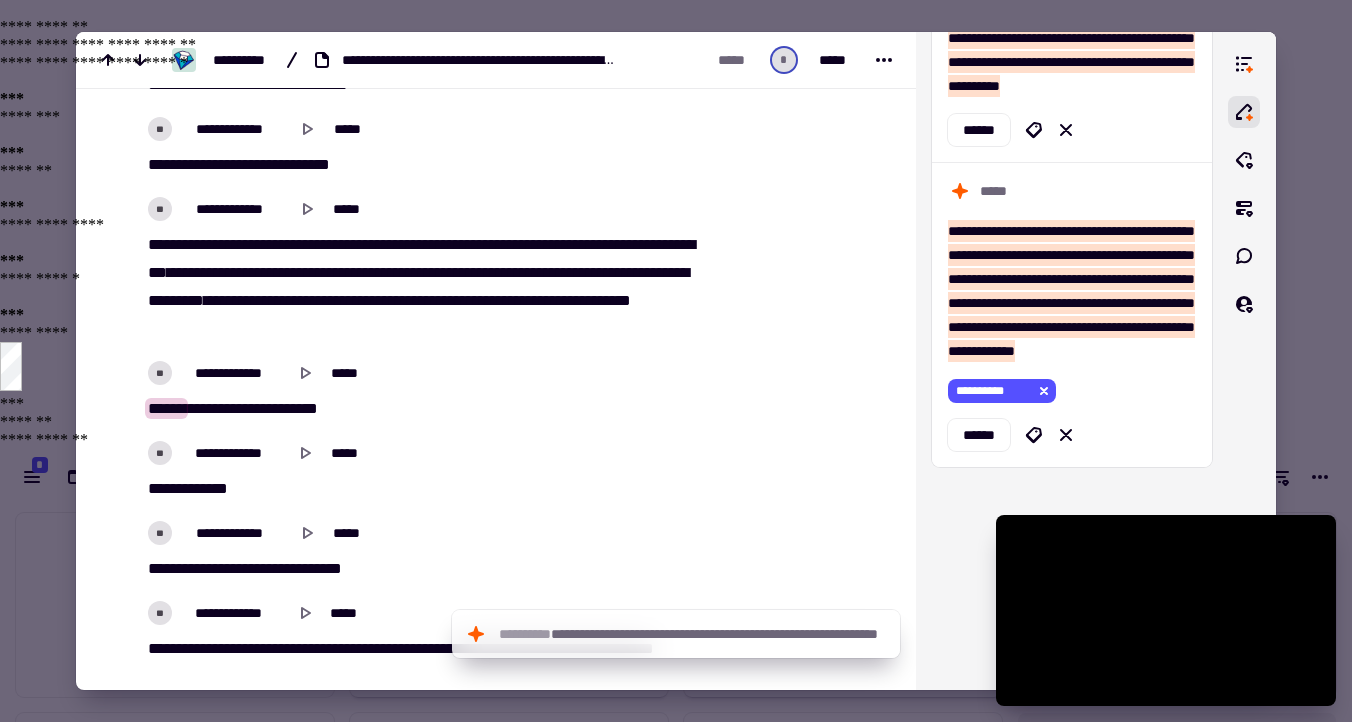 scroll, scrollTop: 16580, scrollLeft: 0, axis: vertical 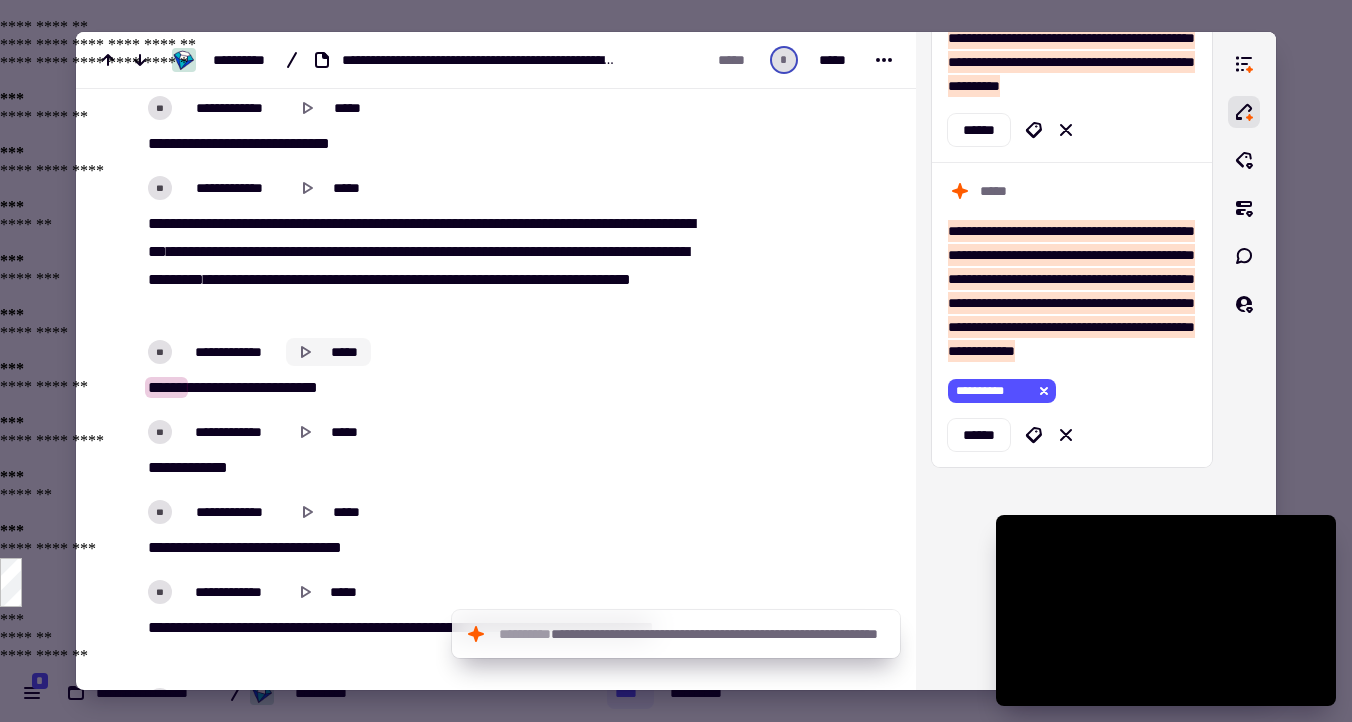 click 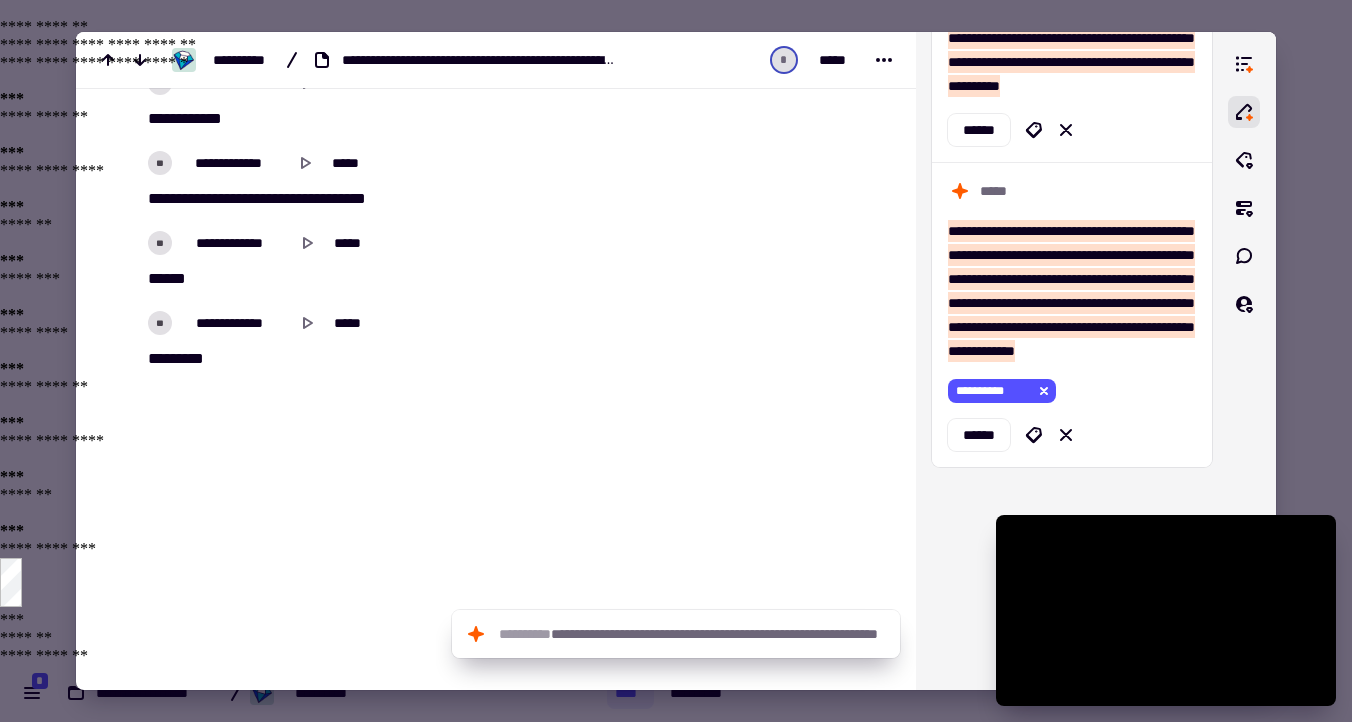 scroll, scrollTop: 20042, scrollLeft: 0, axis: vertical 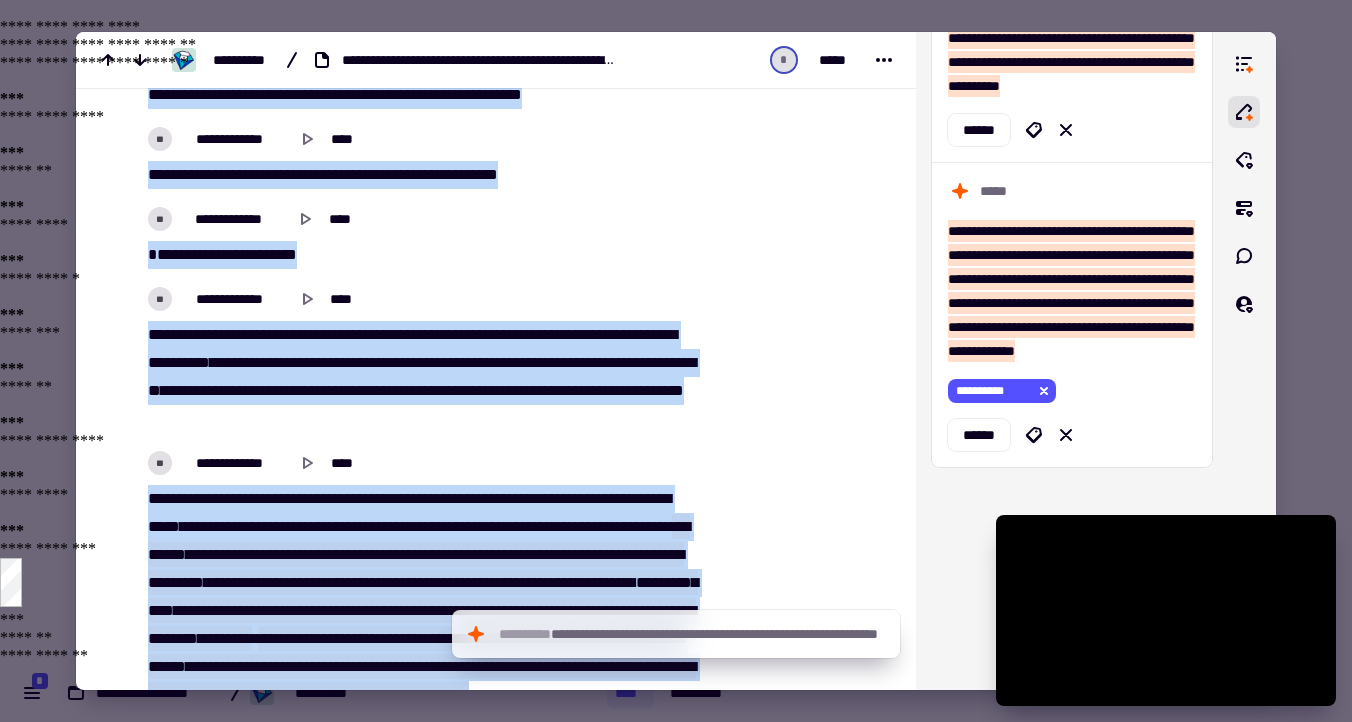 type on "*******" 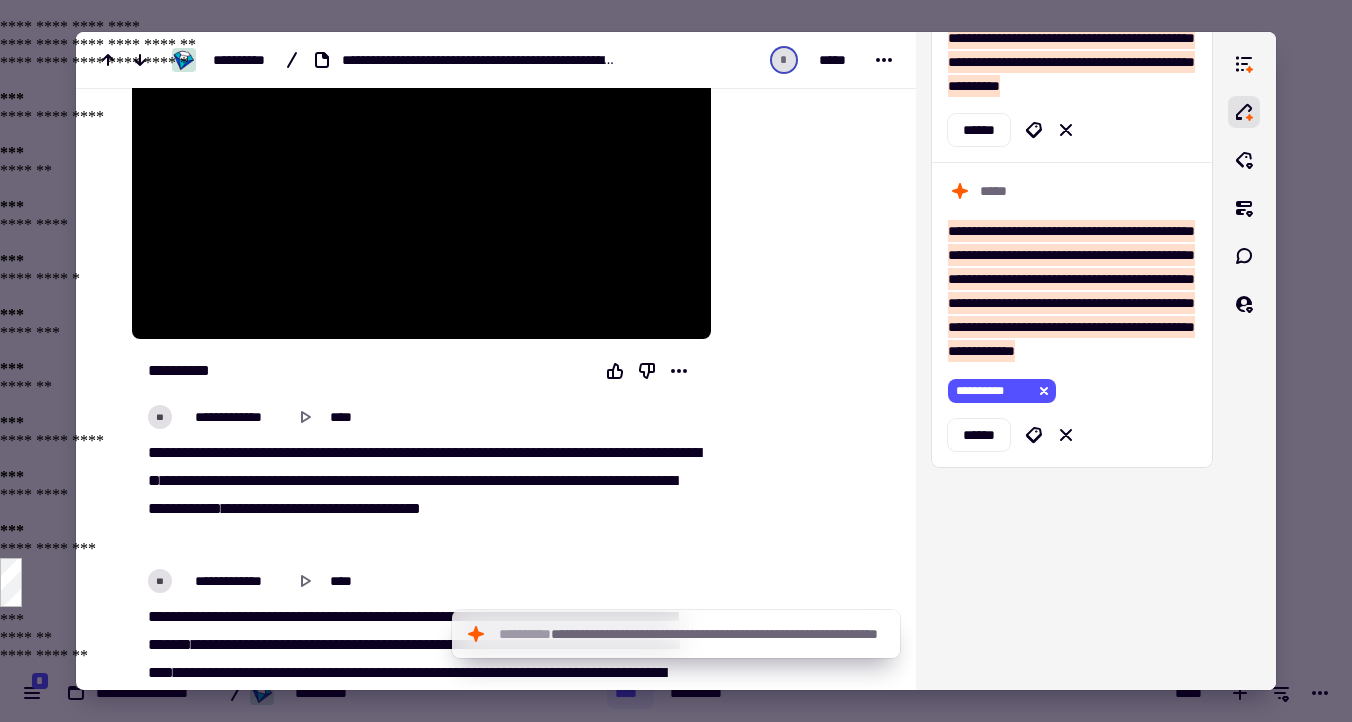 scroll, scrollTop: 332, scrollLeft: 0, axis: vertical 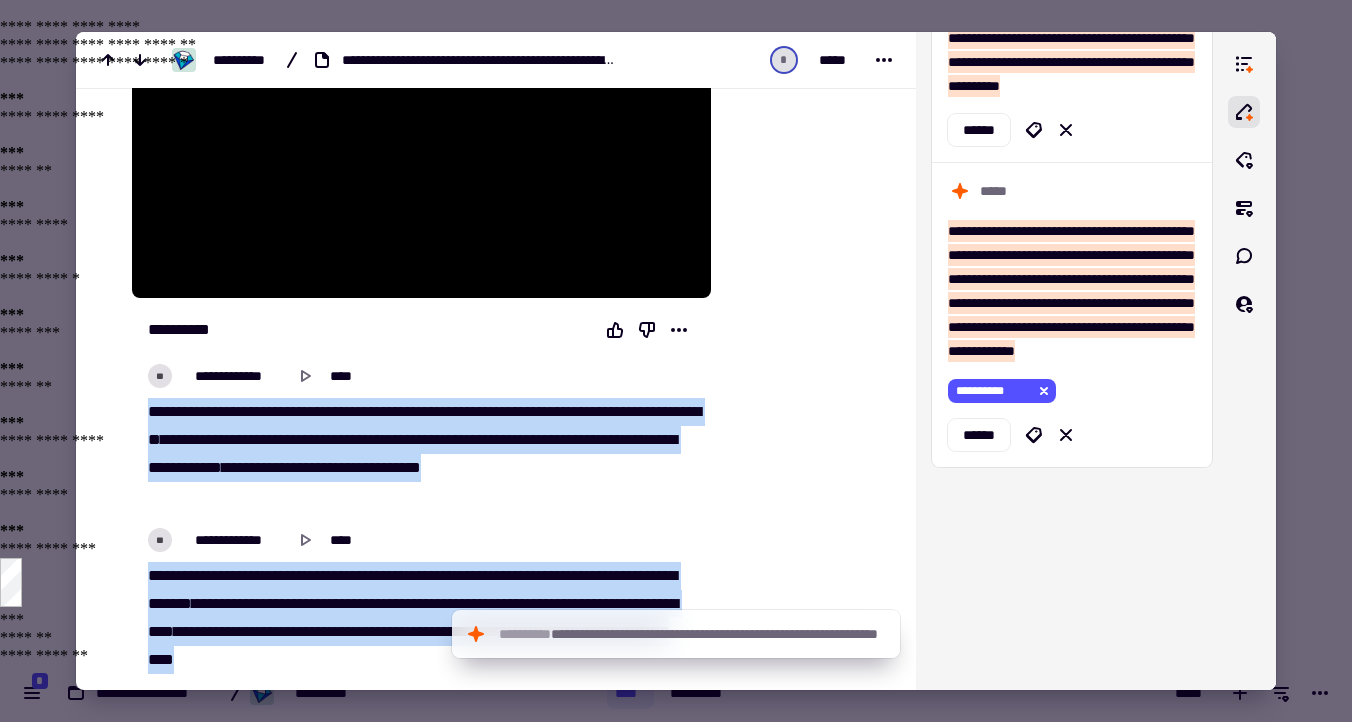 drag, startPoint x: 278, startPoint y: 346, endPoint x: 142, endPoint y: 407, distance: 149.05368 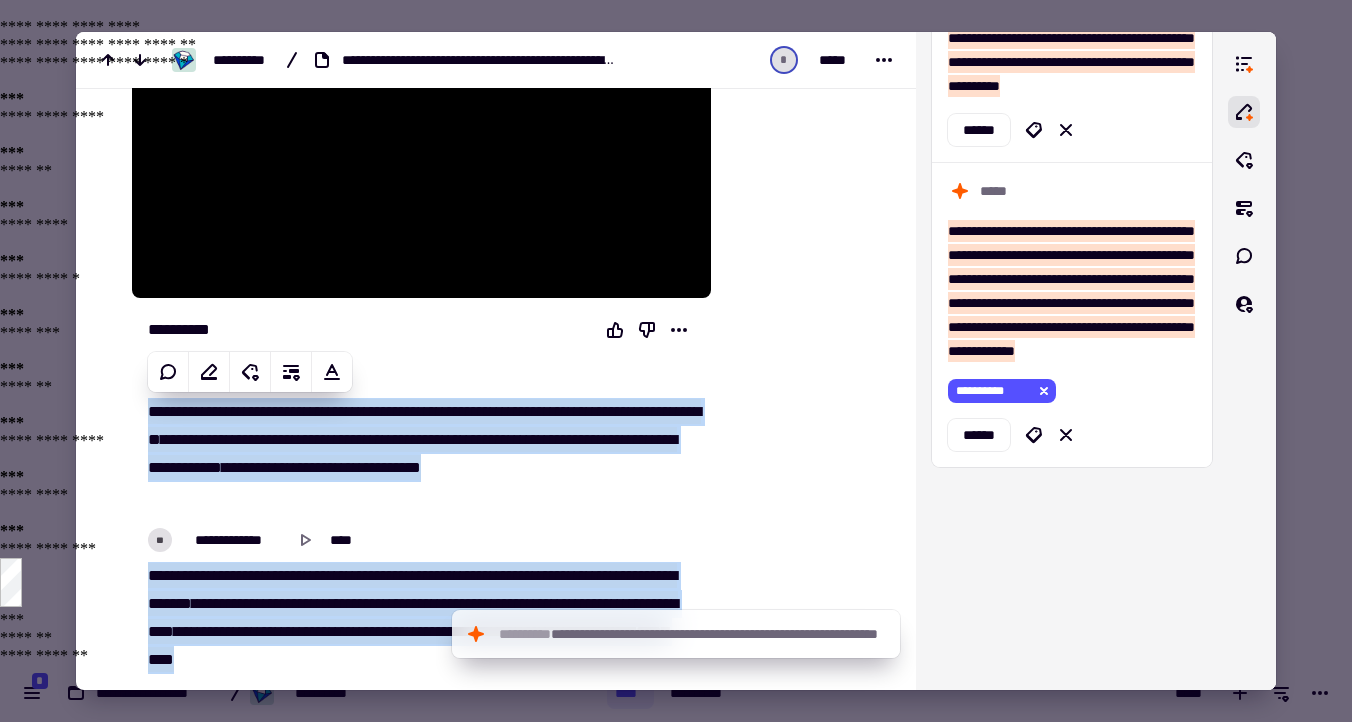 copy on "**********" 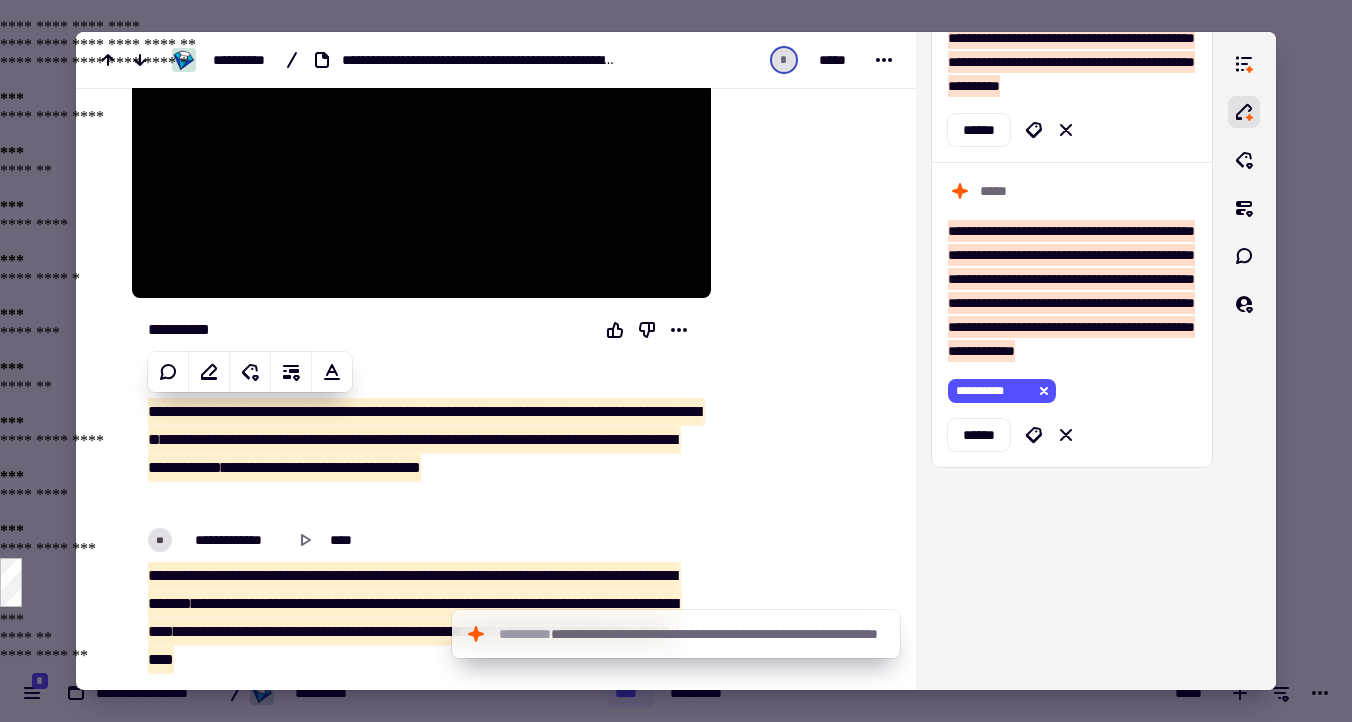 type on "*******" 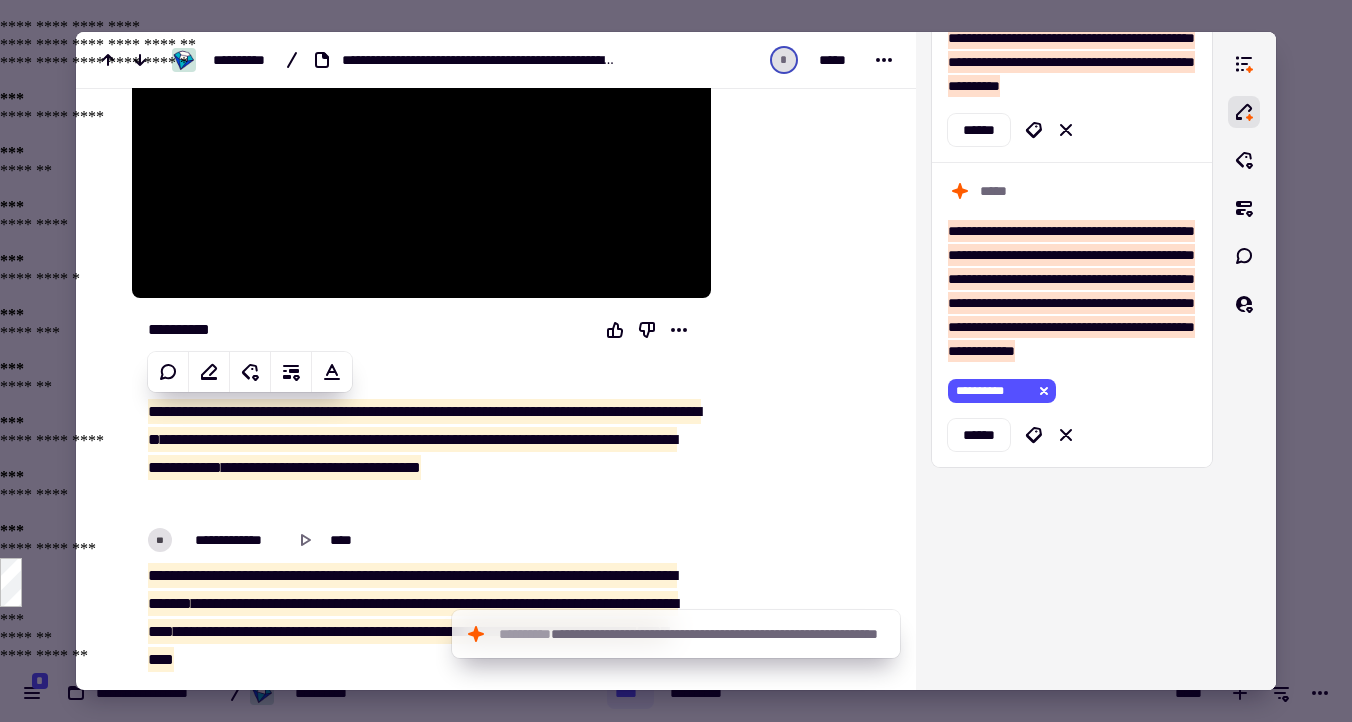 click at bounding box center [676, 361] 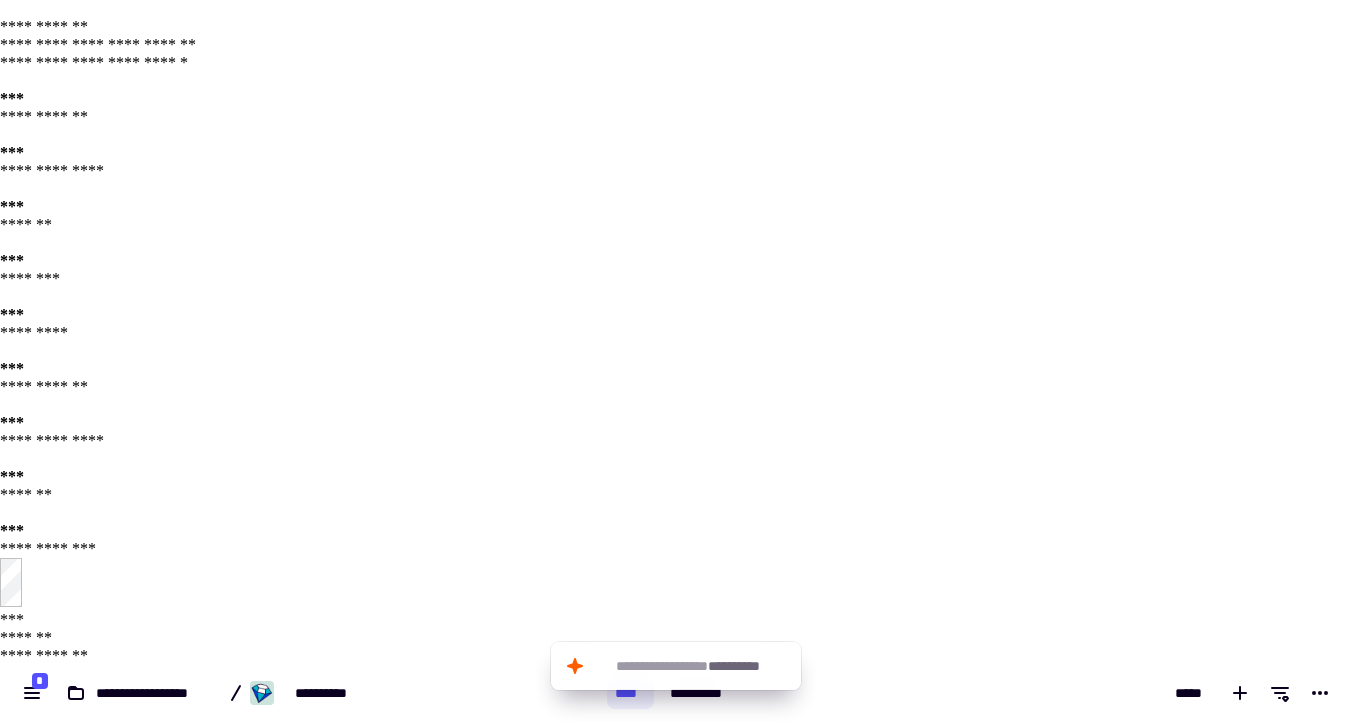 click 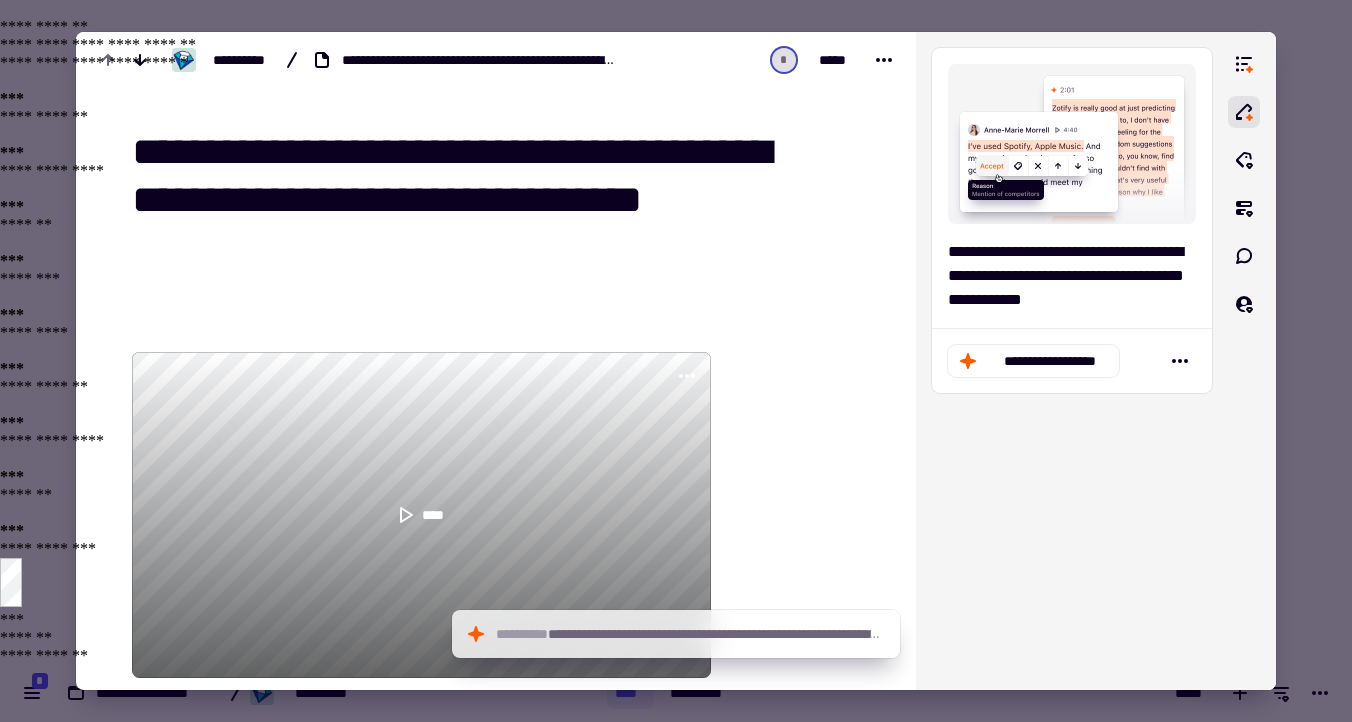 click at bounding box center (799, 12103) 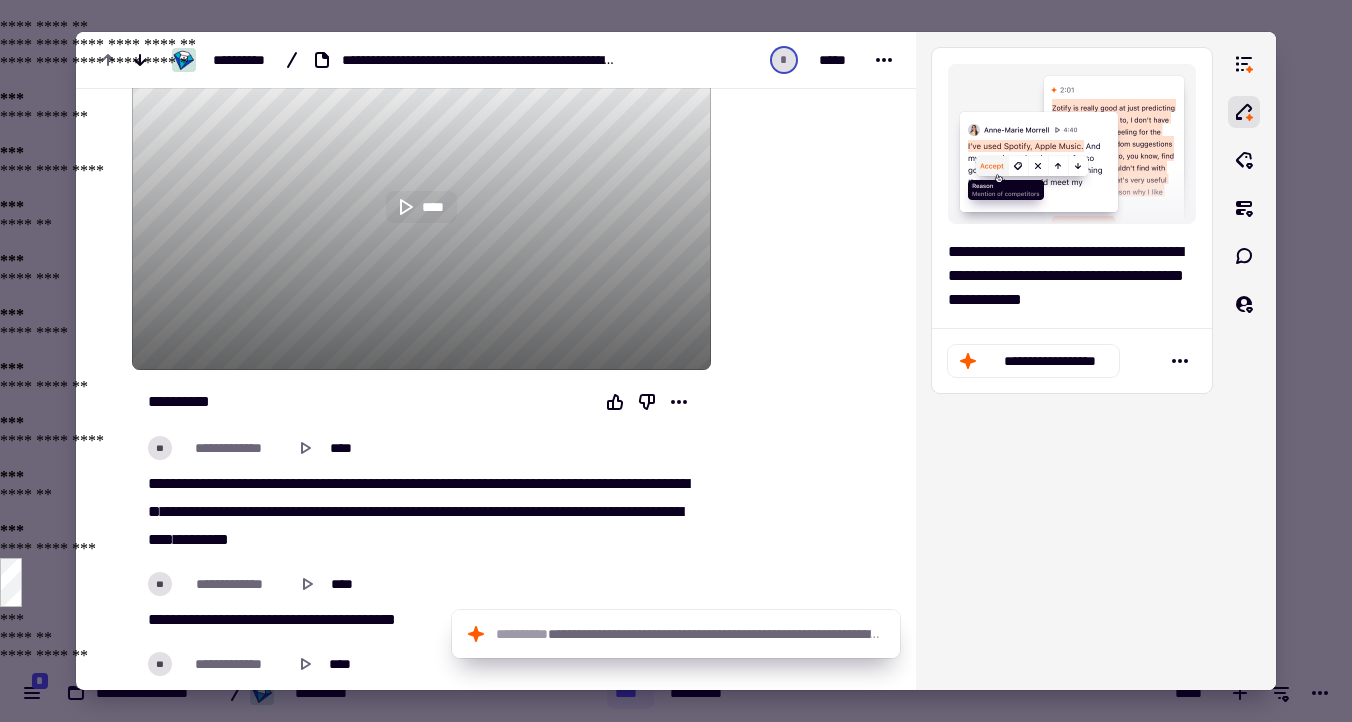 click 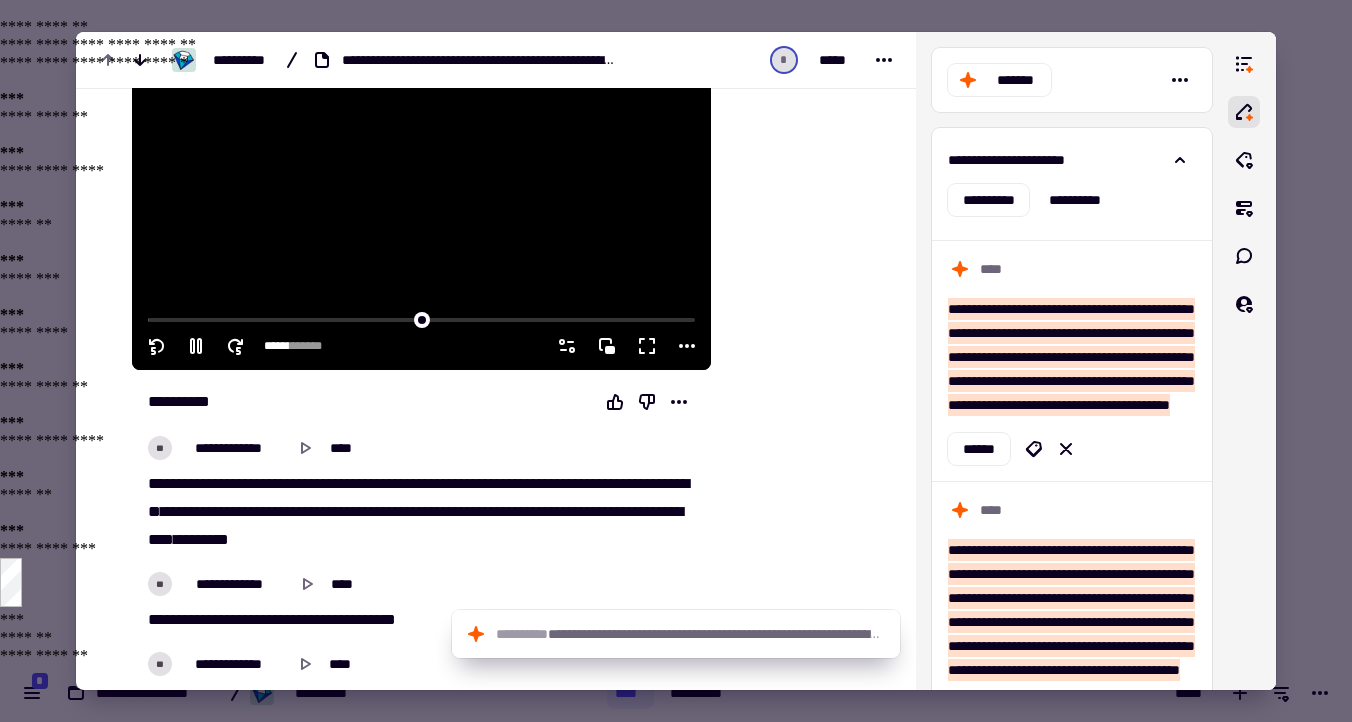 click 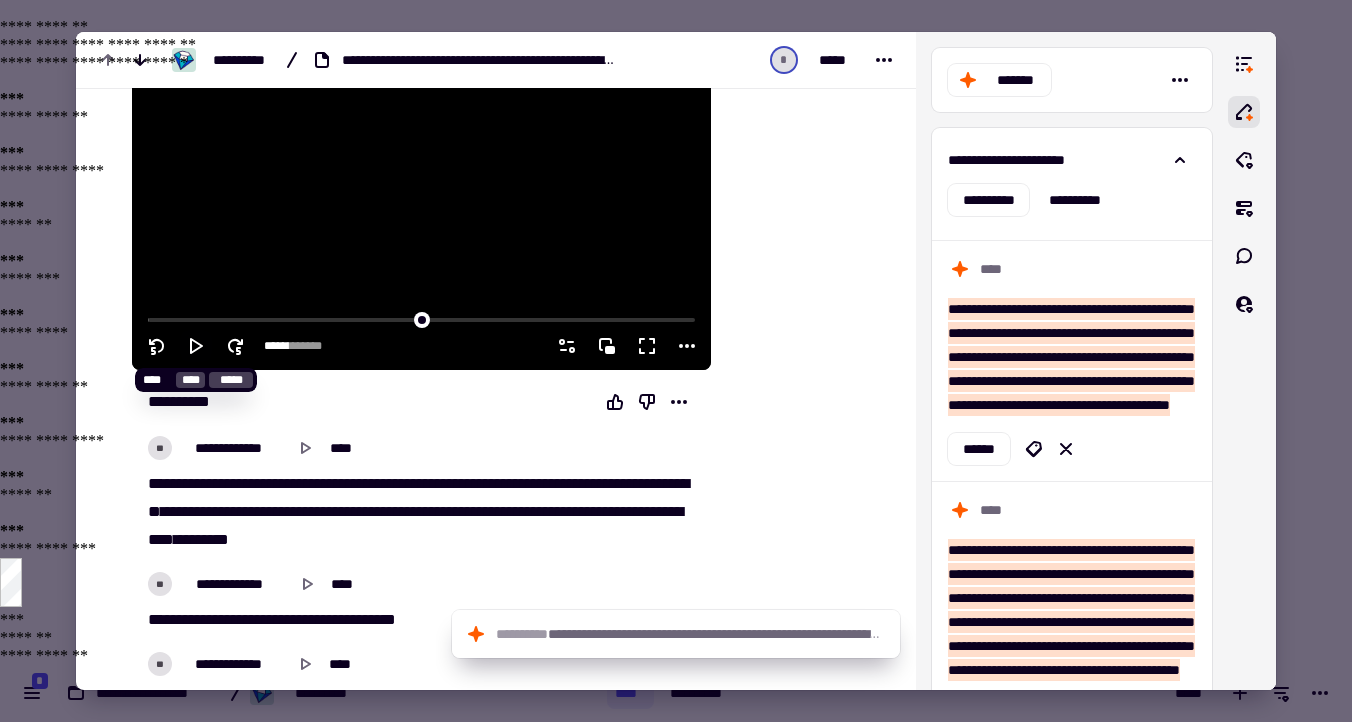 click 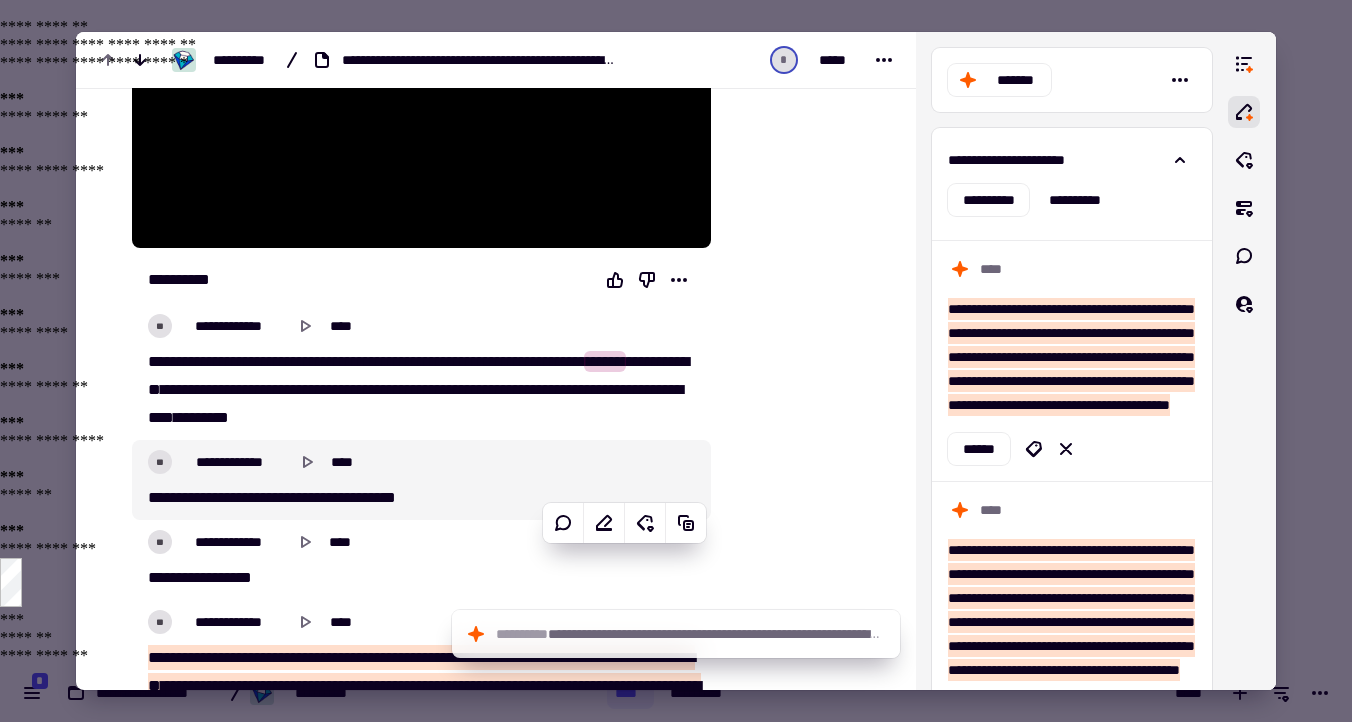 scroll, scrollTop: 446, scrollLeft: 0, axis: vertical 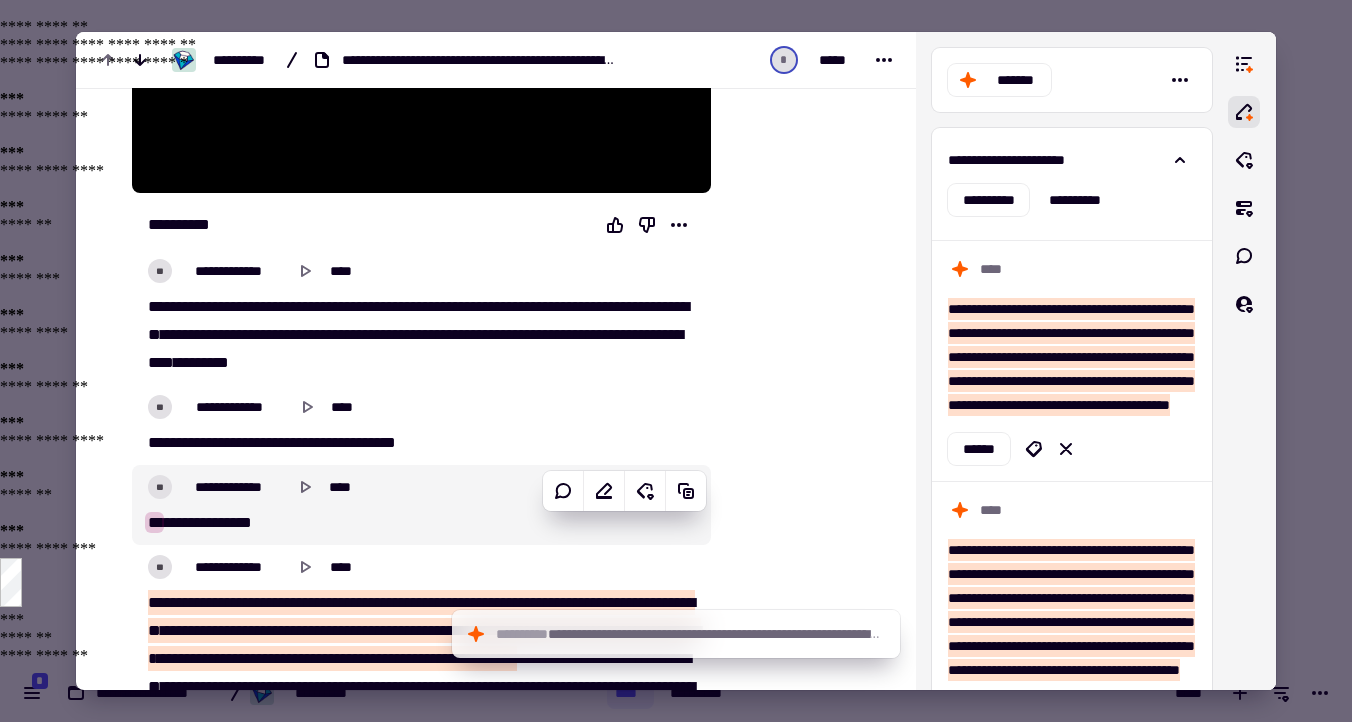 type on "*****" 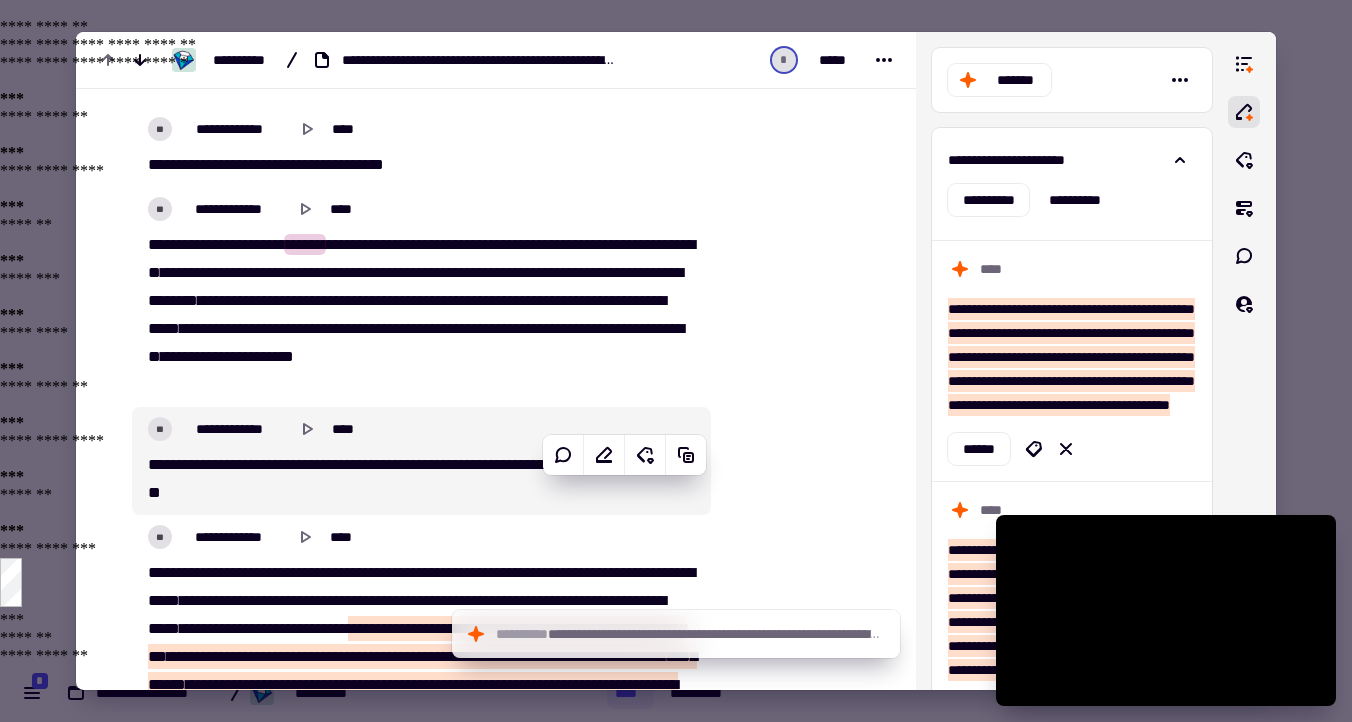scroll, scrollTop: 2697, scrollLeft: 0, axis: vertical 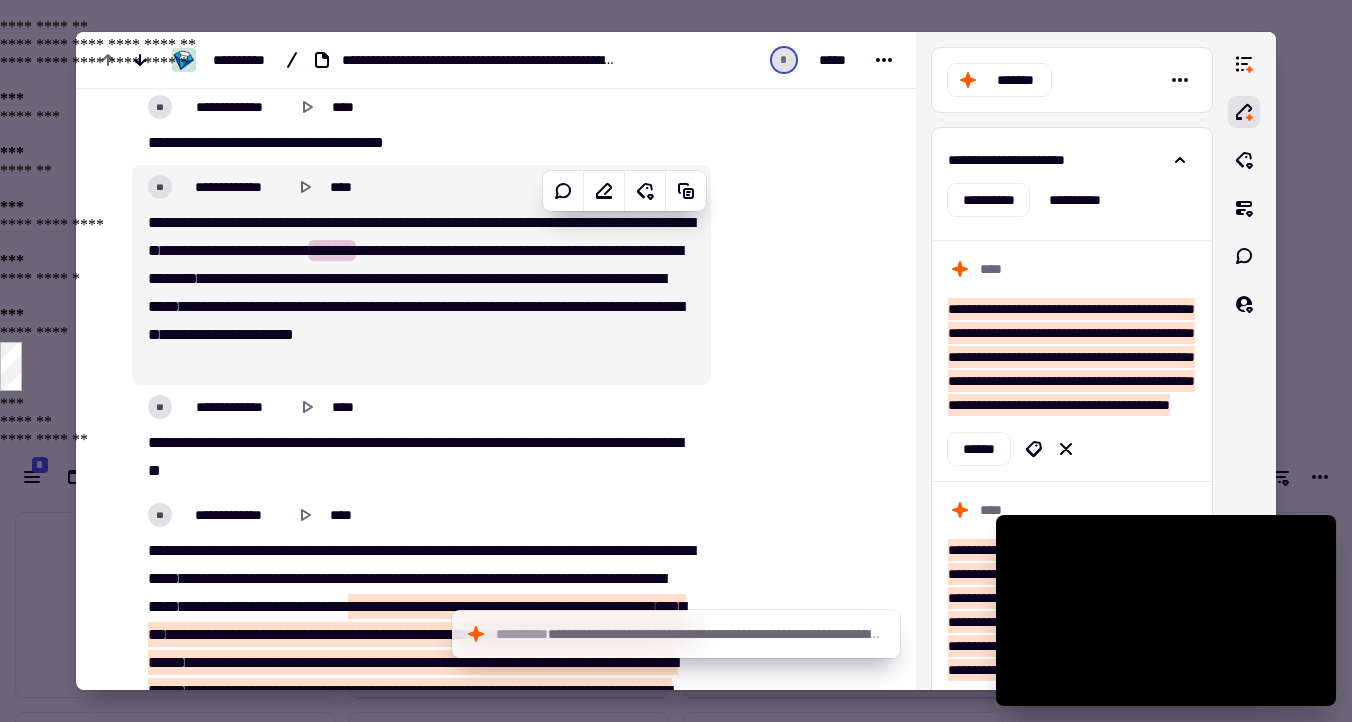 click on "**********" at bounding box center (421, 293) 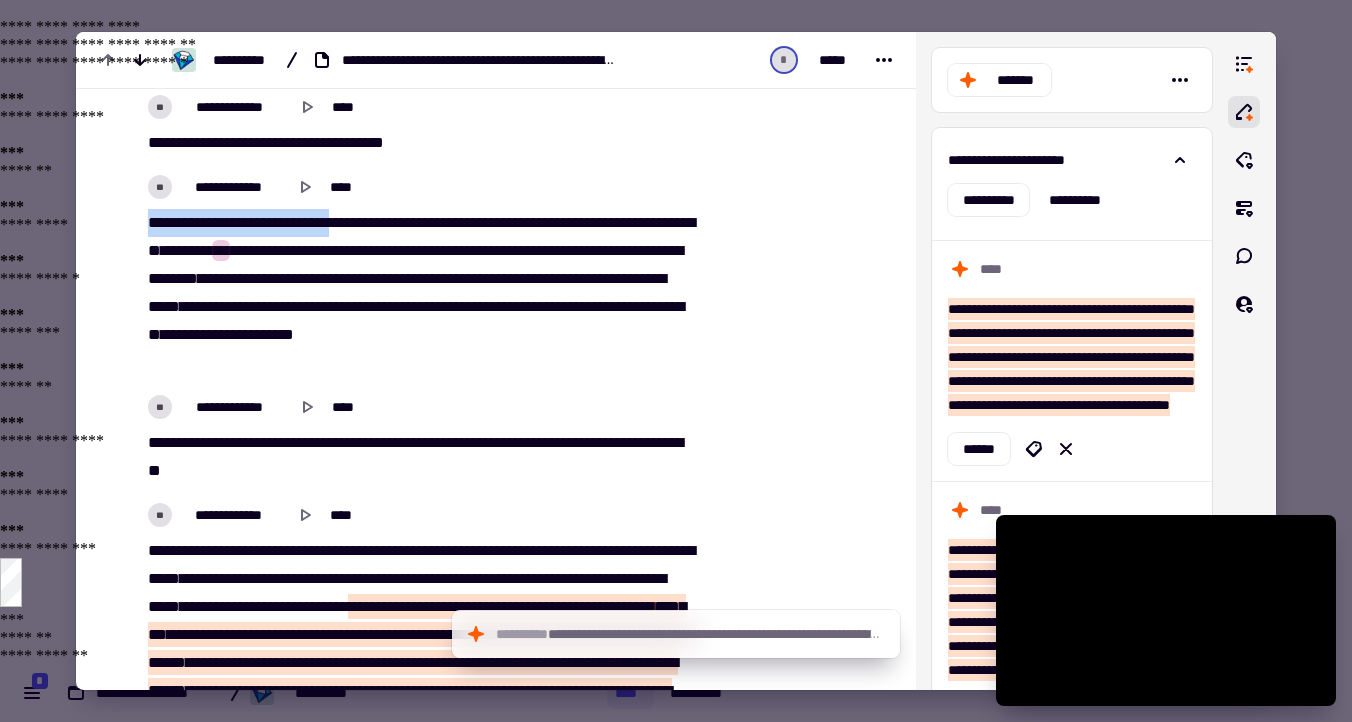 drag, startPoint x: 369, startPoint y: 220, endPoint x: 135, endPoint y: 204, distance: 234.54637 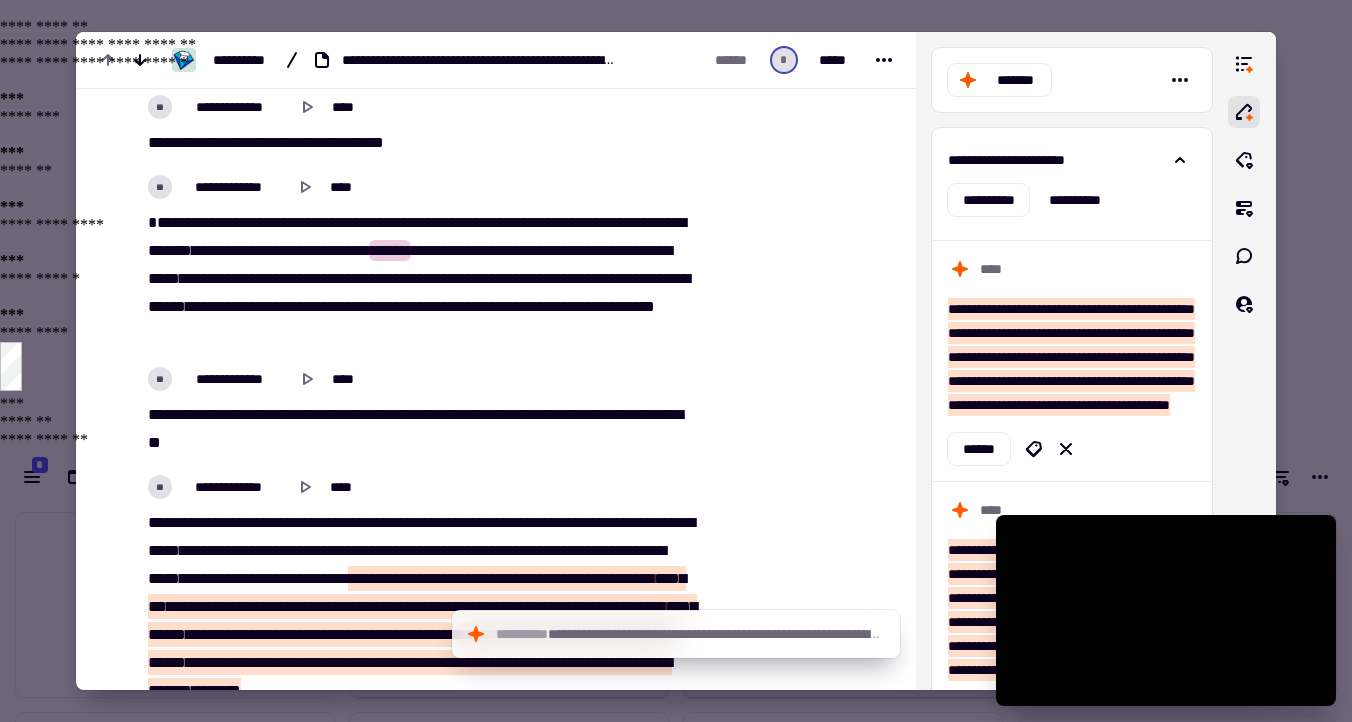 click on "*******" at bounding box center [359, 142] 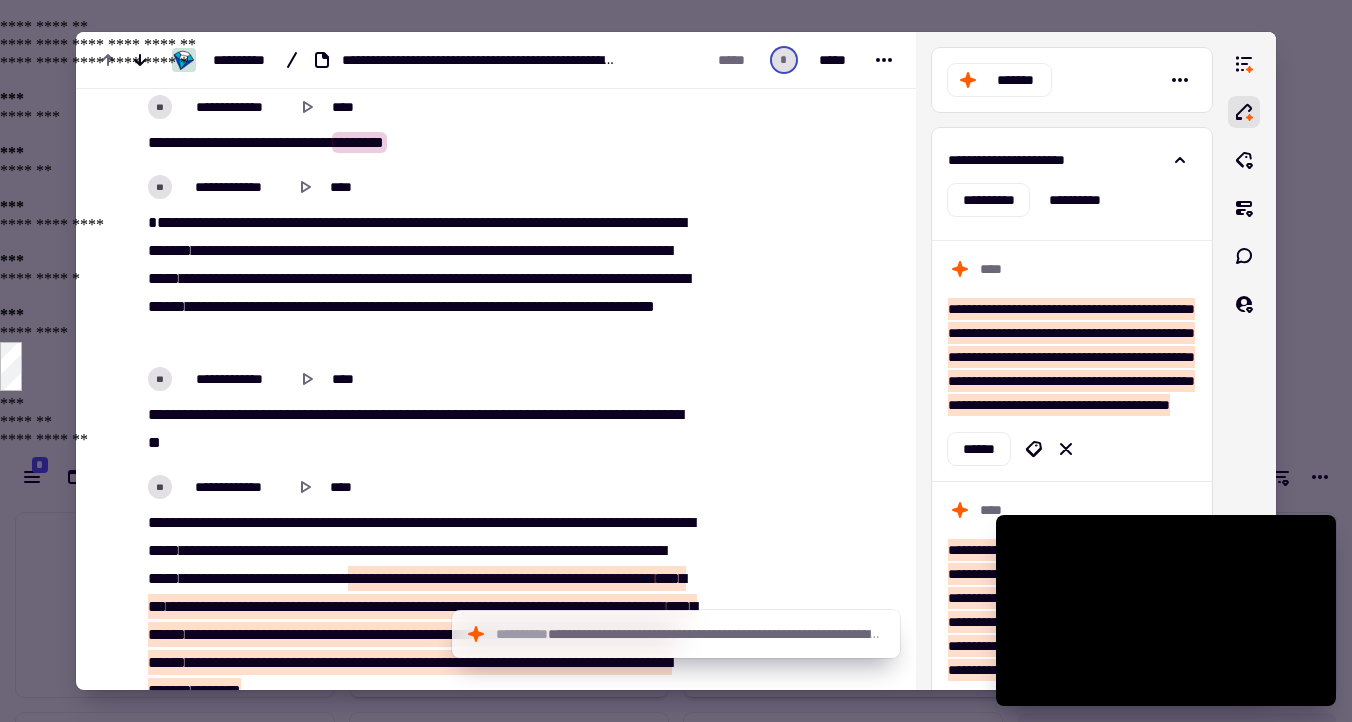 type on "******" 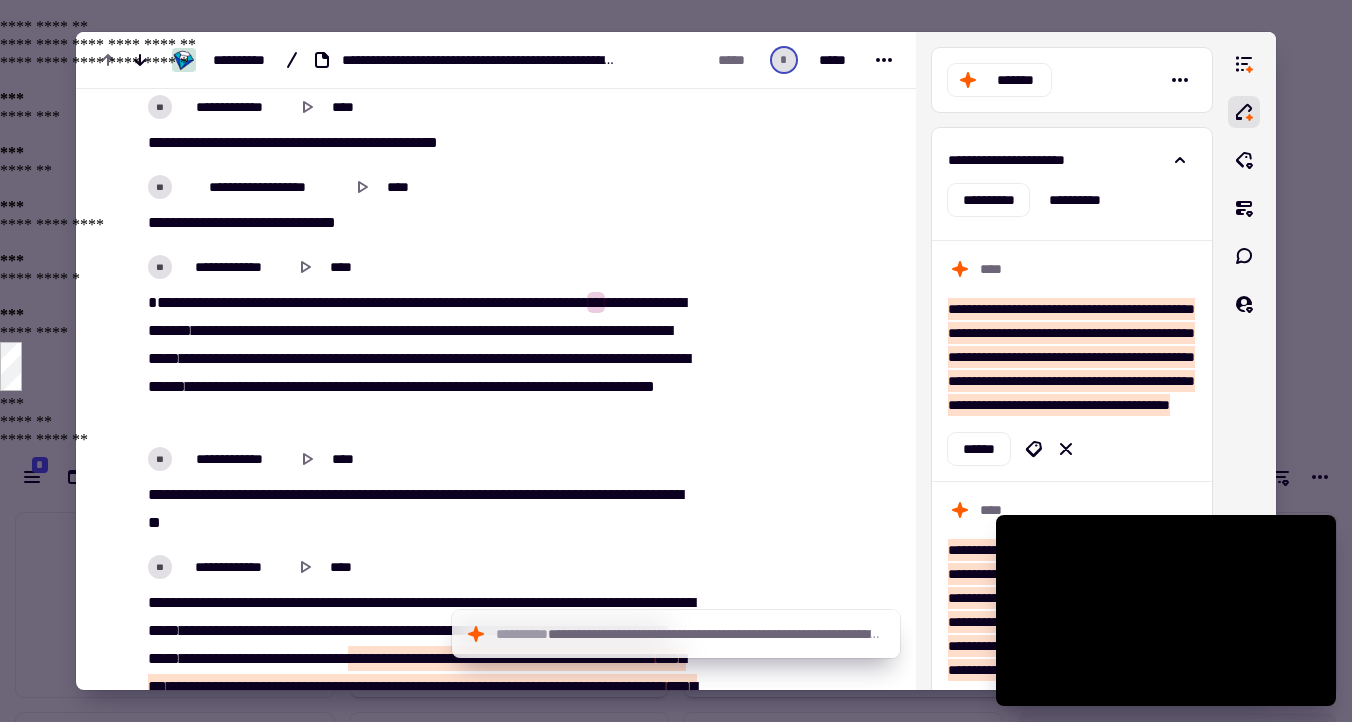 click on "****   *******   **   ******   ****** *" at bounding box center (421, 223) 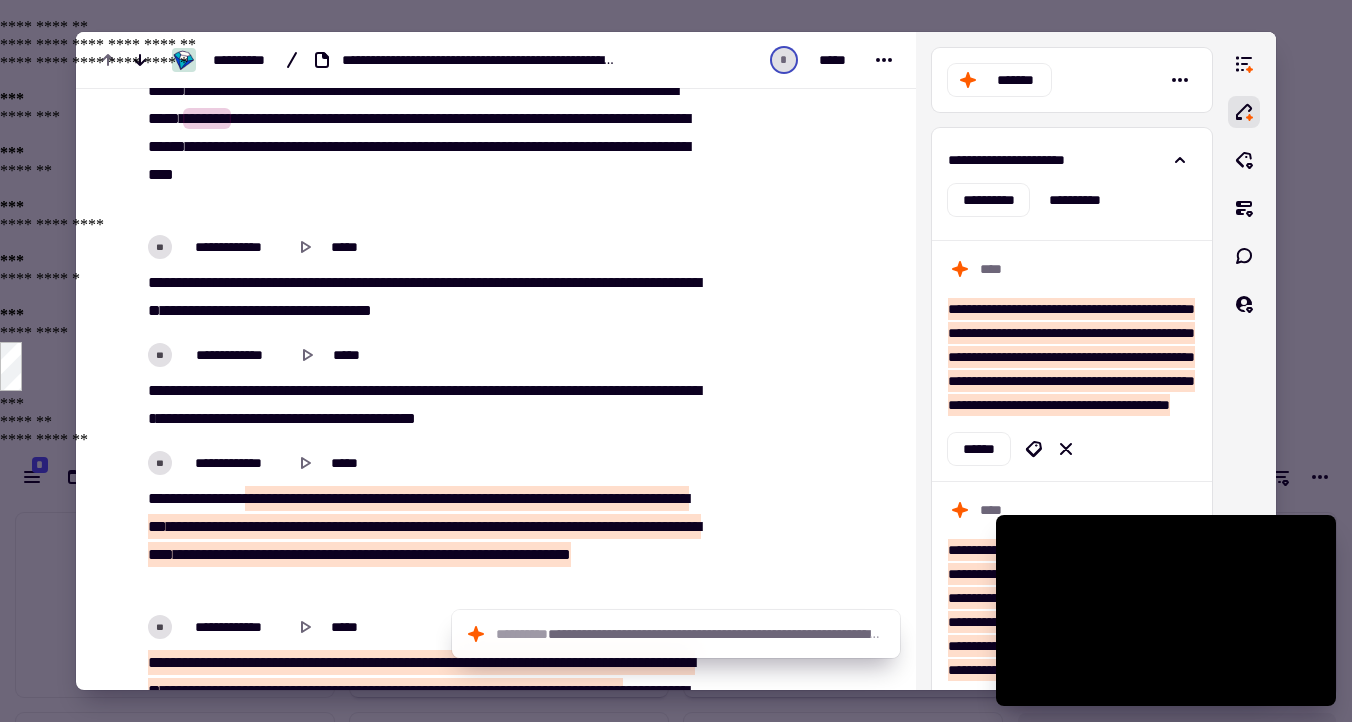 scroll, scrollTop: 6708, scrollLeft: 0, axis: vertical 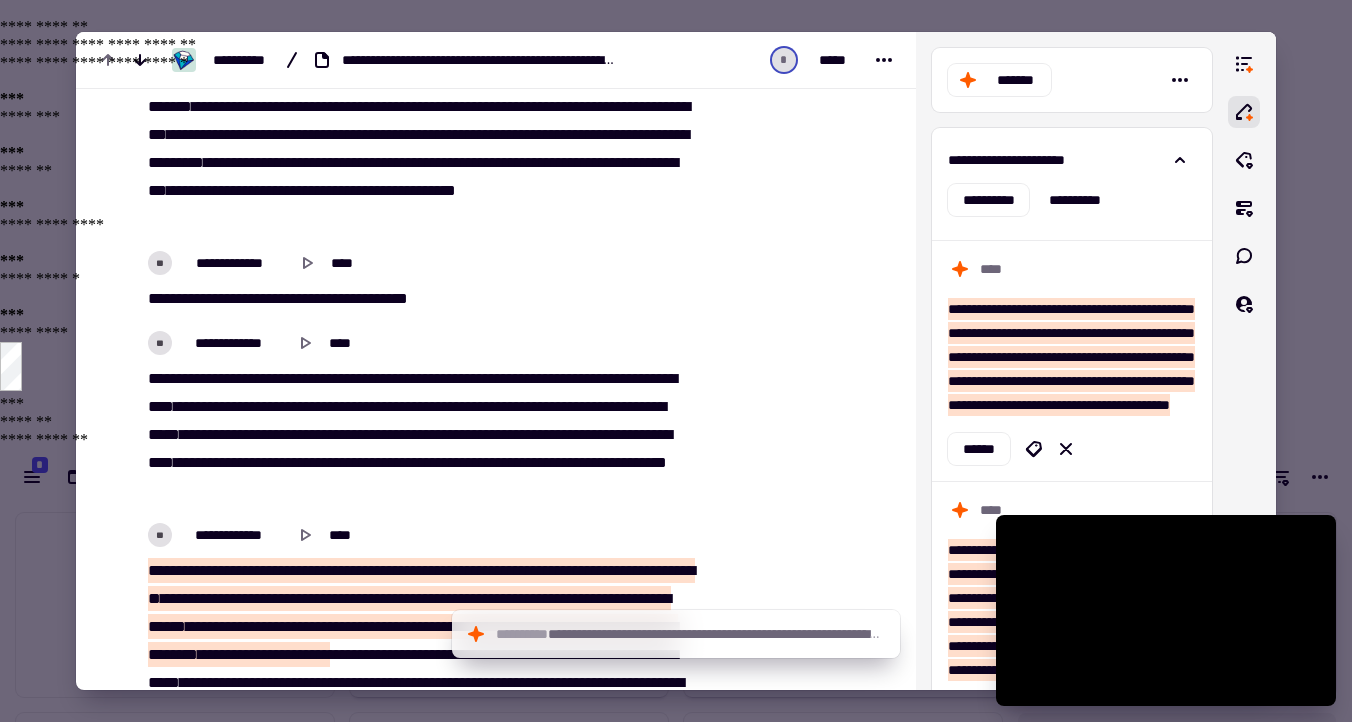type on "***" 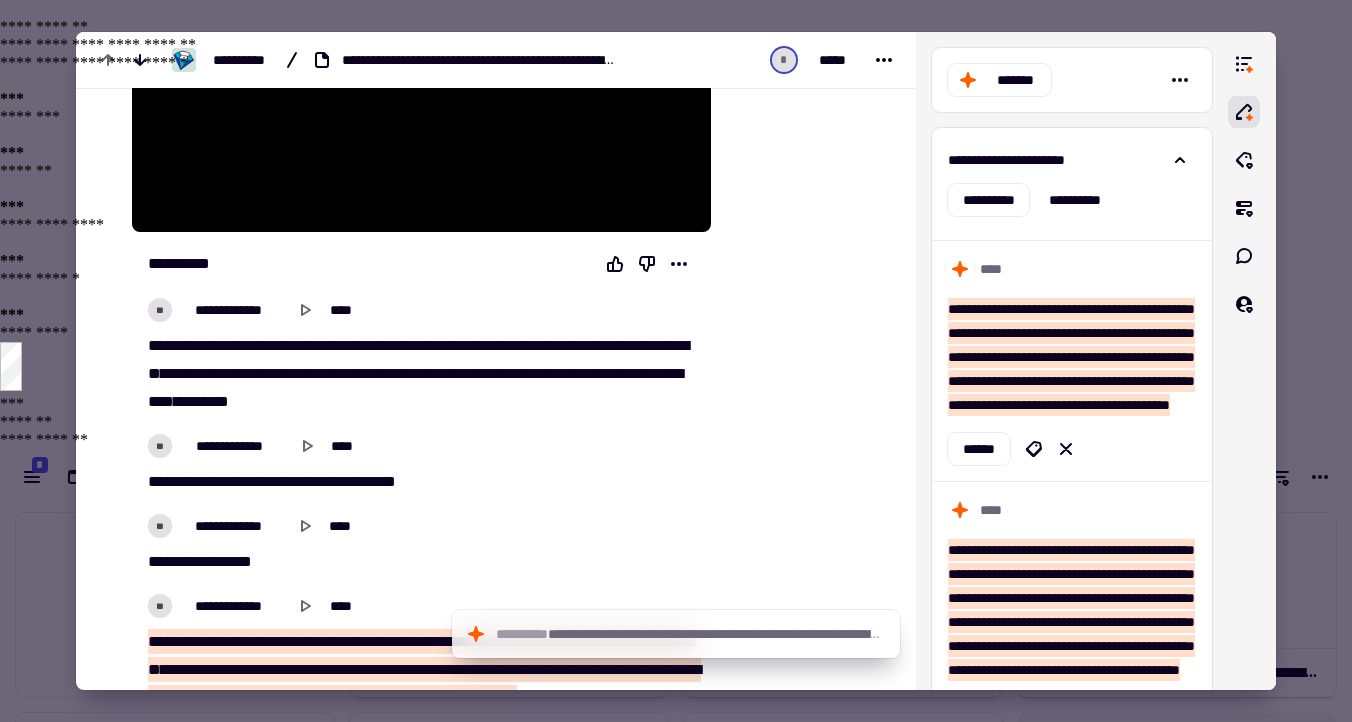 scroll, scrollTop: 445, scrollLeft: 0, axis: vertical 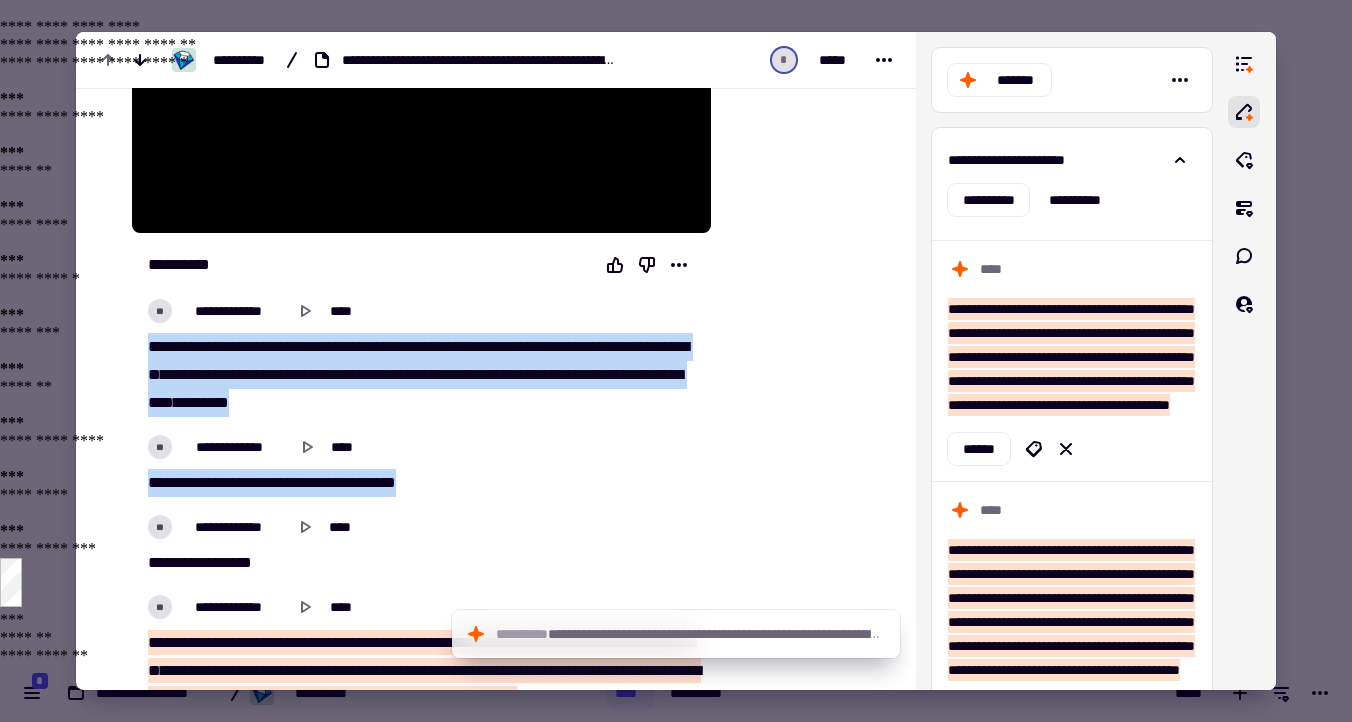 type on "******" 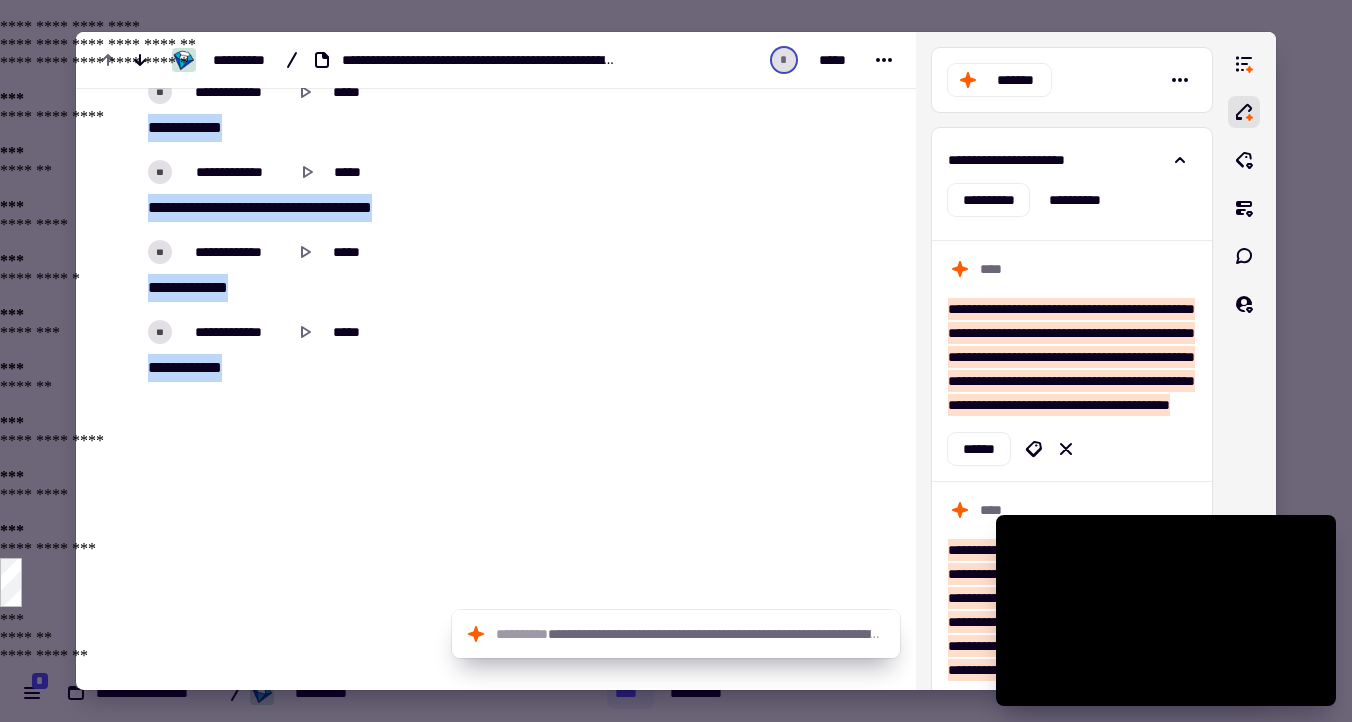 scroll, scrollTop: 23502, scrollLeft: 0, axis: vertical 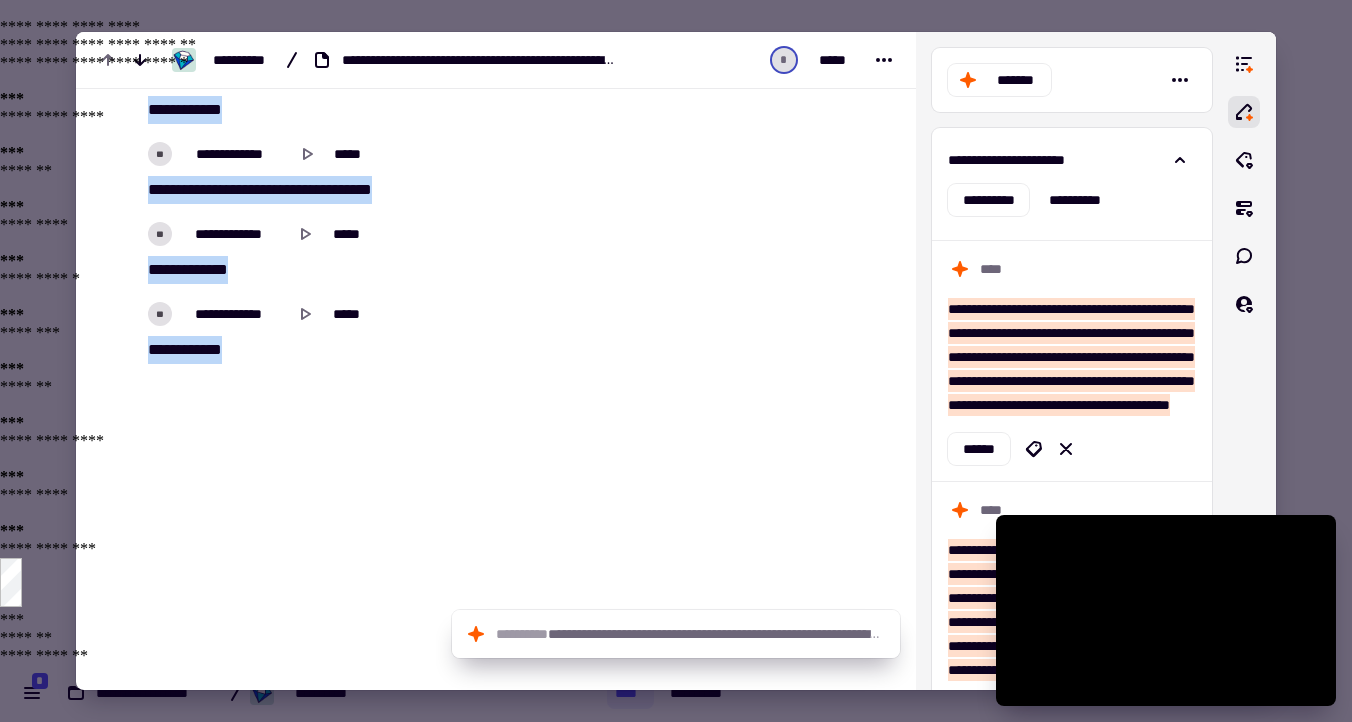 drag, startPoint x: 150, startPoint y: 347, endPoint x: 536, endPoint y: 353, distance: 386.04663 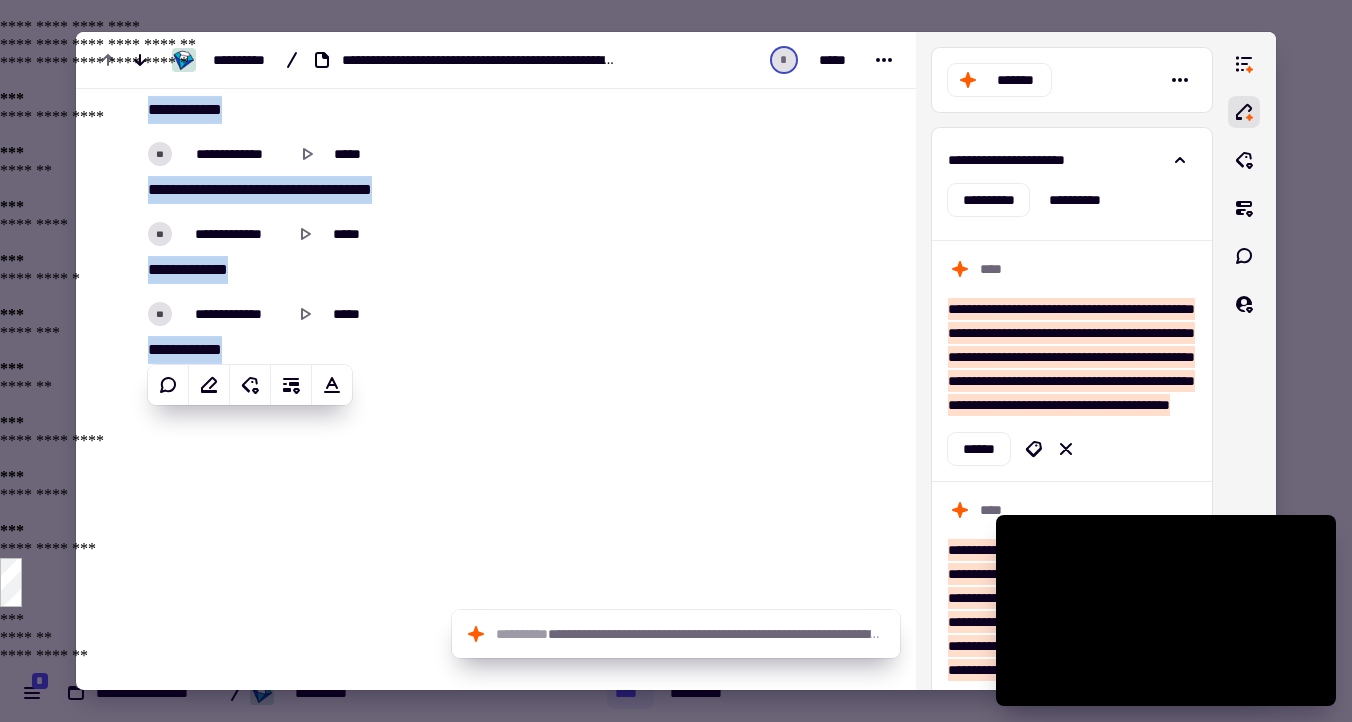 copy on "**********" 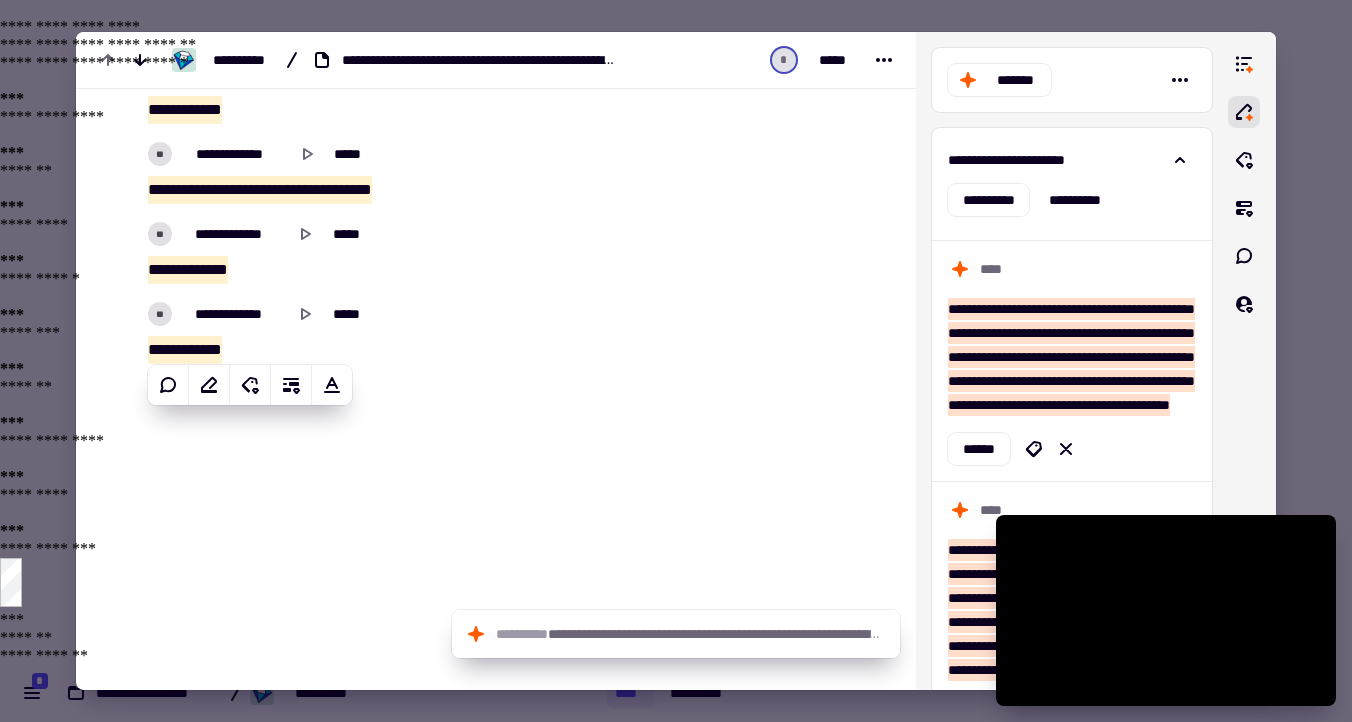 type on "******" 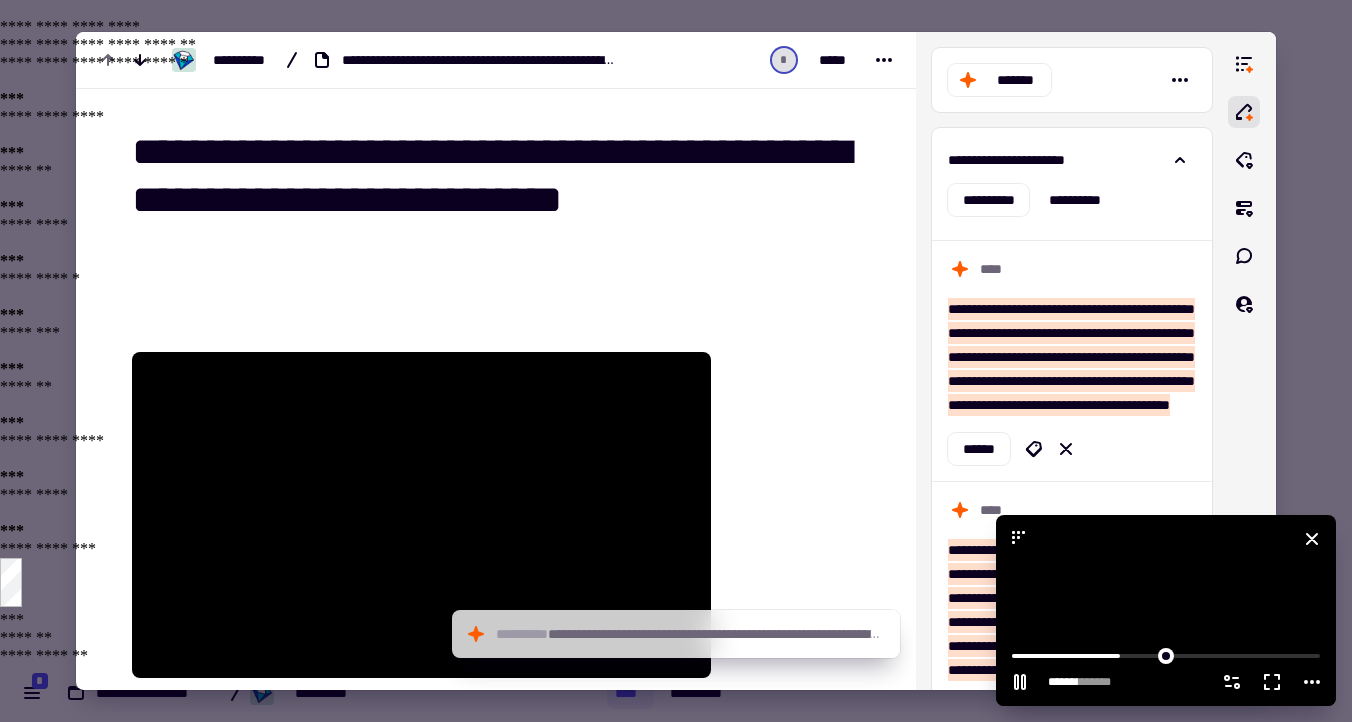scroll, scrollTop: 0, scrollLeft: 0, axis: both 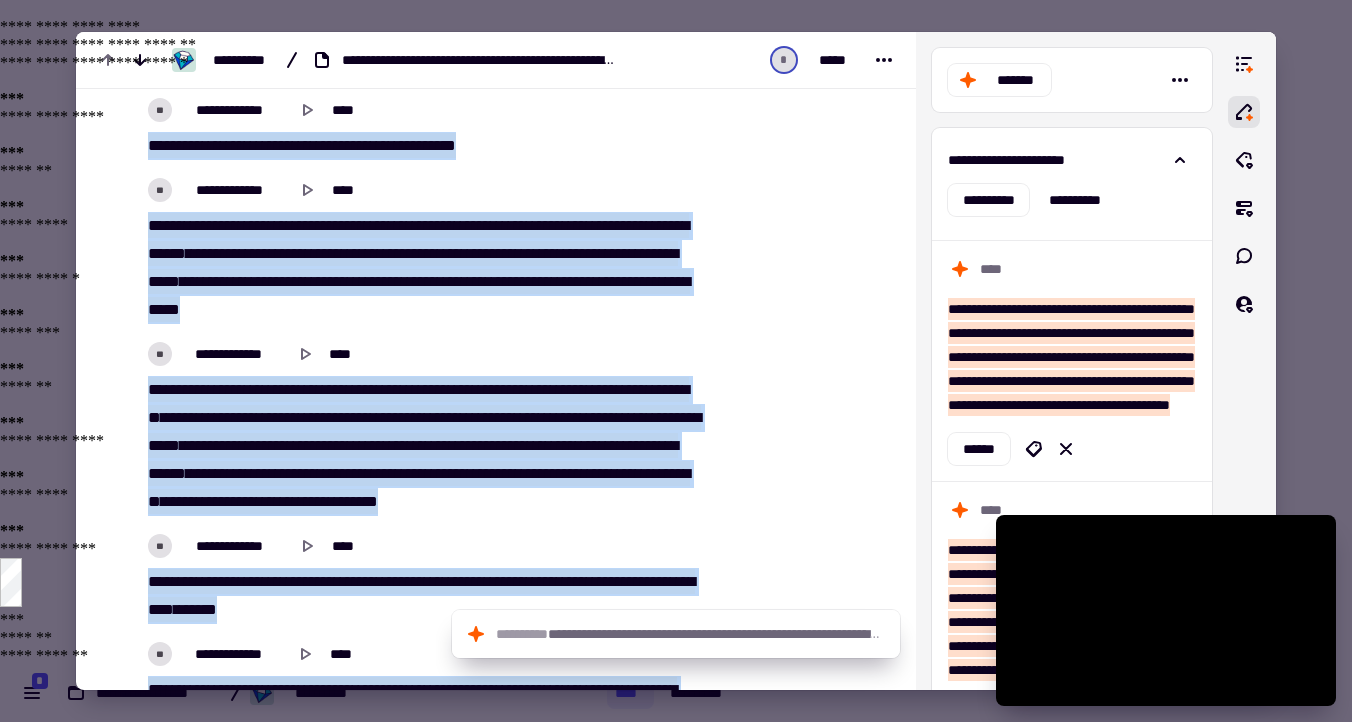 type on "******" 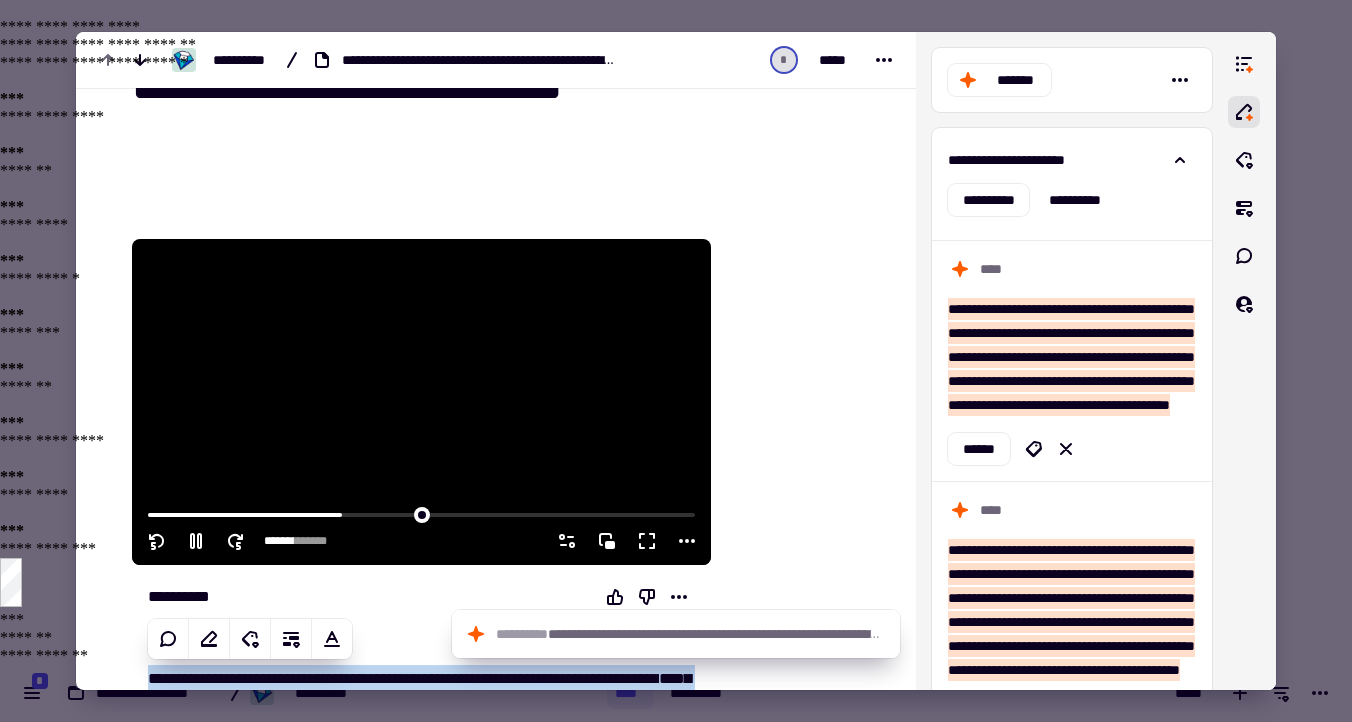 scroll, scrollTop: 216, scrollLeft: 0, axis: vertical 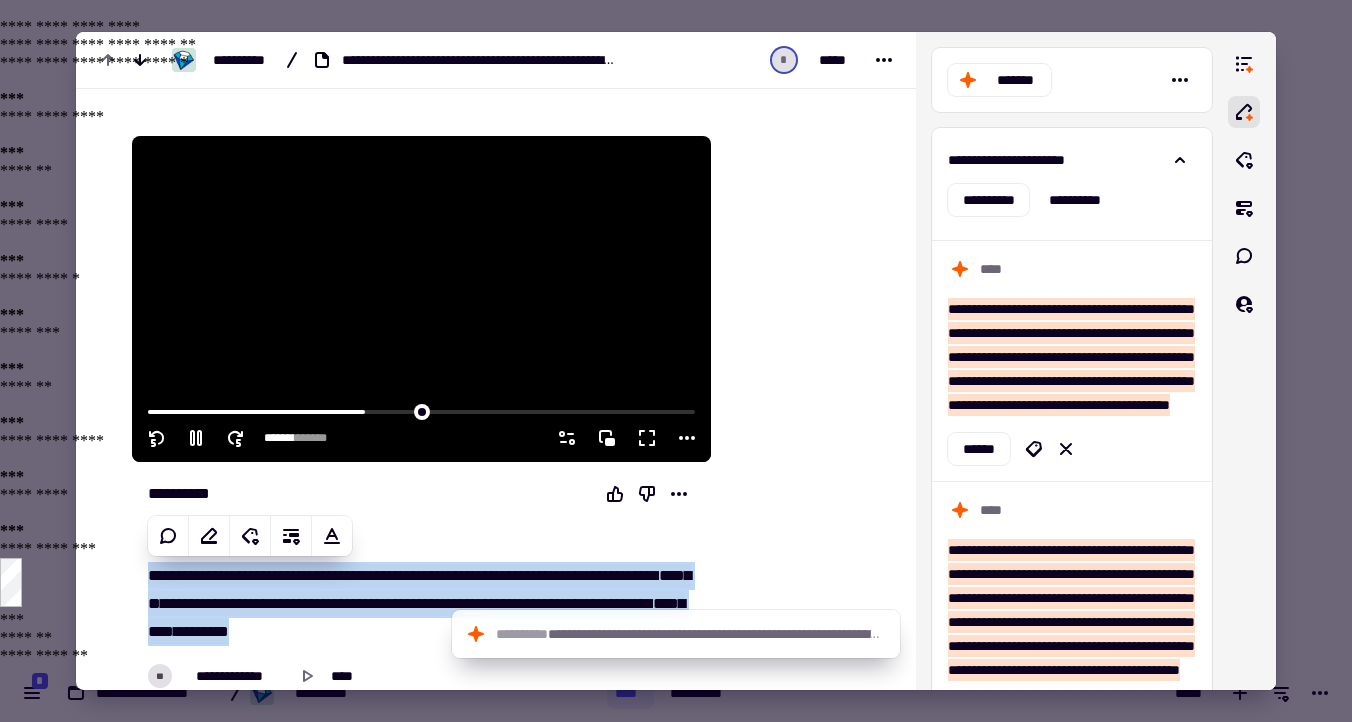 type on "*******" 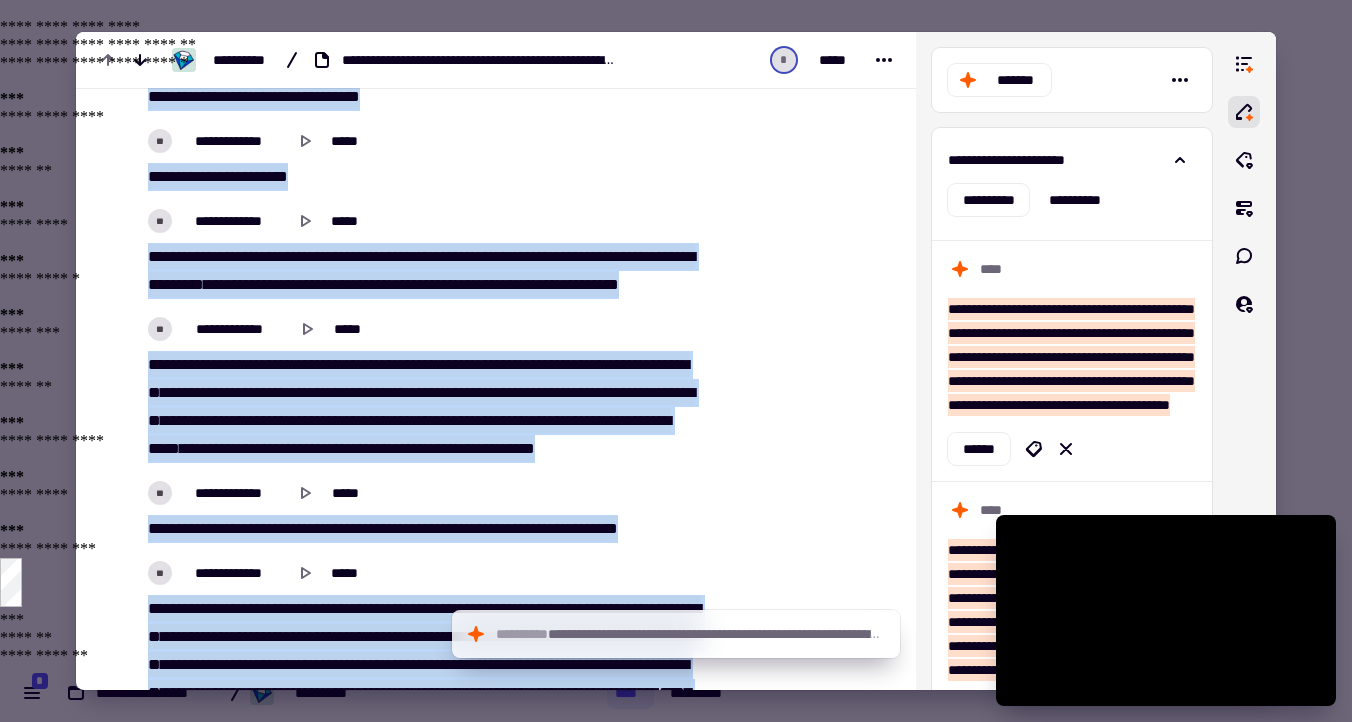 scroll, scrollTop: 11187, scrollLeft: 0, axis: vertical 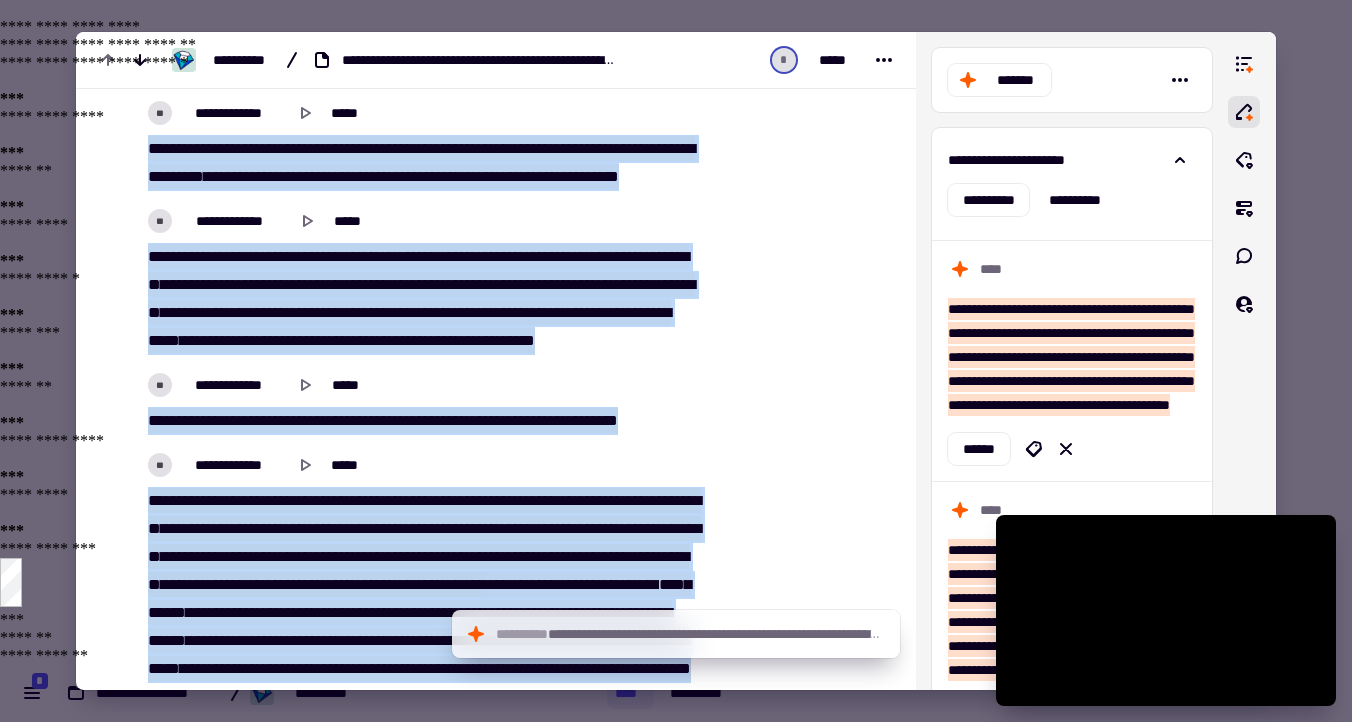 click at bounding box center (799, -96) 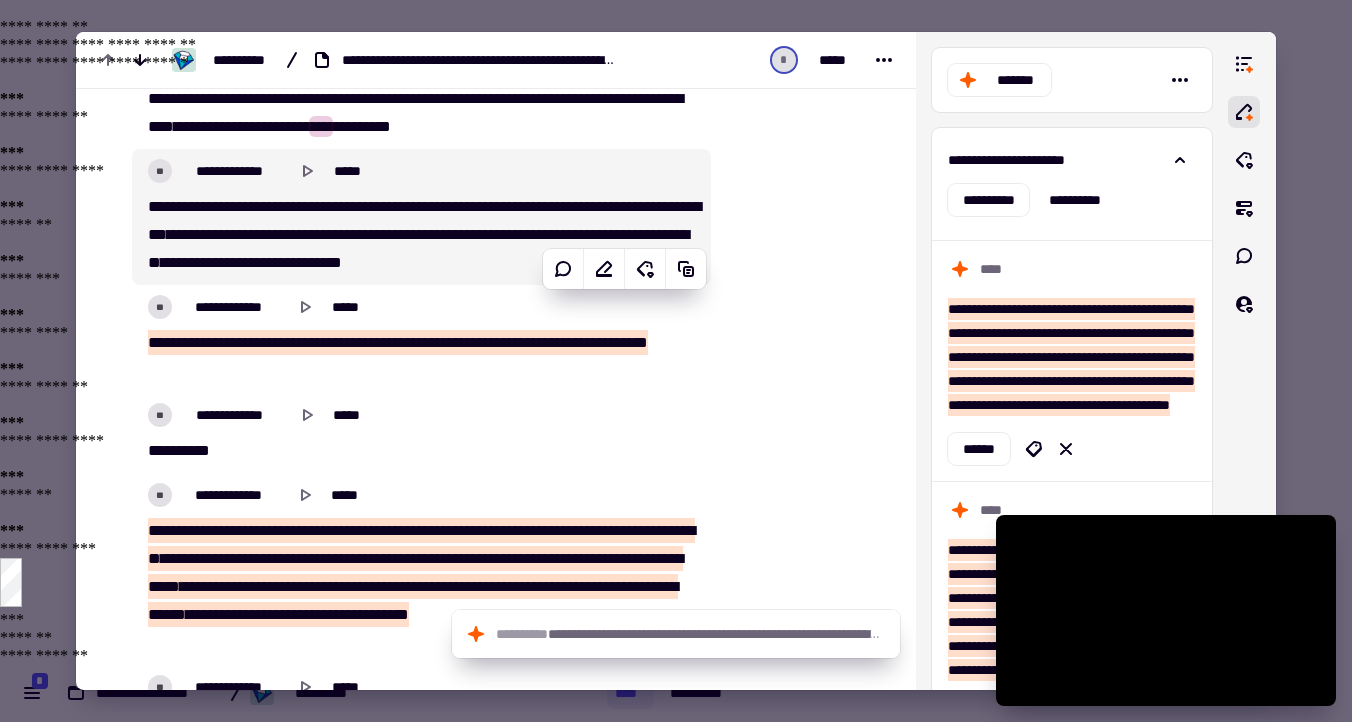 scroll, scrollTop: 16227, scrollLeft: 0, axis: vertical 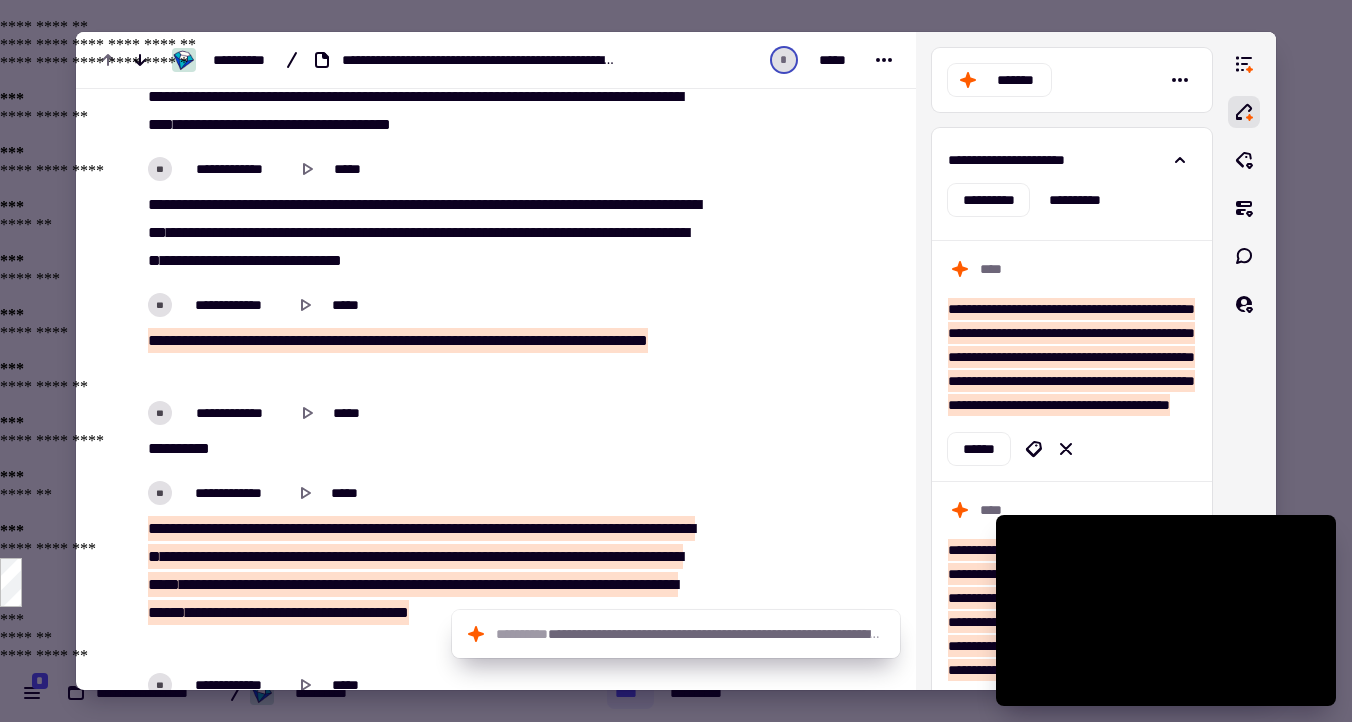 type on "*******" 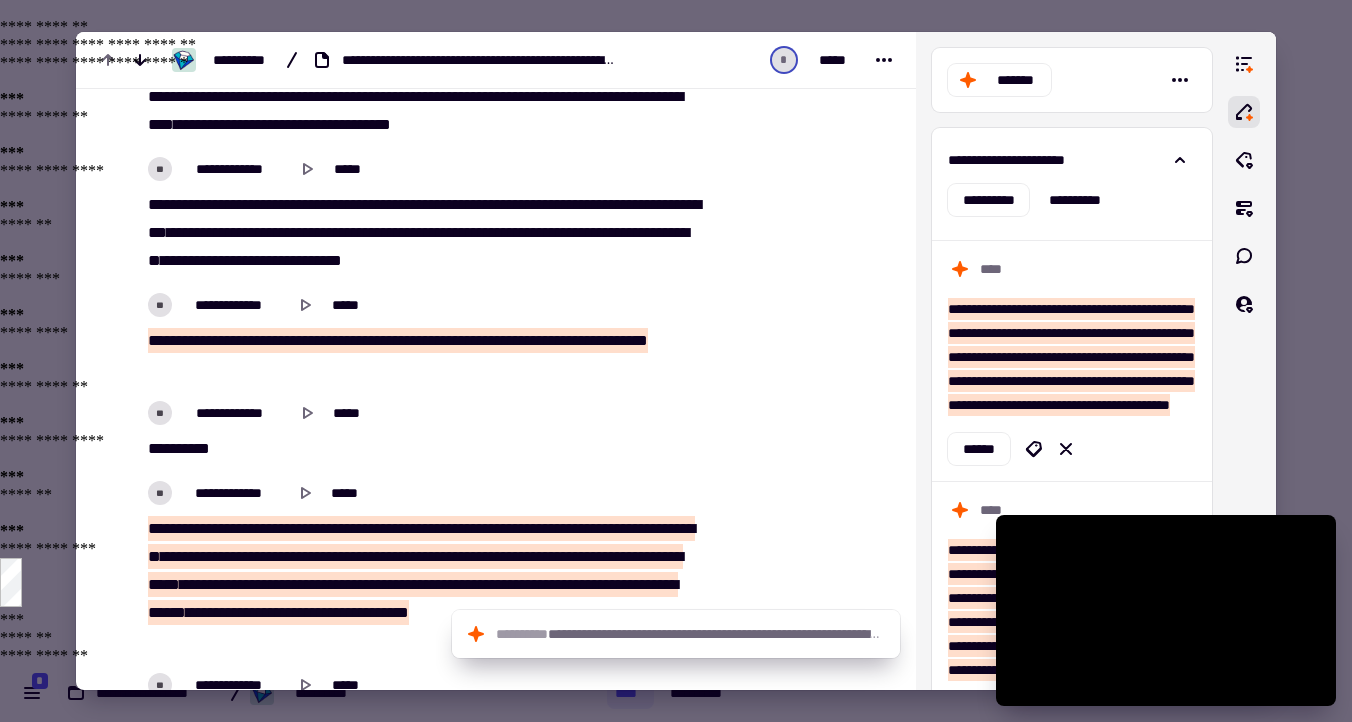 click at bounding box center (676, 361) 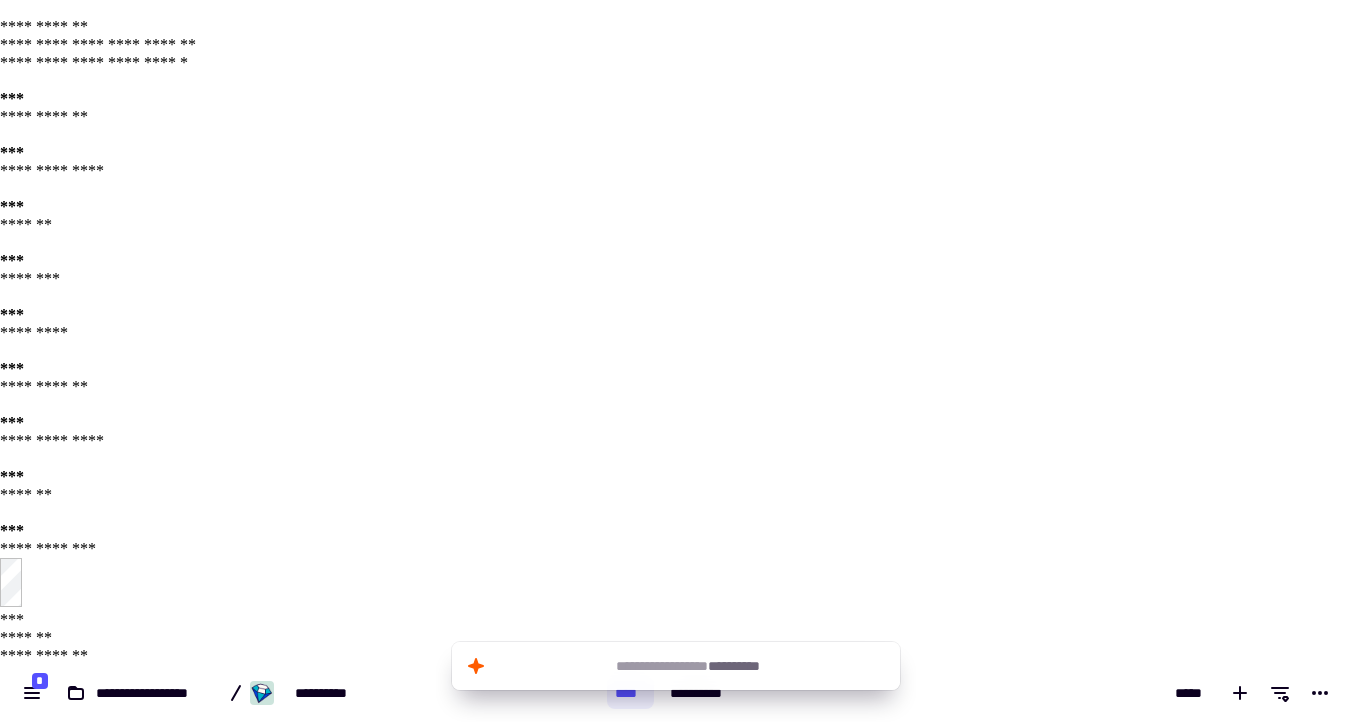 click 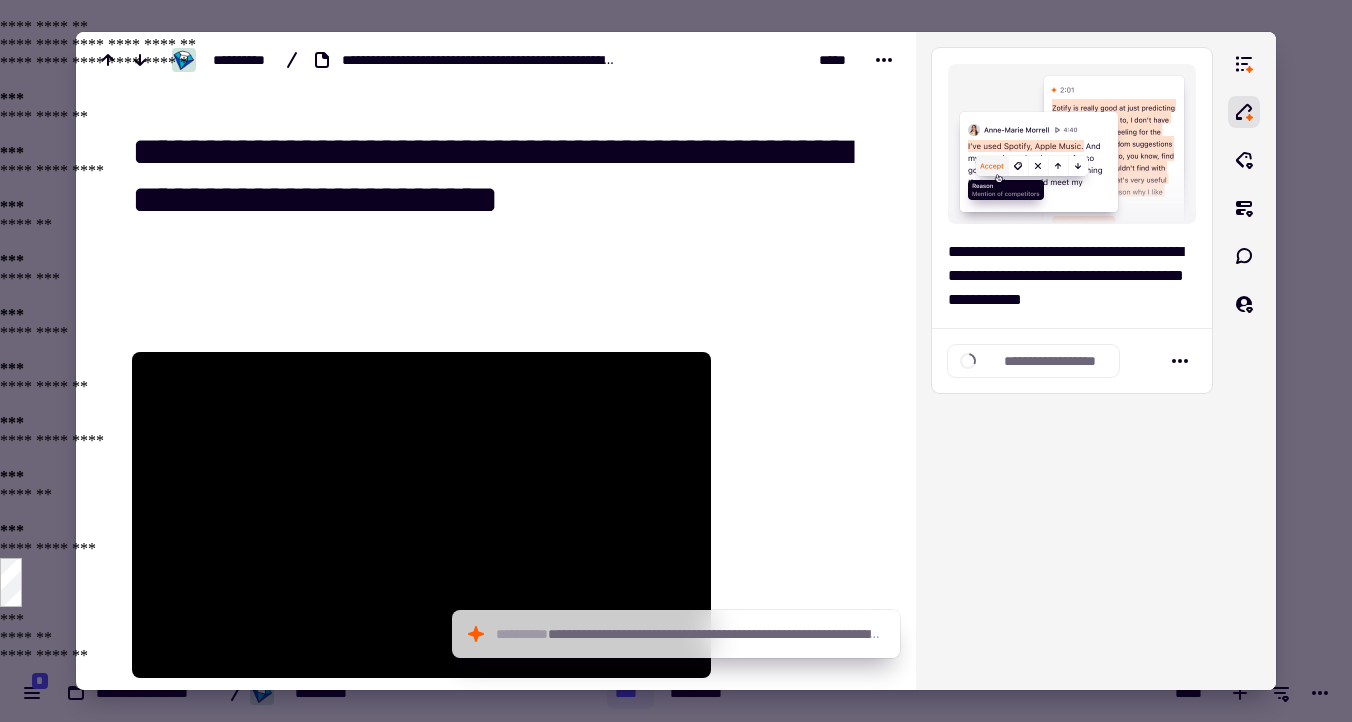 click on "**********" at bounding box center [421, 710] 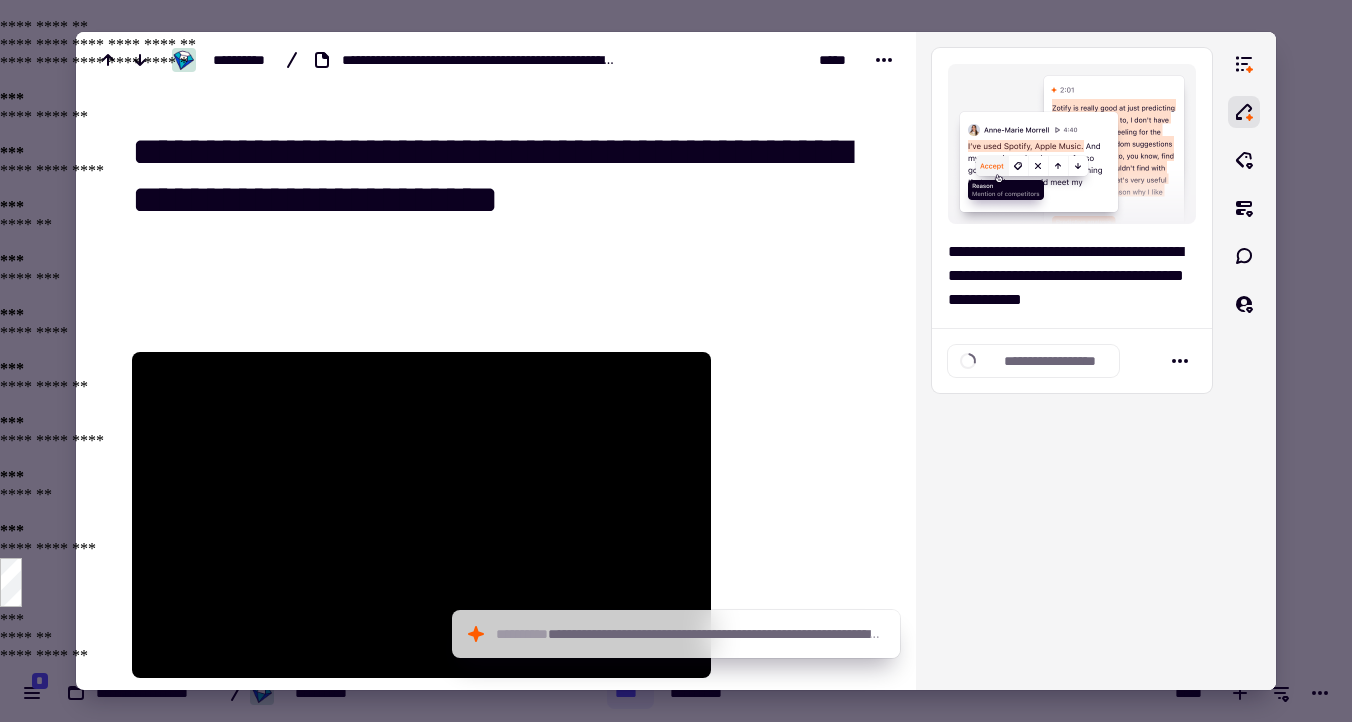 click at bounding box center [421, 515] 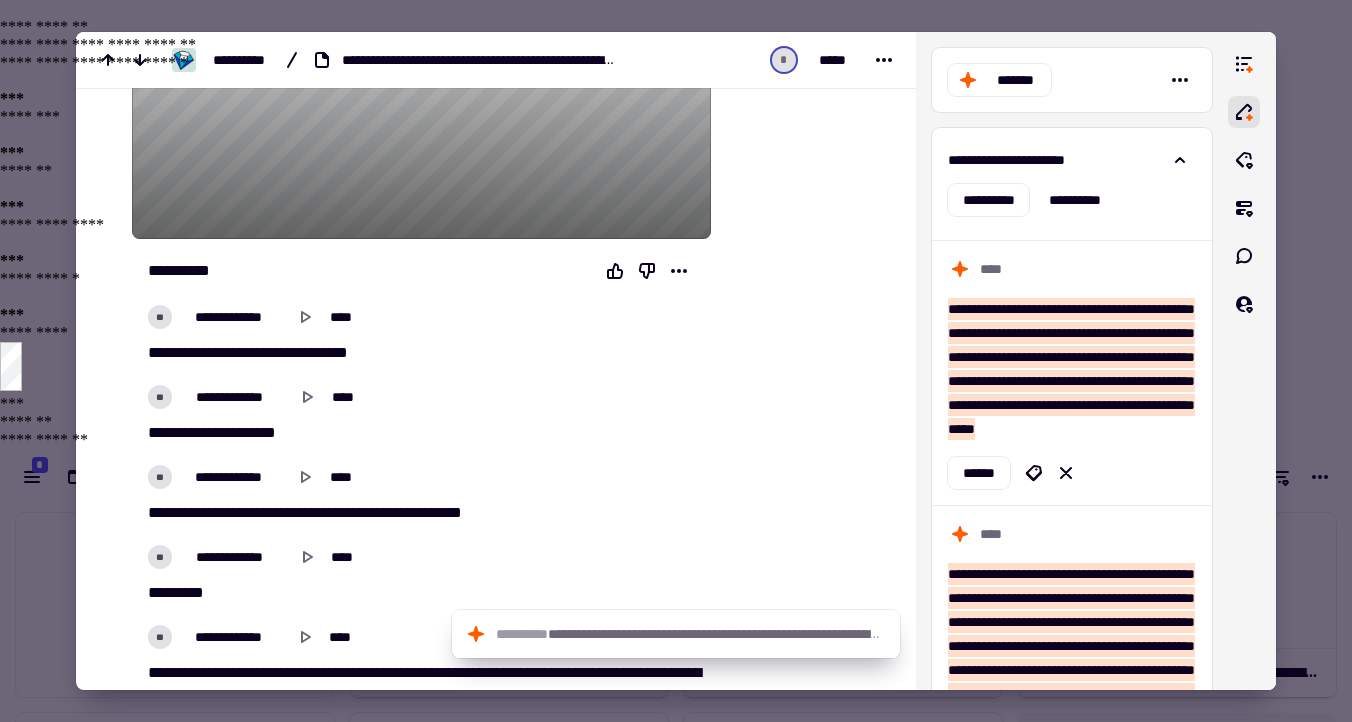scroll, scrollTop: 518, scrollLeft: 0, axis: vertical 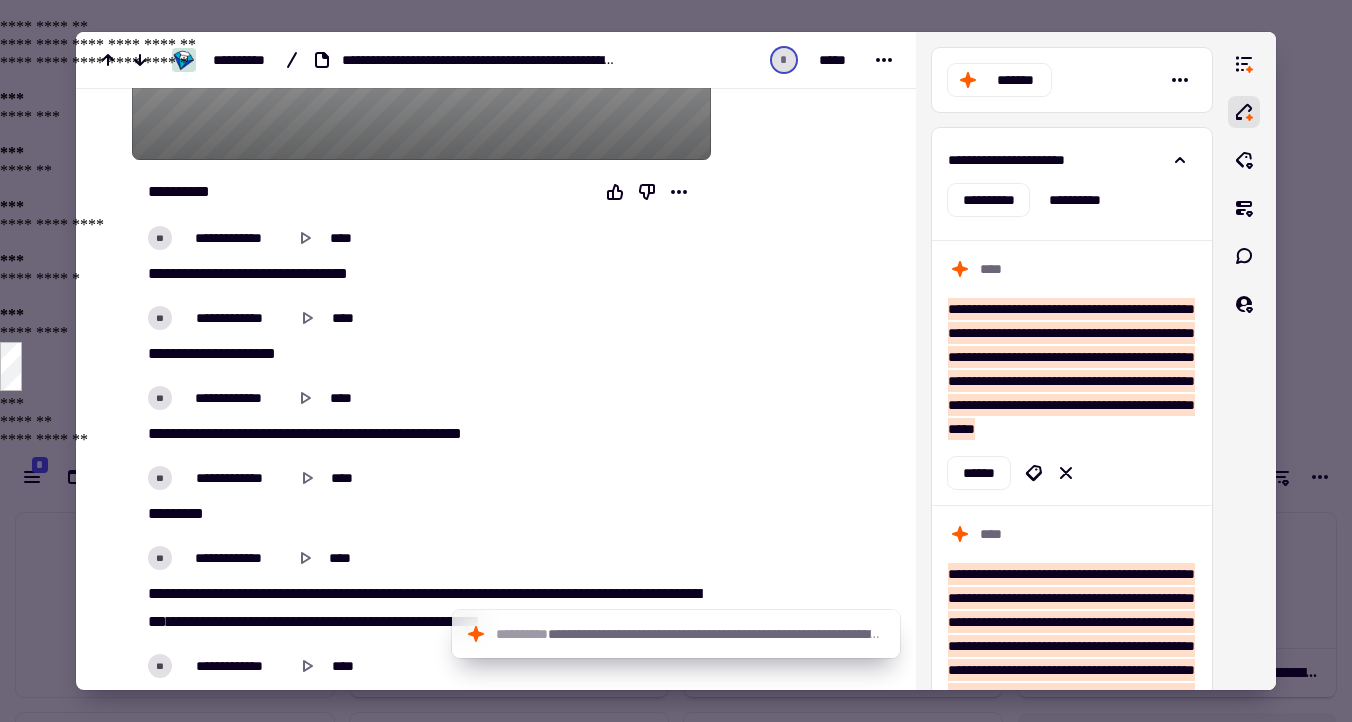 drag, startPoint x: 139, startPoint y: 231, endPoint x: 283, endPoint y: 277, distance: 151.16878 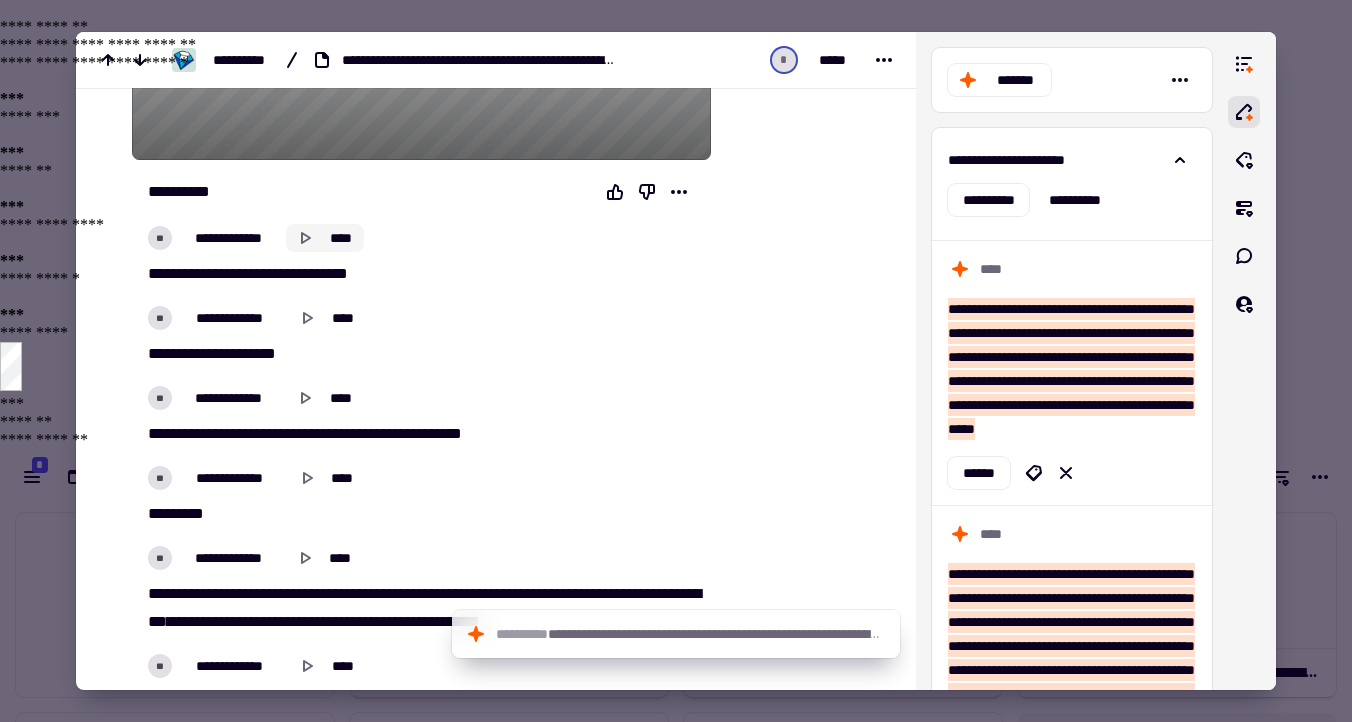 click 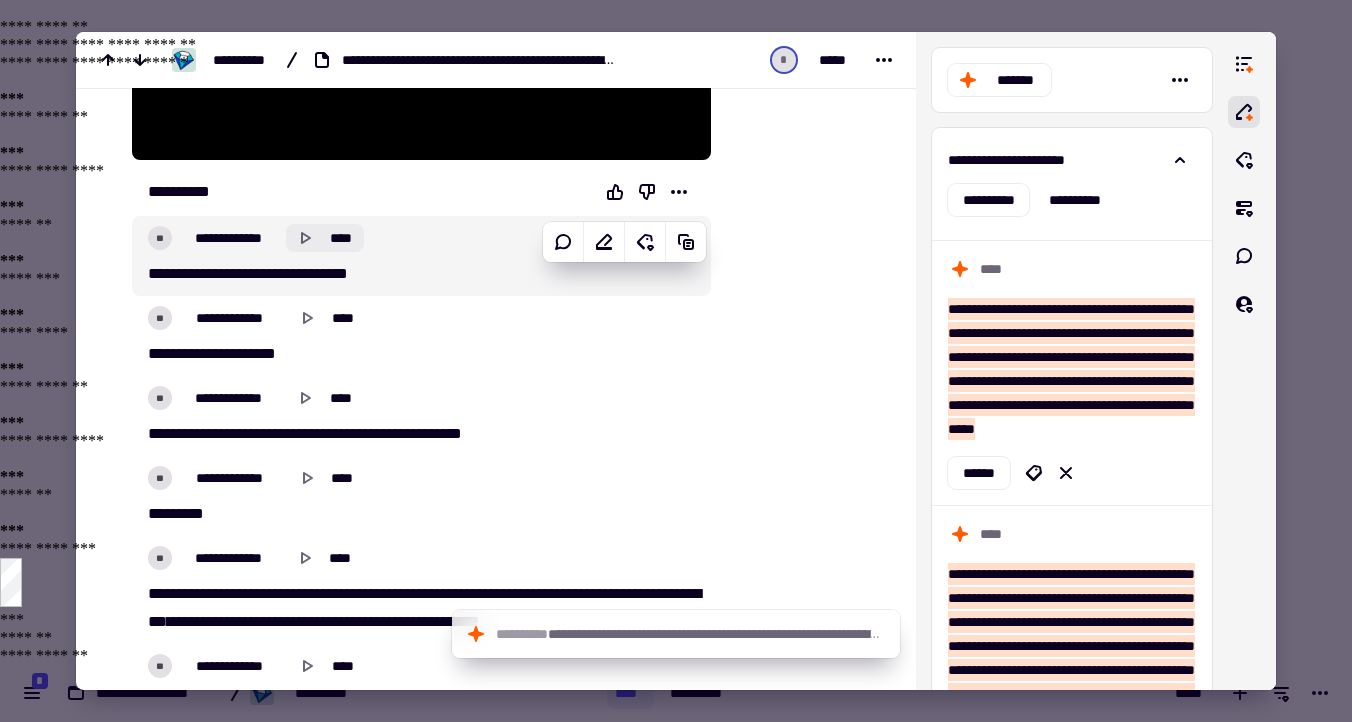 click 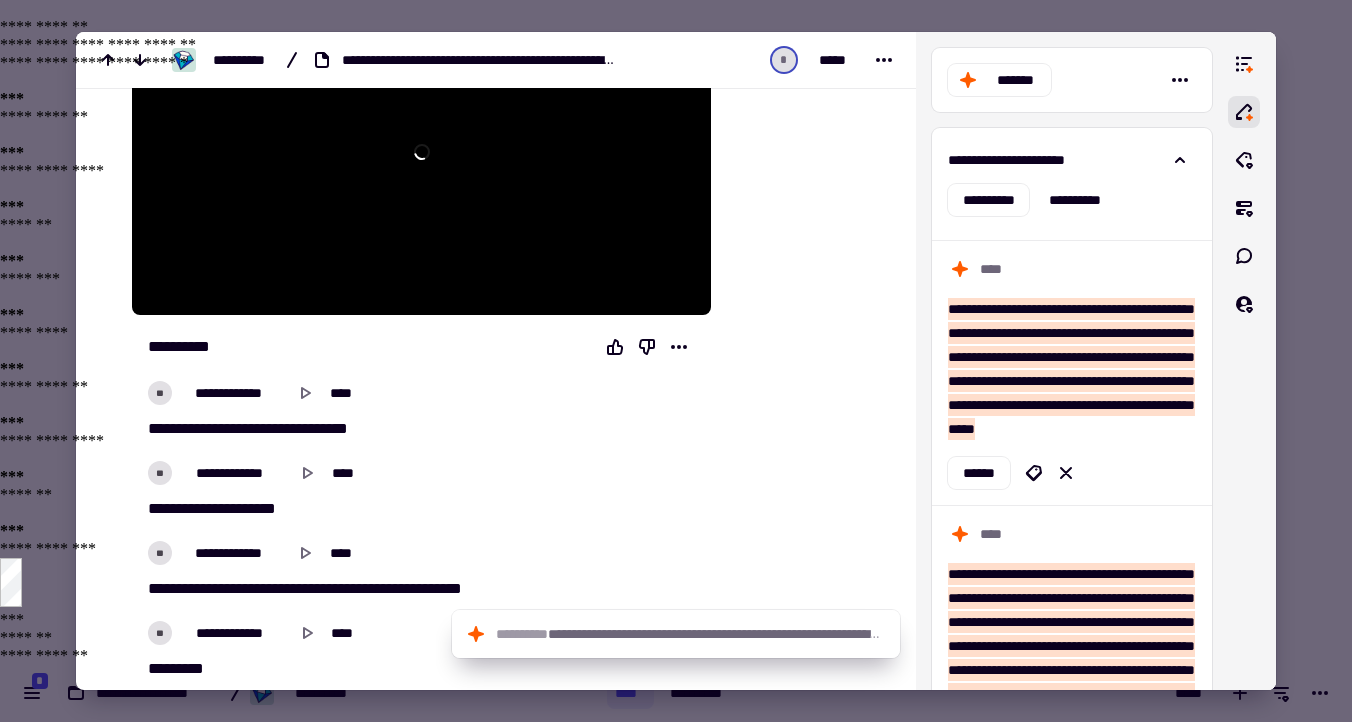 scroll, scrollTop: 323, scrollLeft: 0, axis: vertical 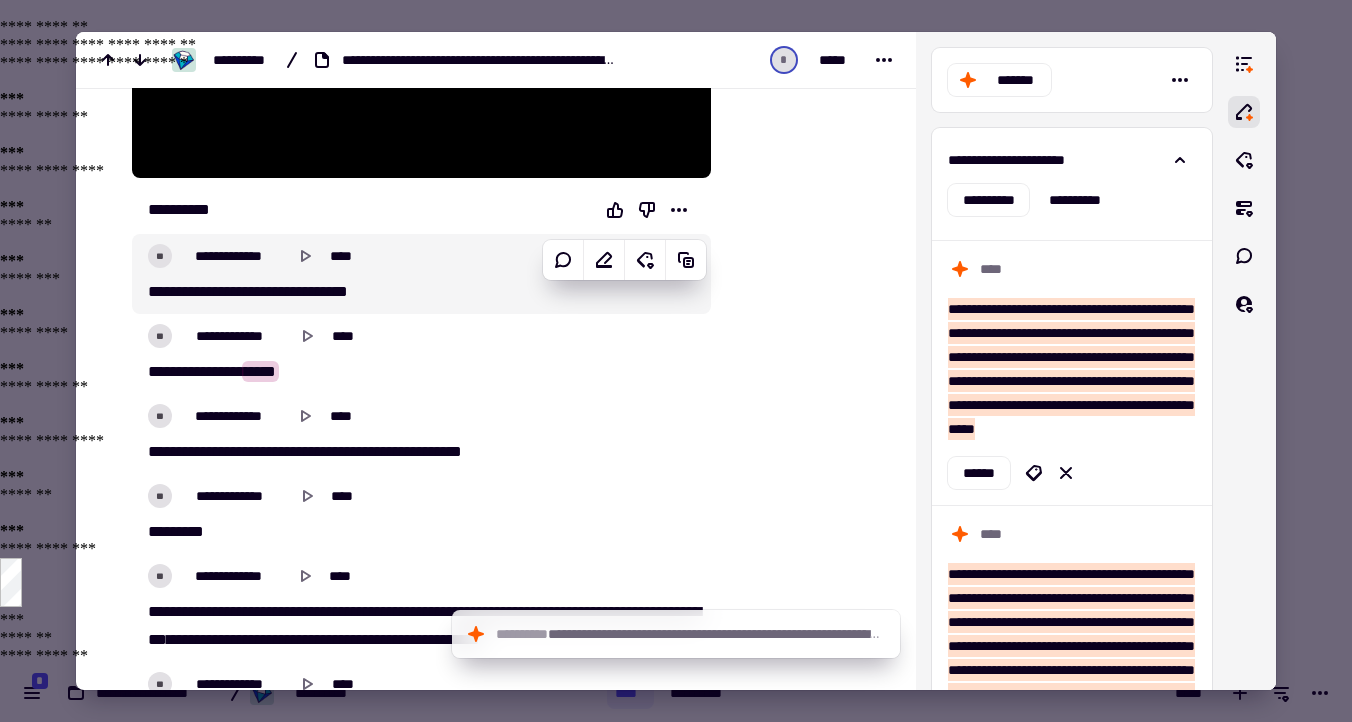 type on "***" 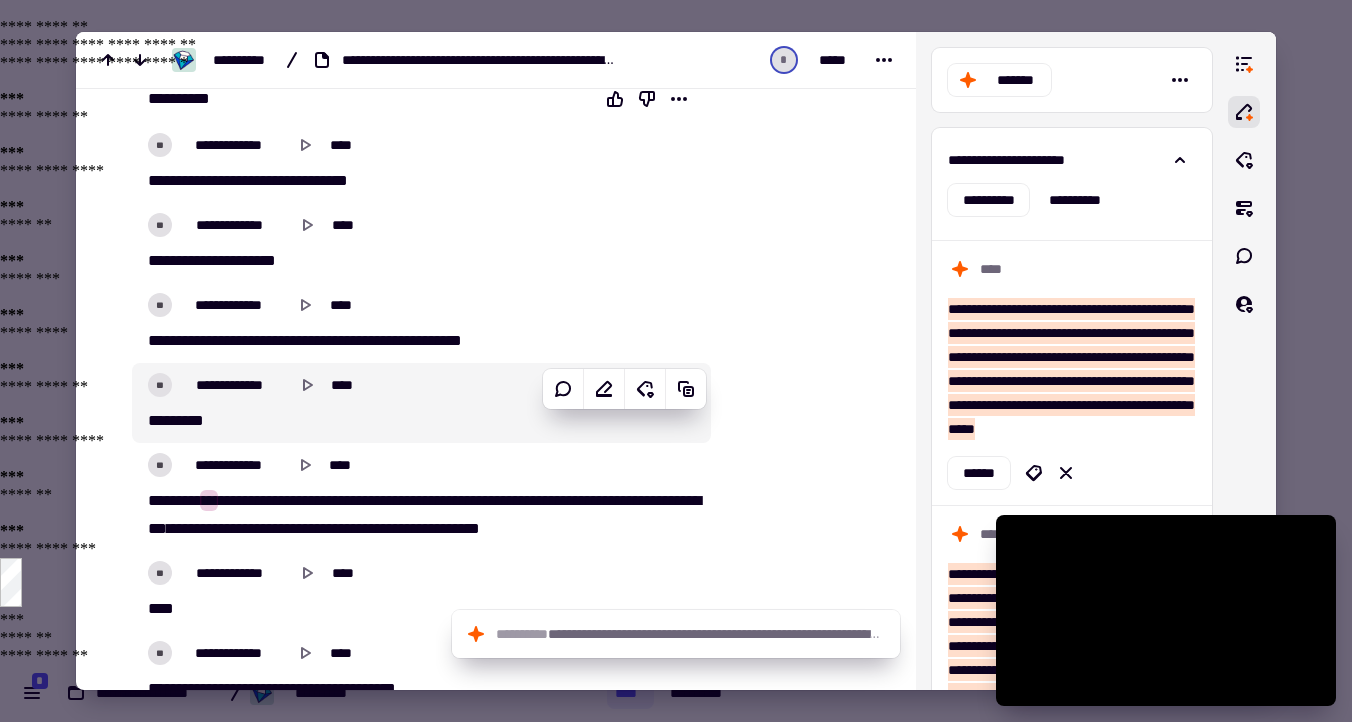 scroll, scrollTop: 643, scrollLeft: 0, axis: vertical 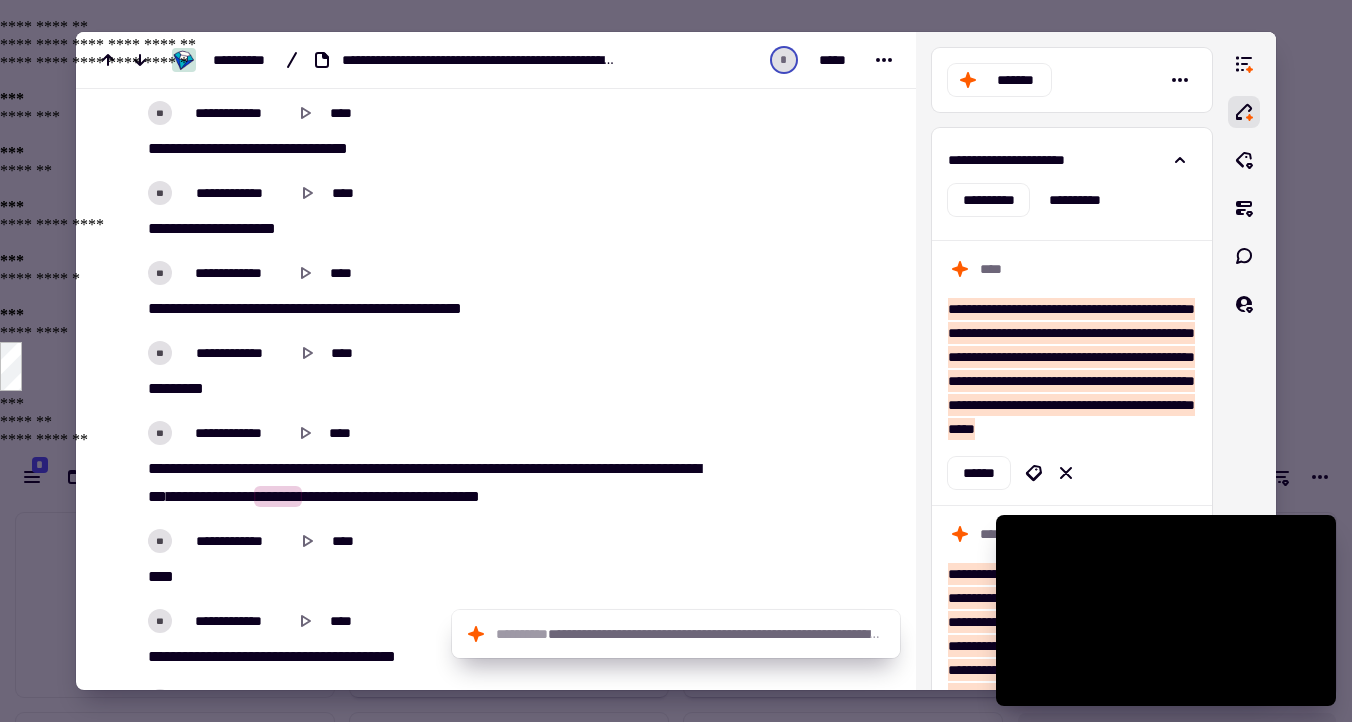 click on "**   *****" at bounding box center [421, 389] 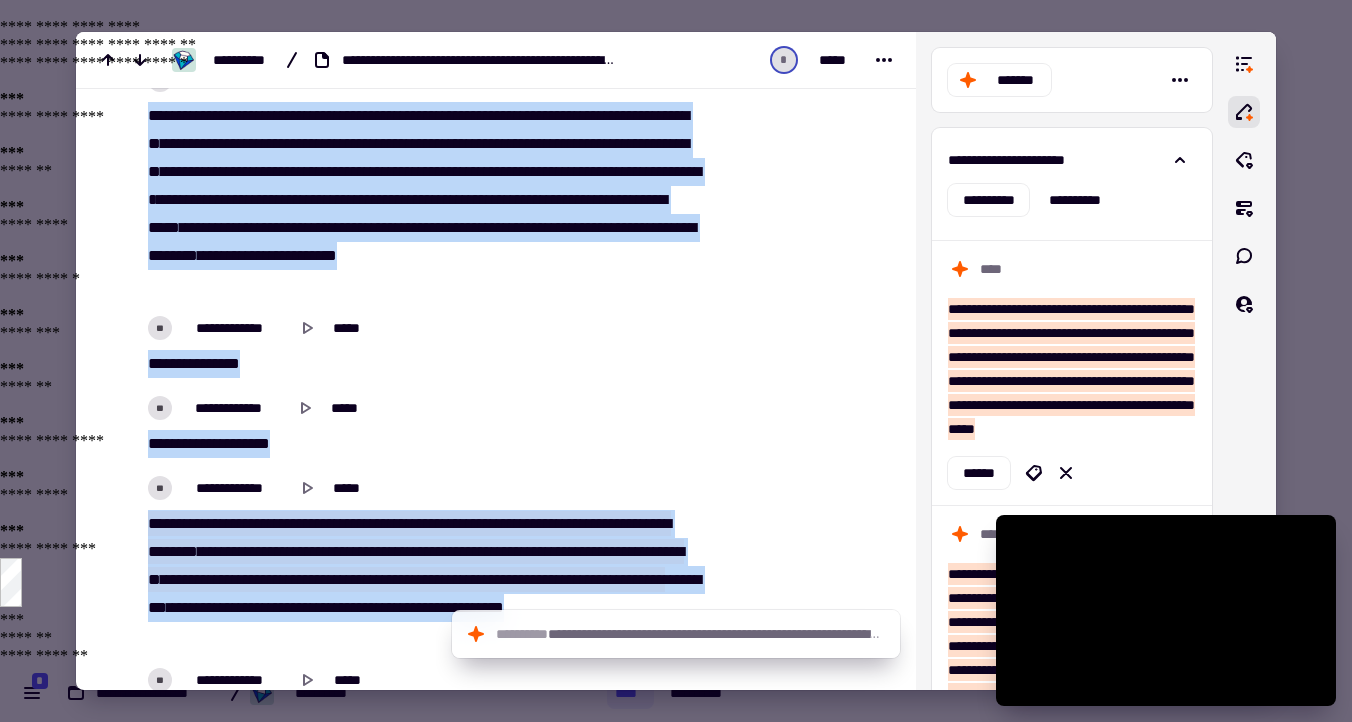 scroll, scrollTop: 25506, scrollLeft: 0, axis: vertical 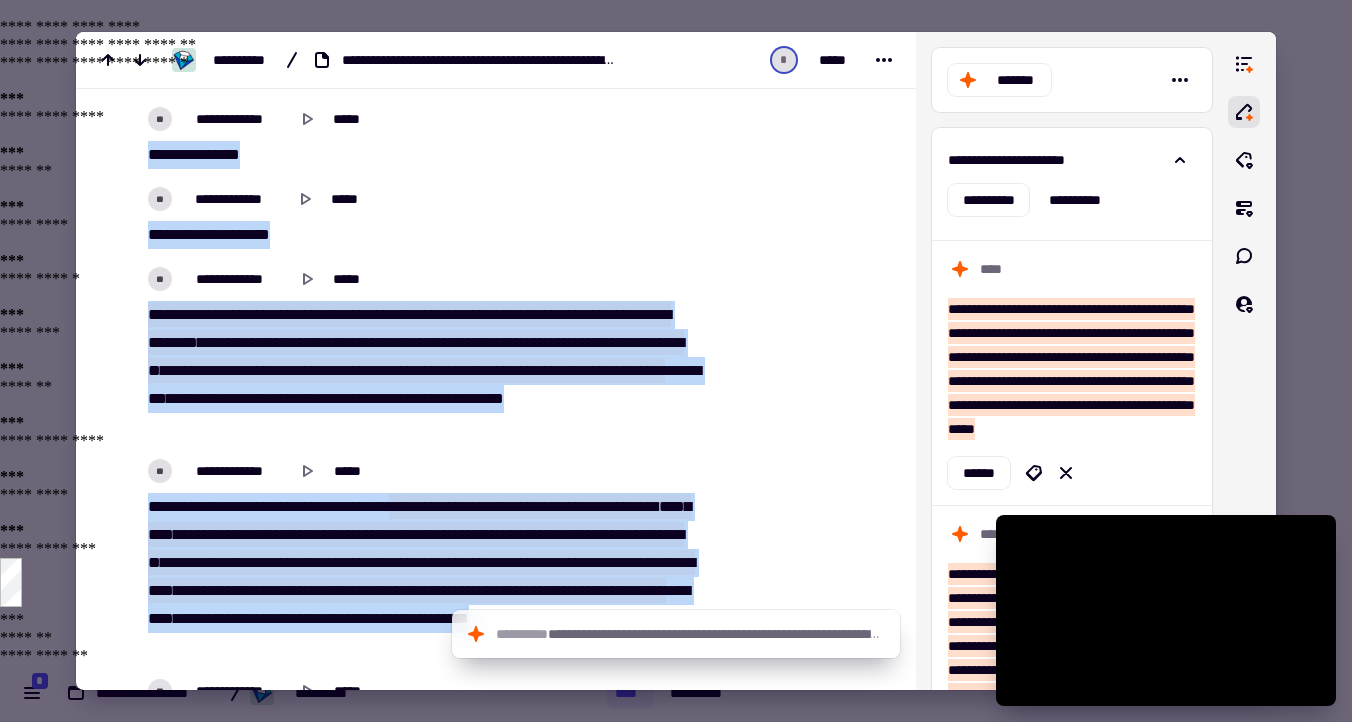 drag, startPoint x: 143, startPoint y: 462, endPoint x: 1351, endPoint y: 721, distance: 1235.4534 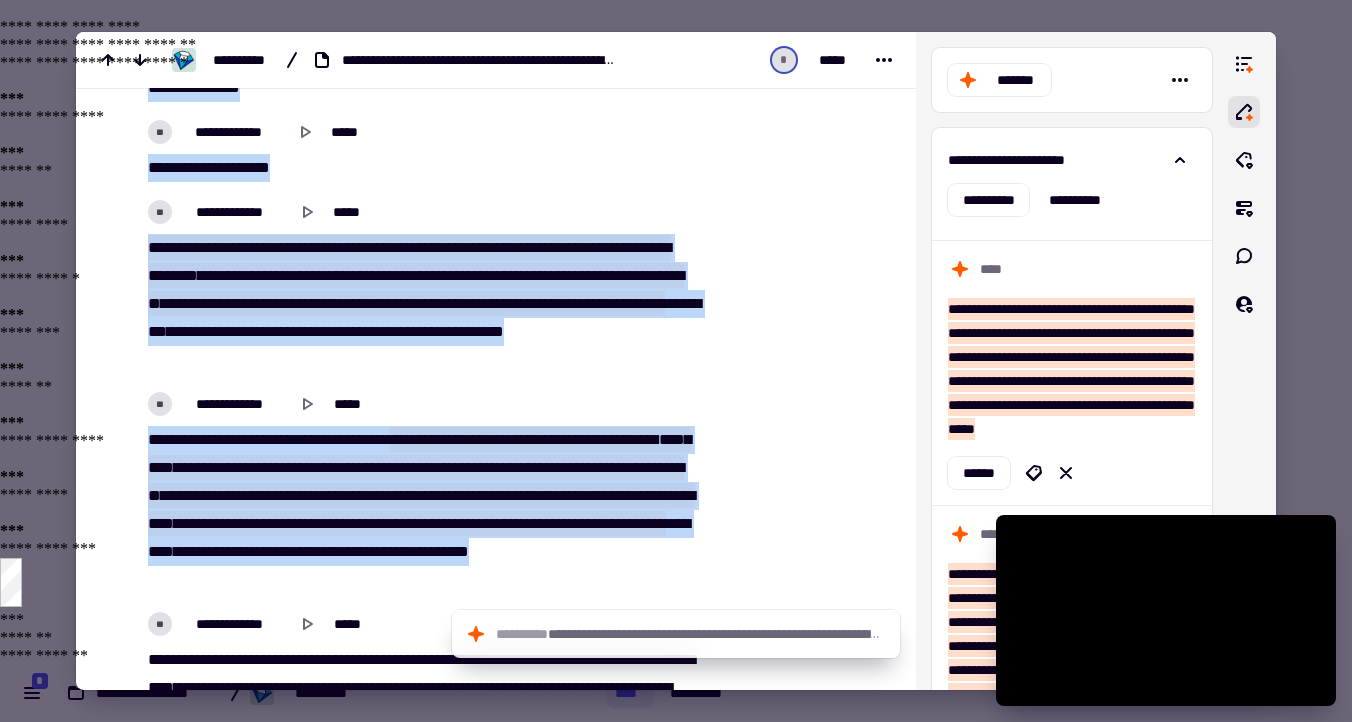 click on "**********" at bounding box center (676, 1387) 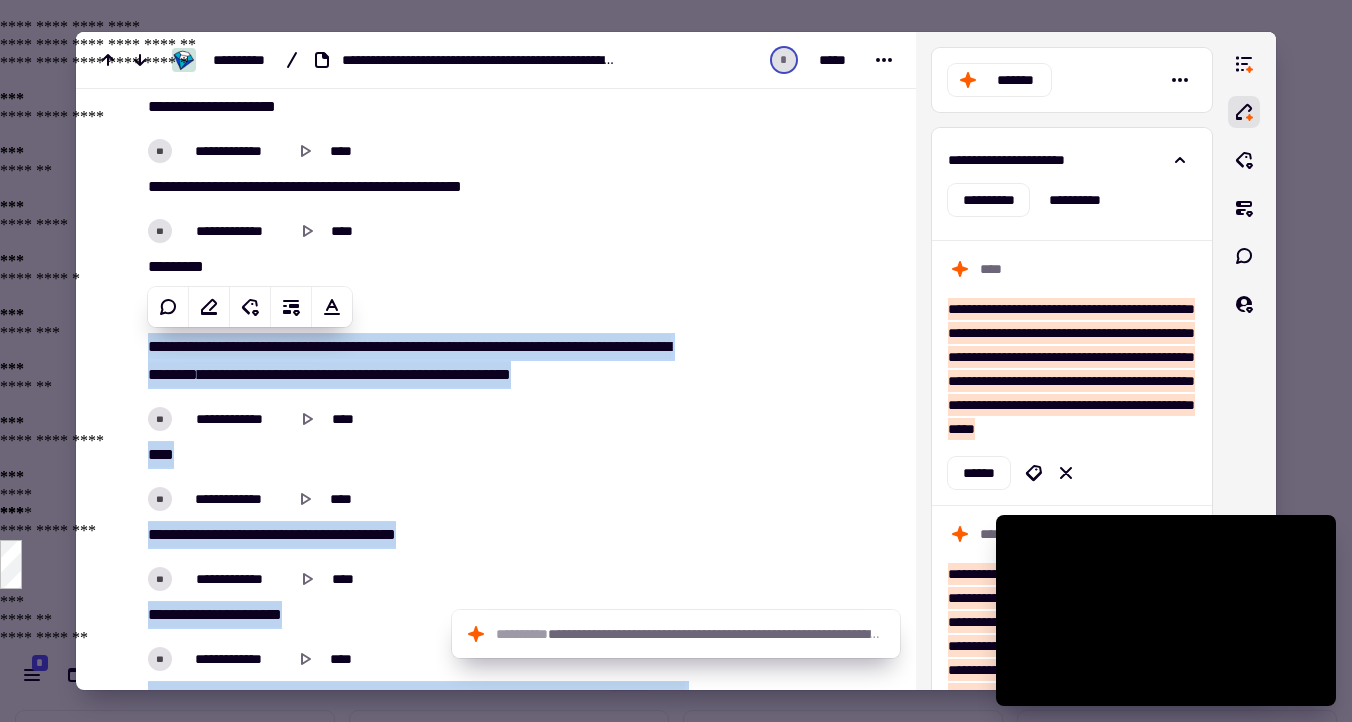 type on "*****" 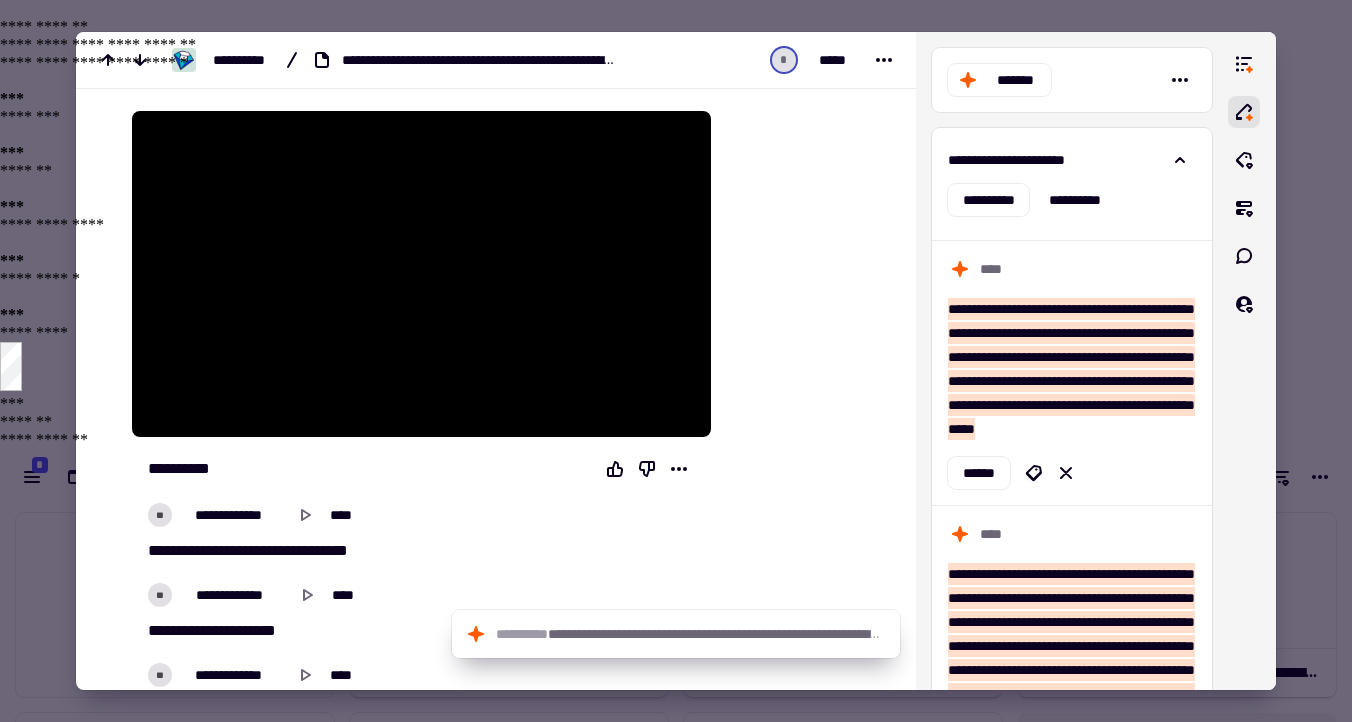 scroll, scrollTop: 0, scrollLeft: 0, axis: both 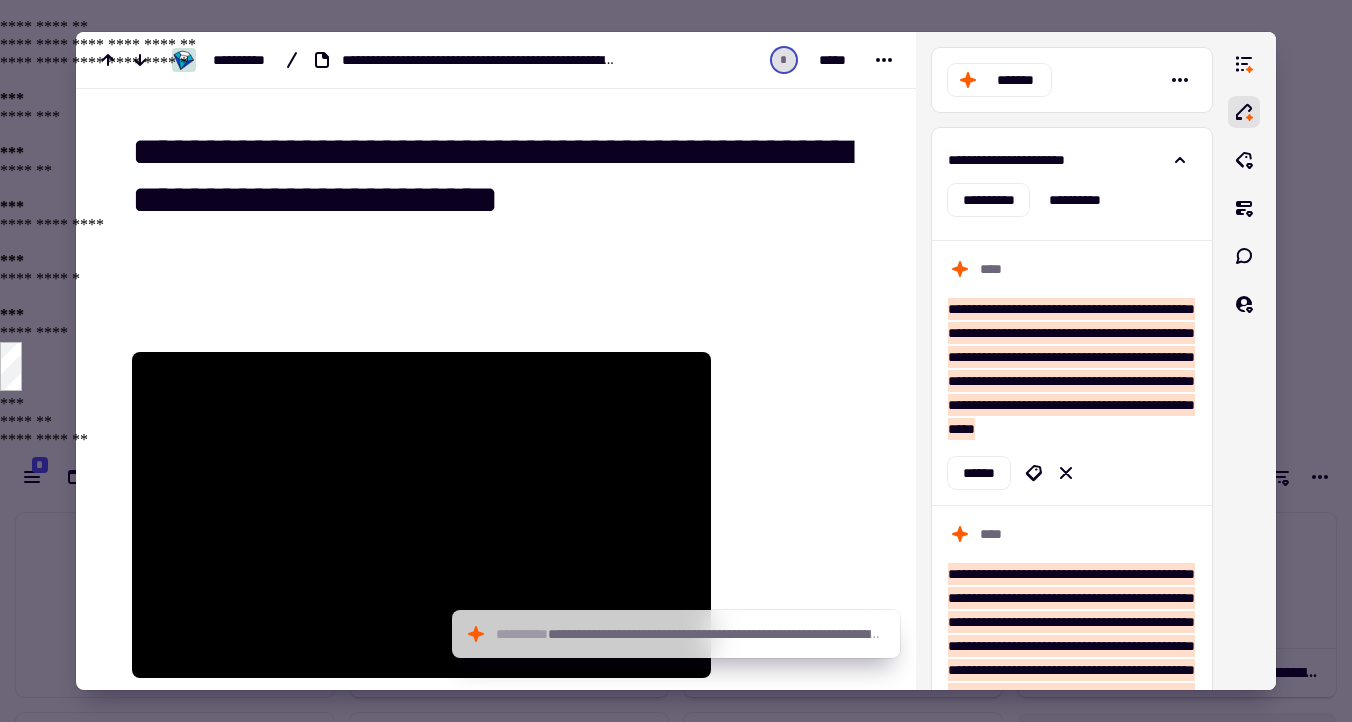 type on "*****" 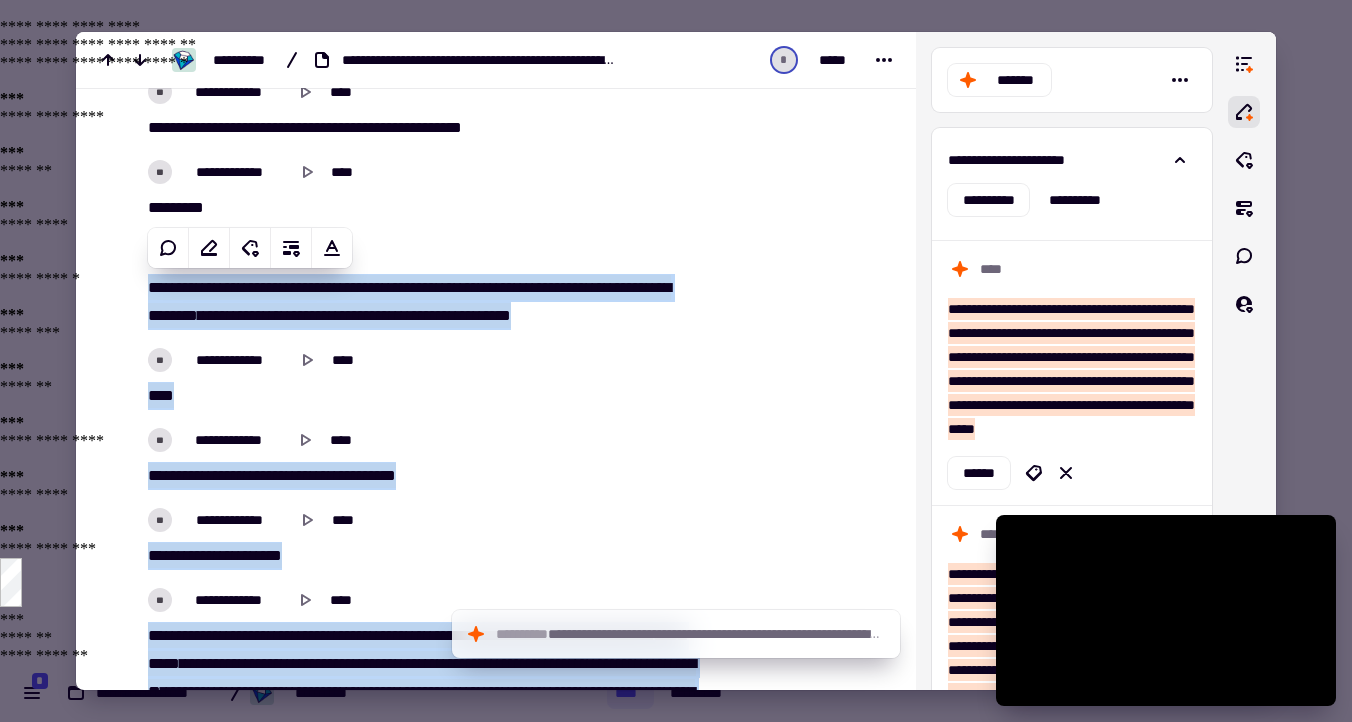 scroll, scrollTop: 817, scrollLeft: 0, axis: vertical 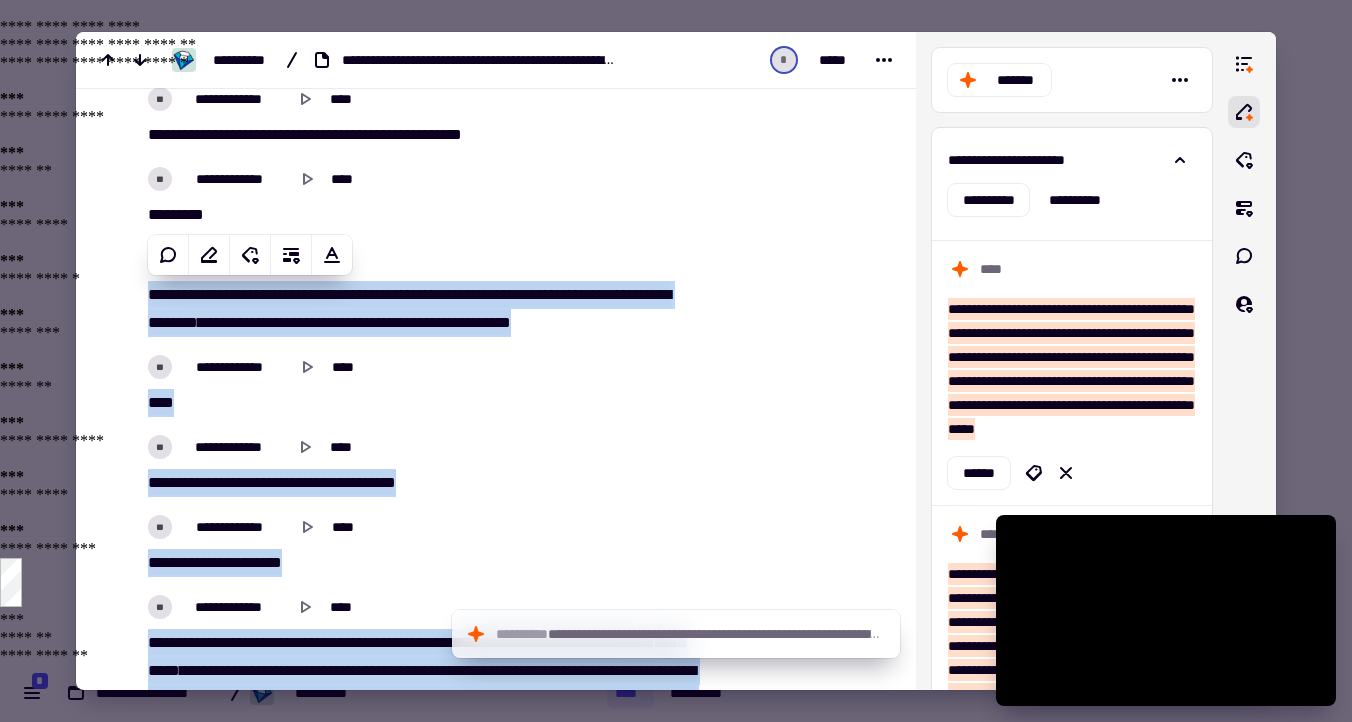 click at bounding box center [799, 13950] 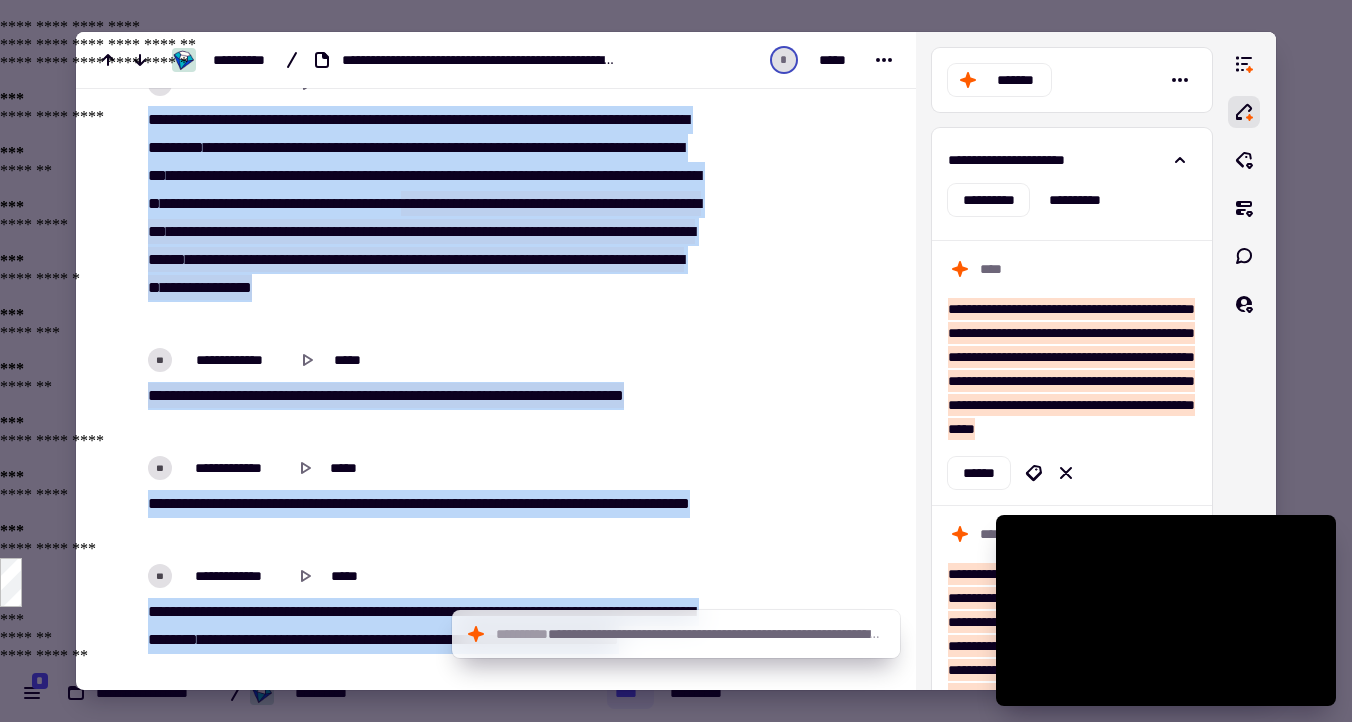 scroll, scrollTop: 28642, scrollLeft: 0, axis: vertical 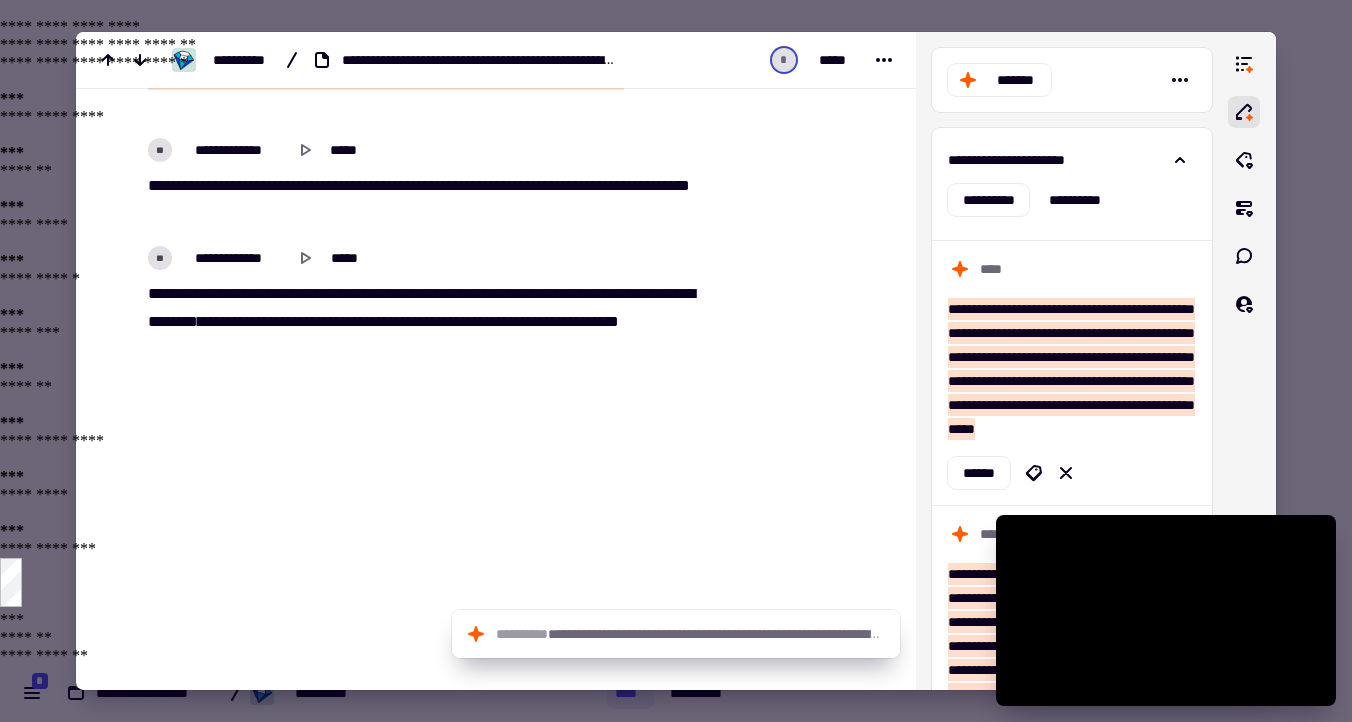 drag, startPoint x: 150, startPoint y: 288, endPoint x: 1351, endPoint y: 721, distance: 1276.6715 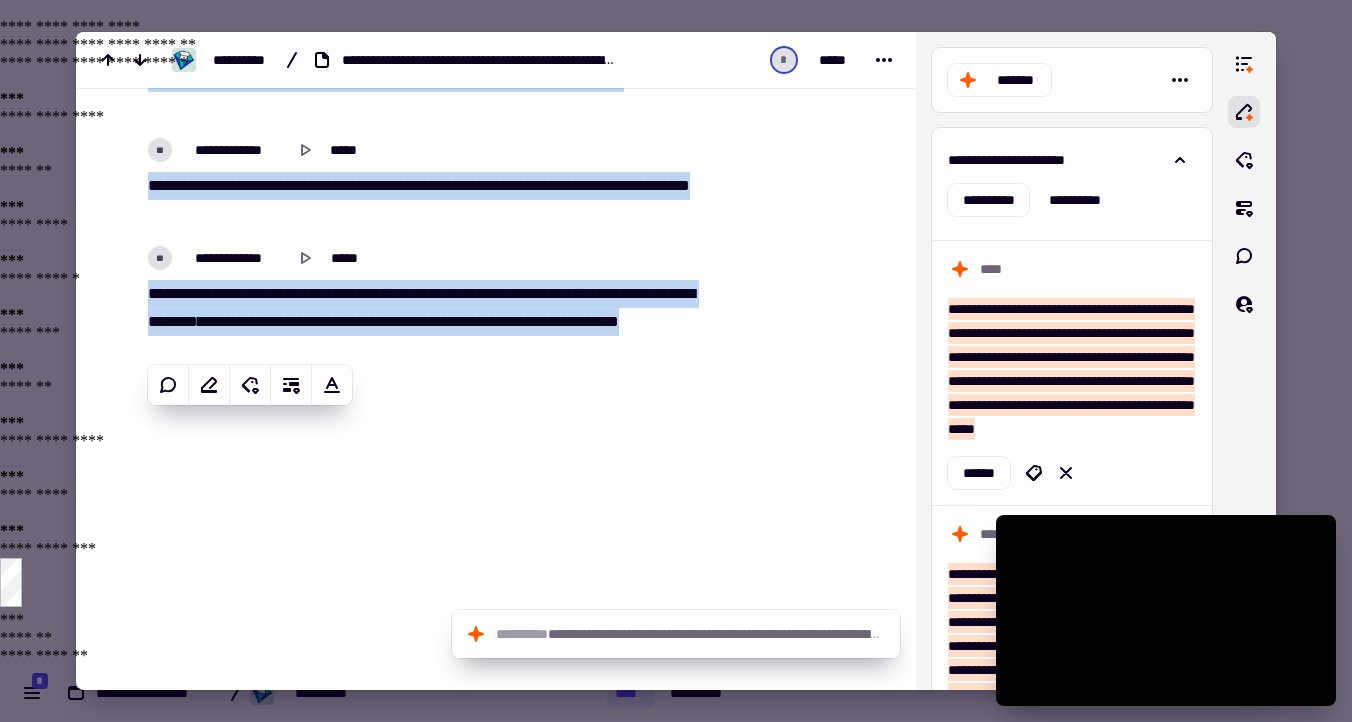 copy on "**********" 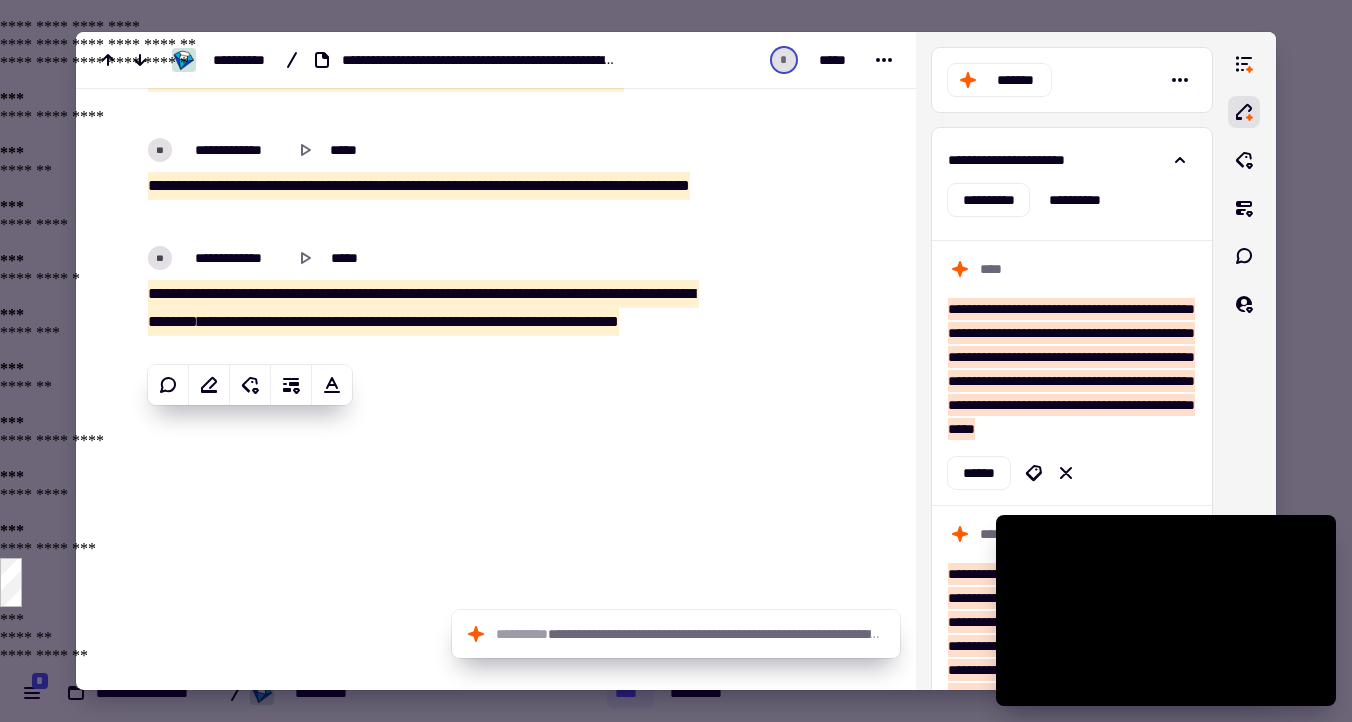 type on "******" 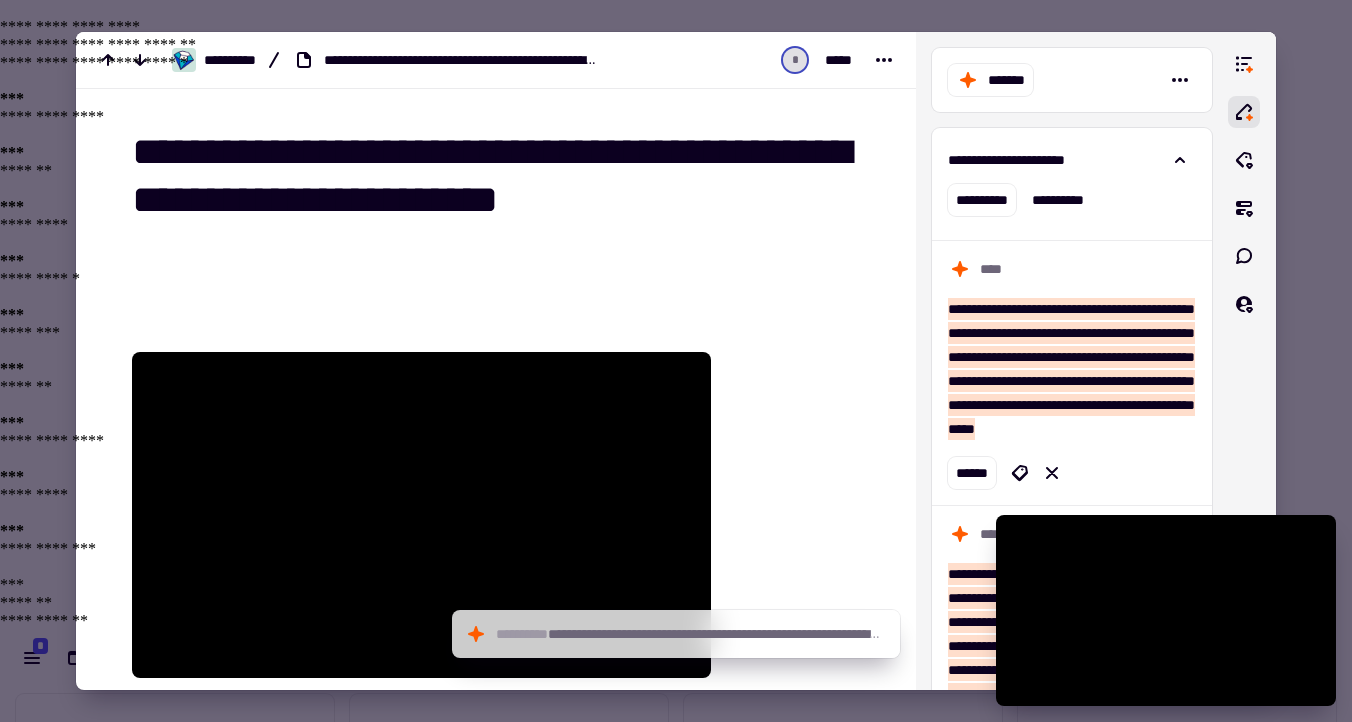 type on "******" 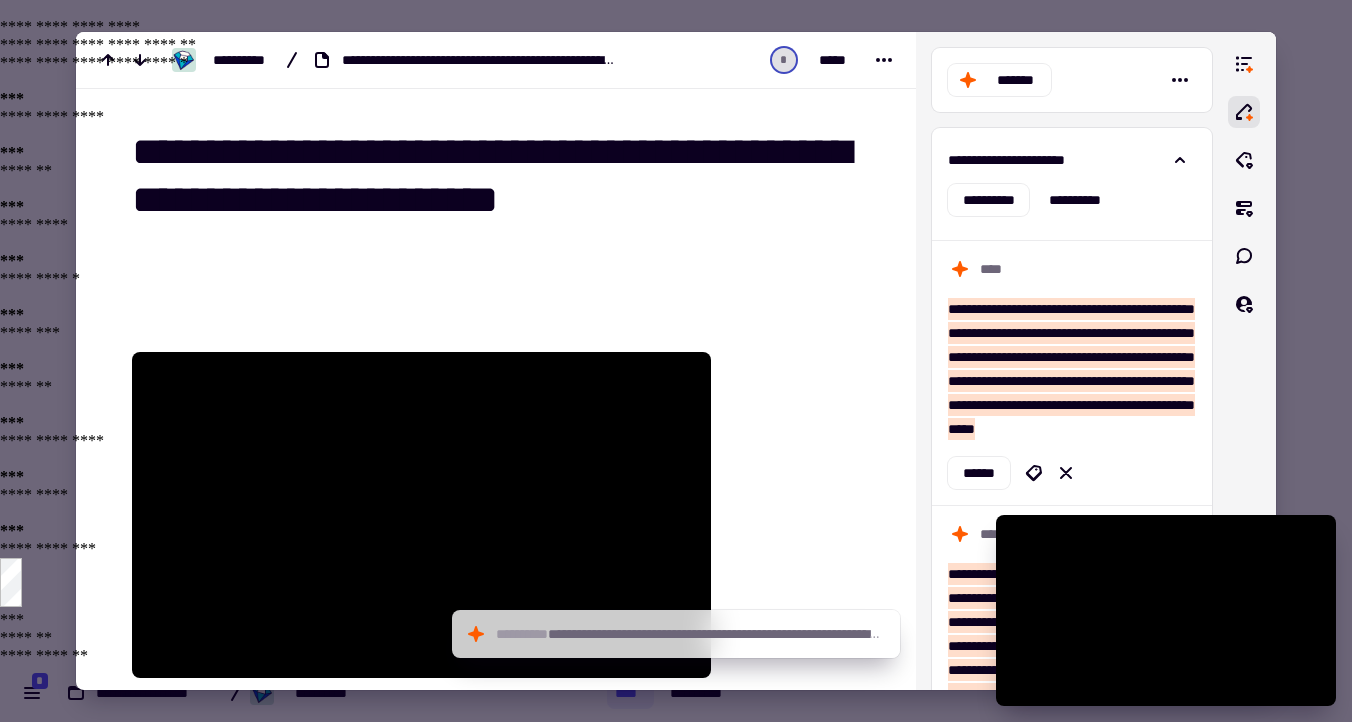 scroll, scrollTop: 0, scrollLeft: 0, axis: both 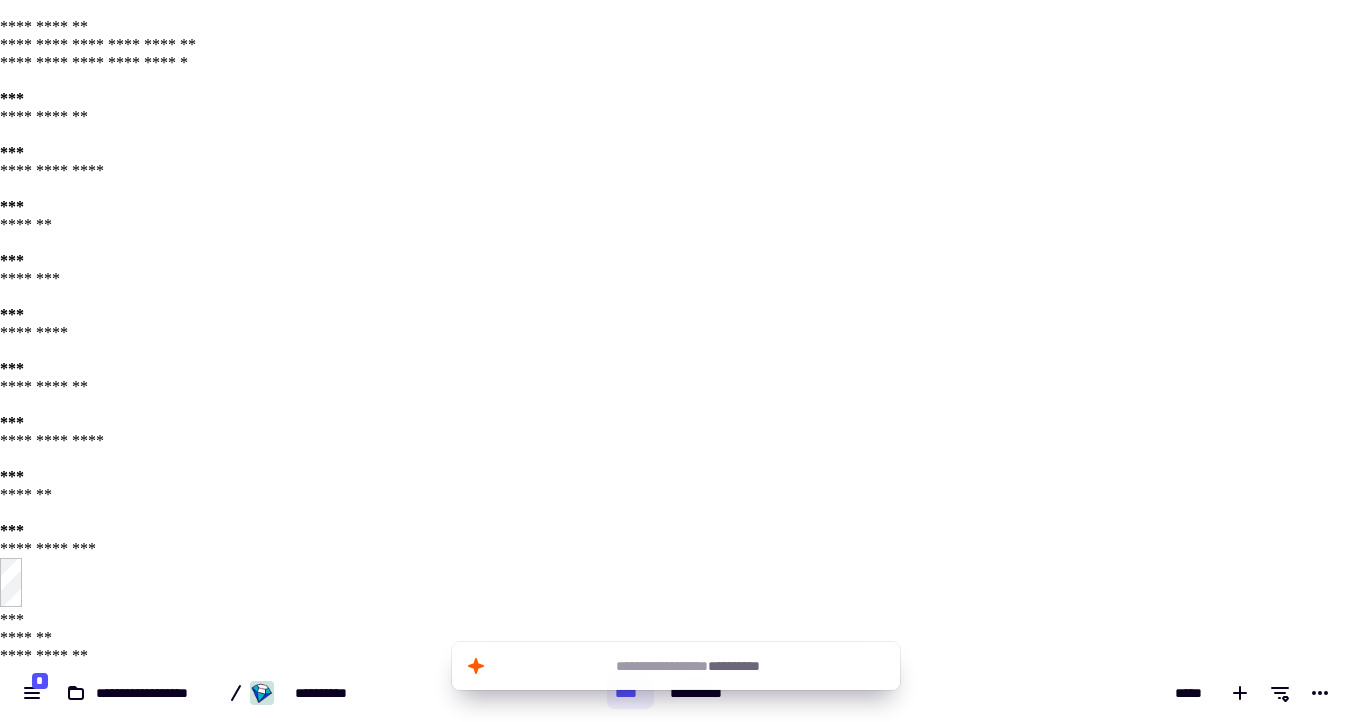 click 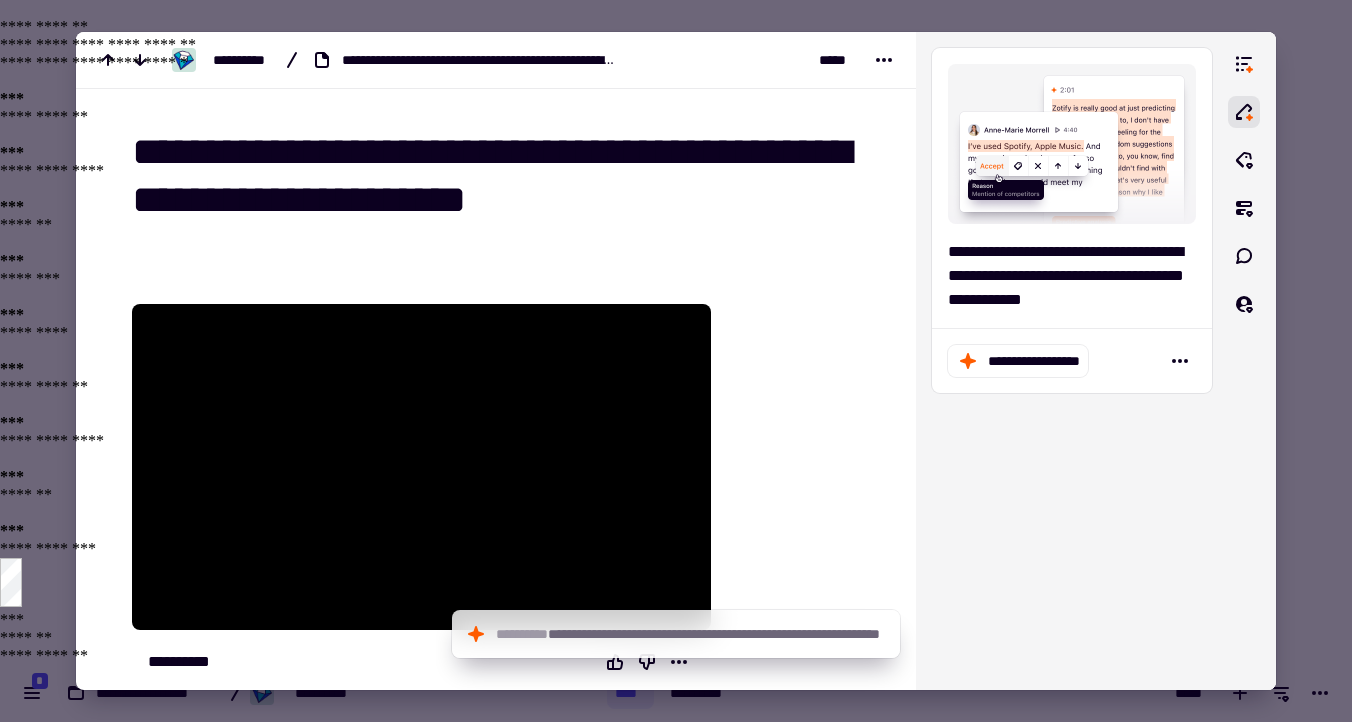 click on "**********" at bounding box center [409, 9329] 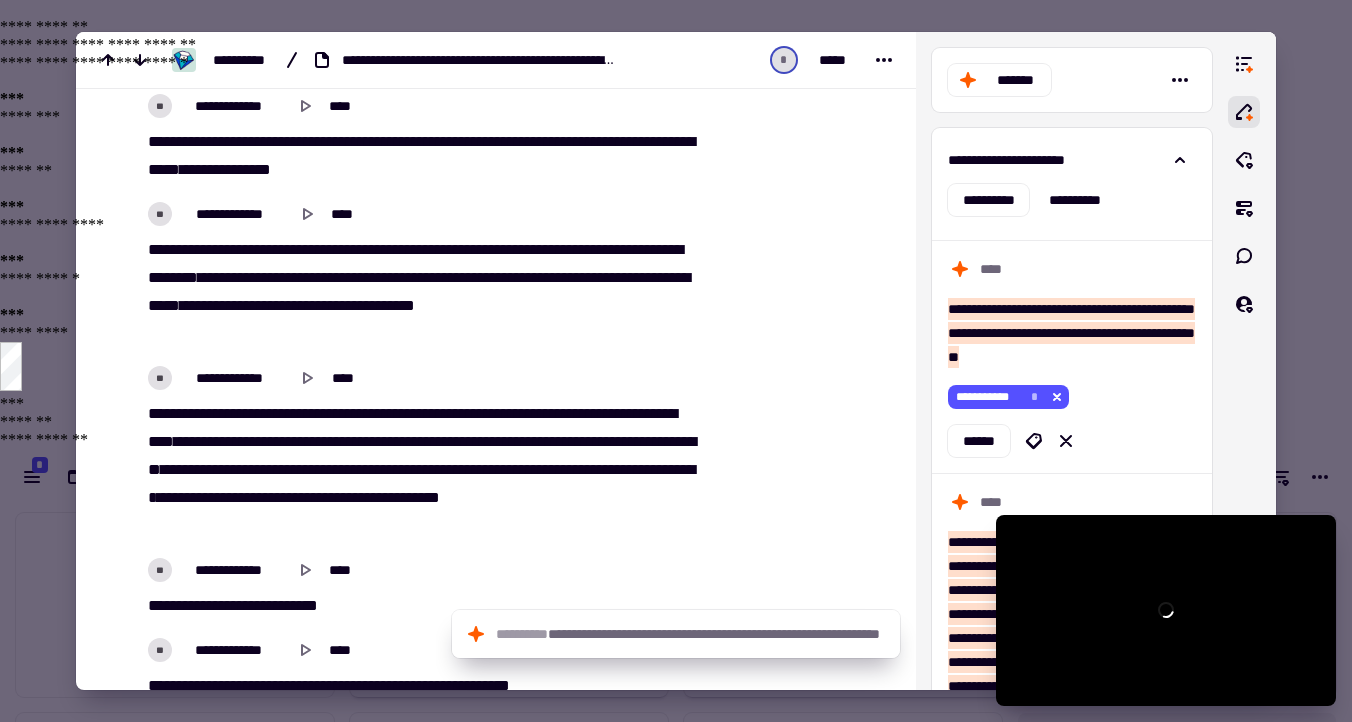 scroll, scrollTop: 923, scrollLeft: 0, axis: vertical 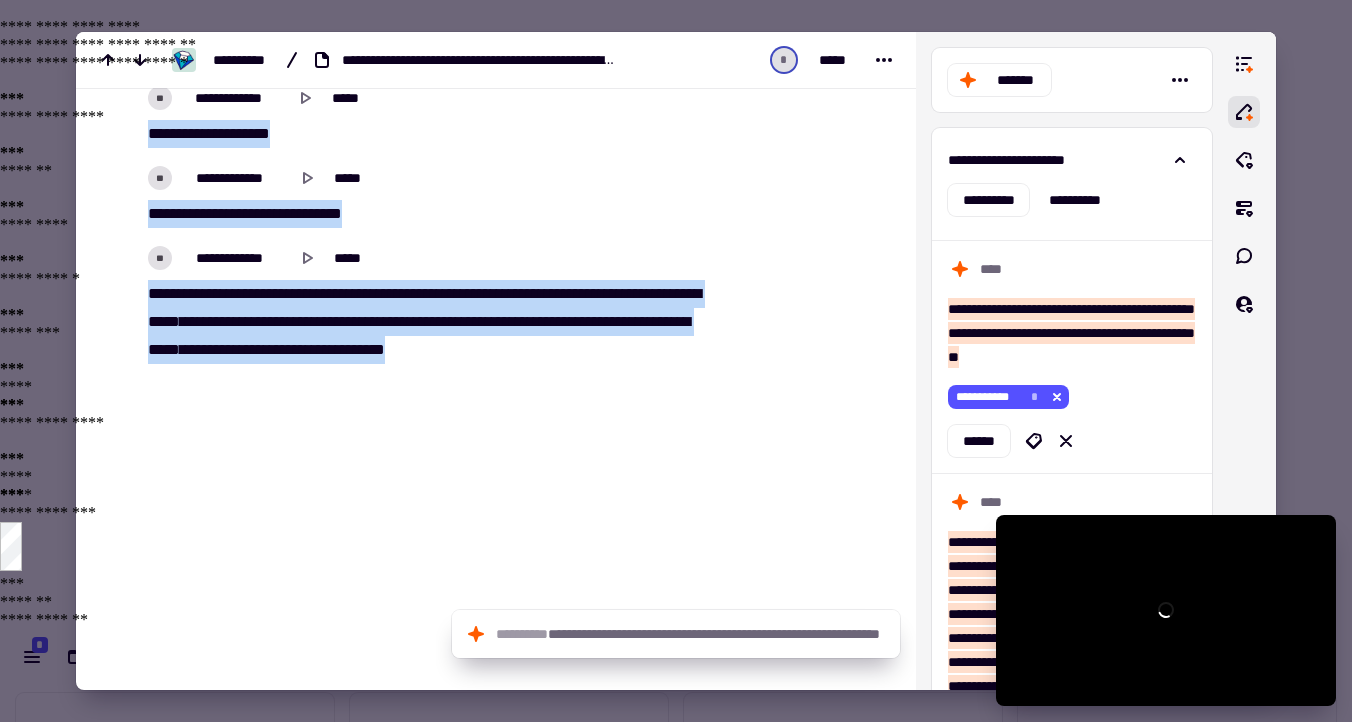 drag, startPoint x: 146, startPoint y: 407, endPoint x: 716, endPoint y: 363, distance: 571.69574 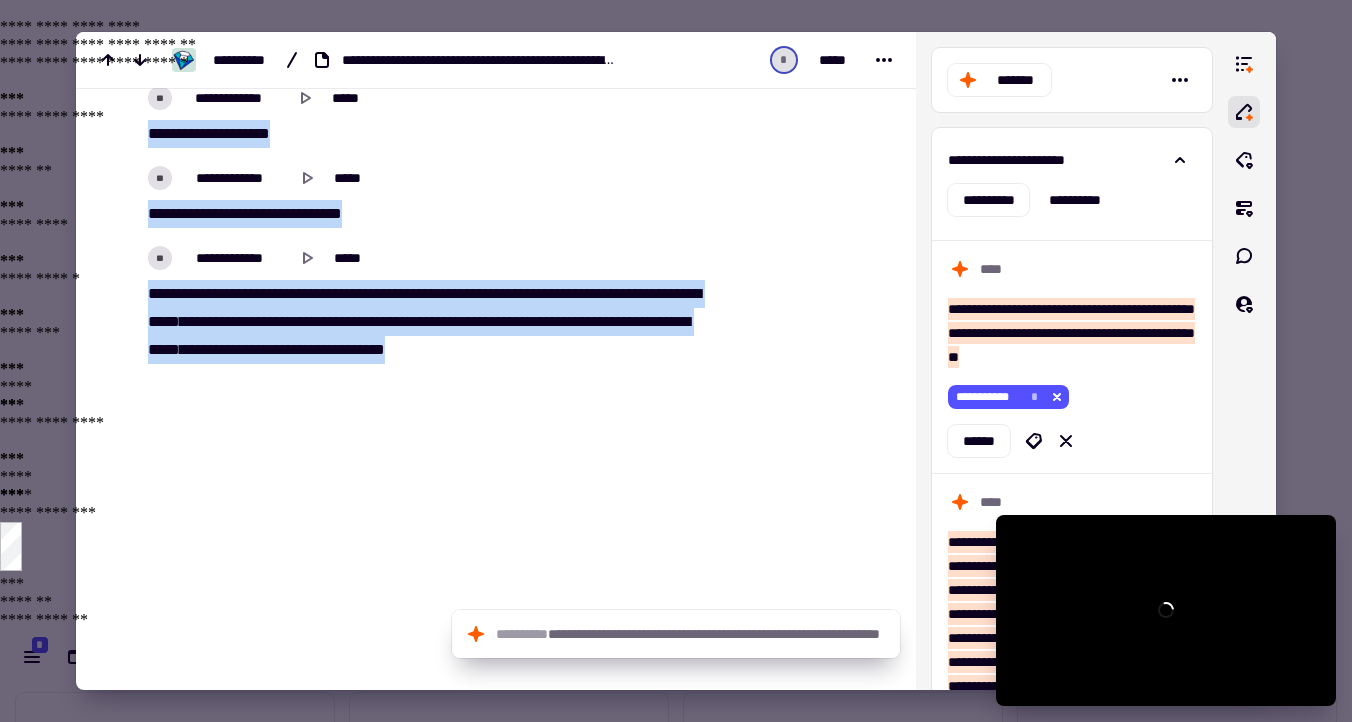 click on "**********" at bounding box center (508, -8465) 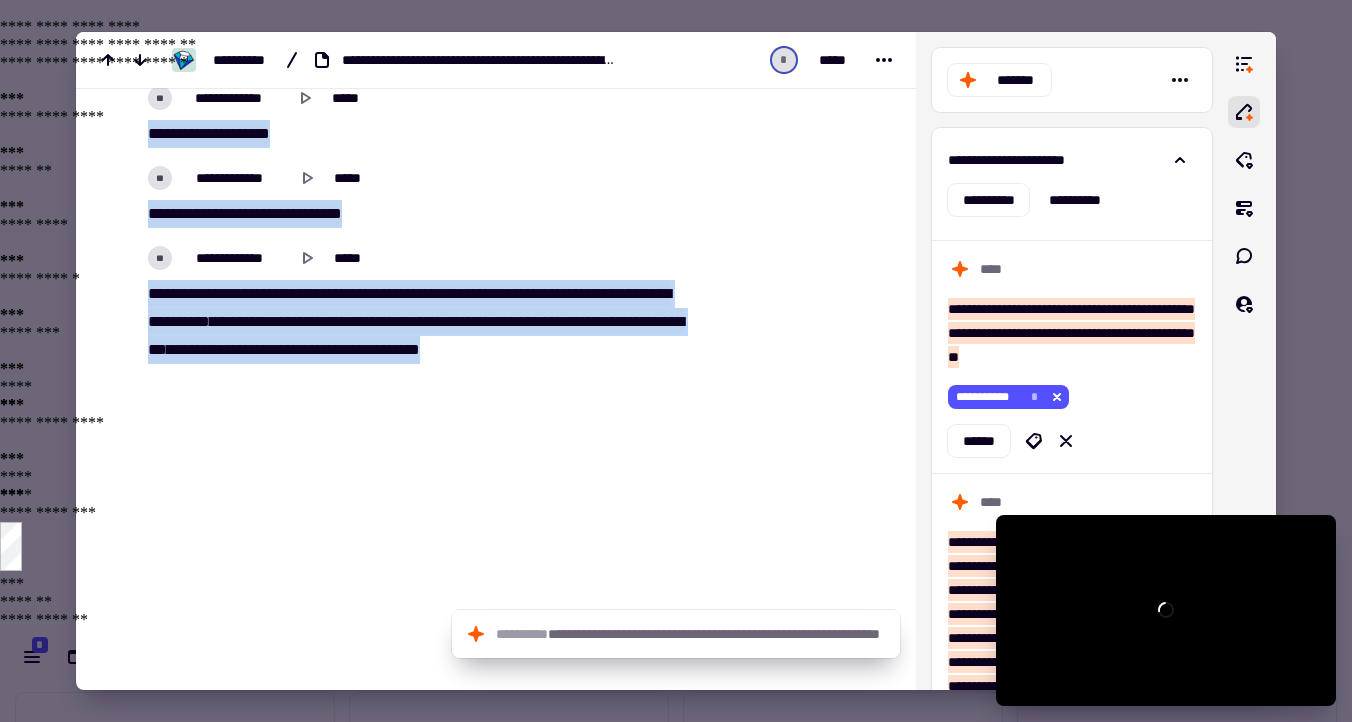 copy on "**********" 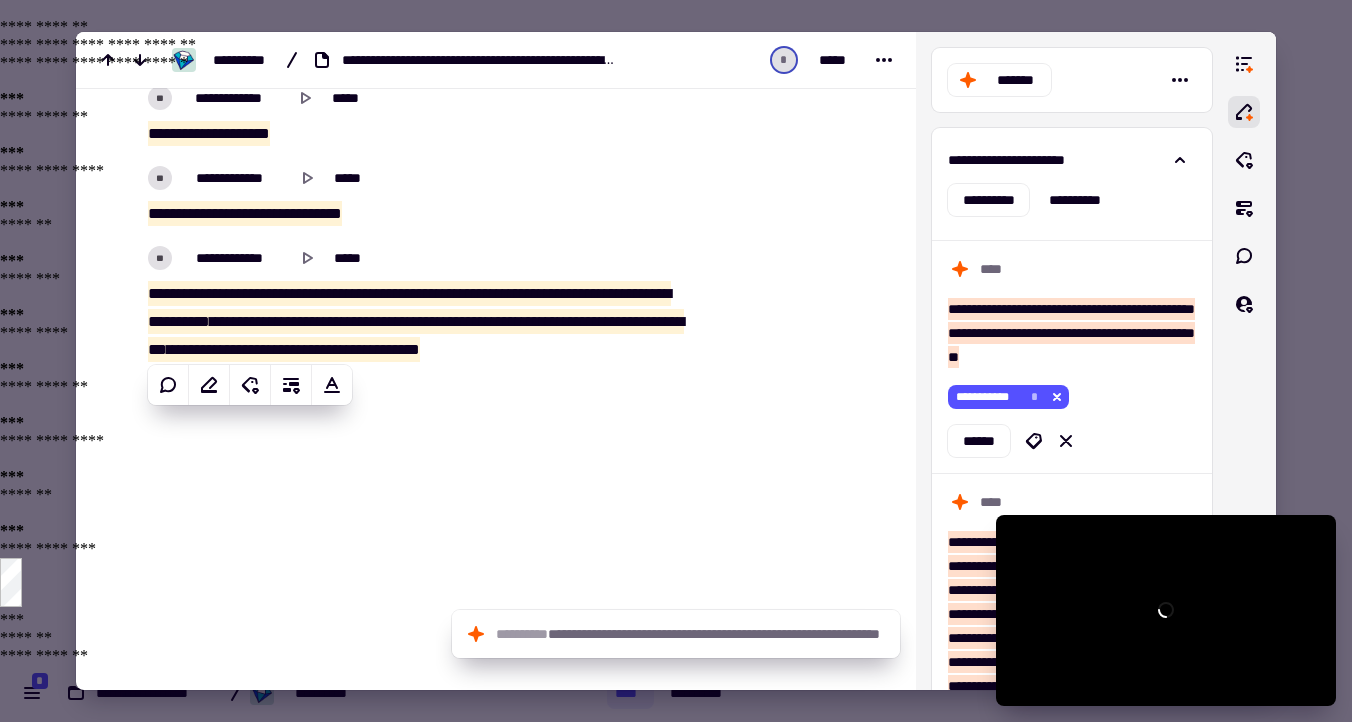 click at bounding box center [676, 361] 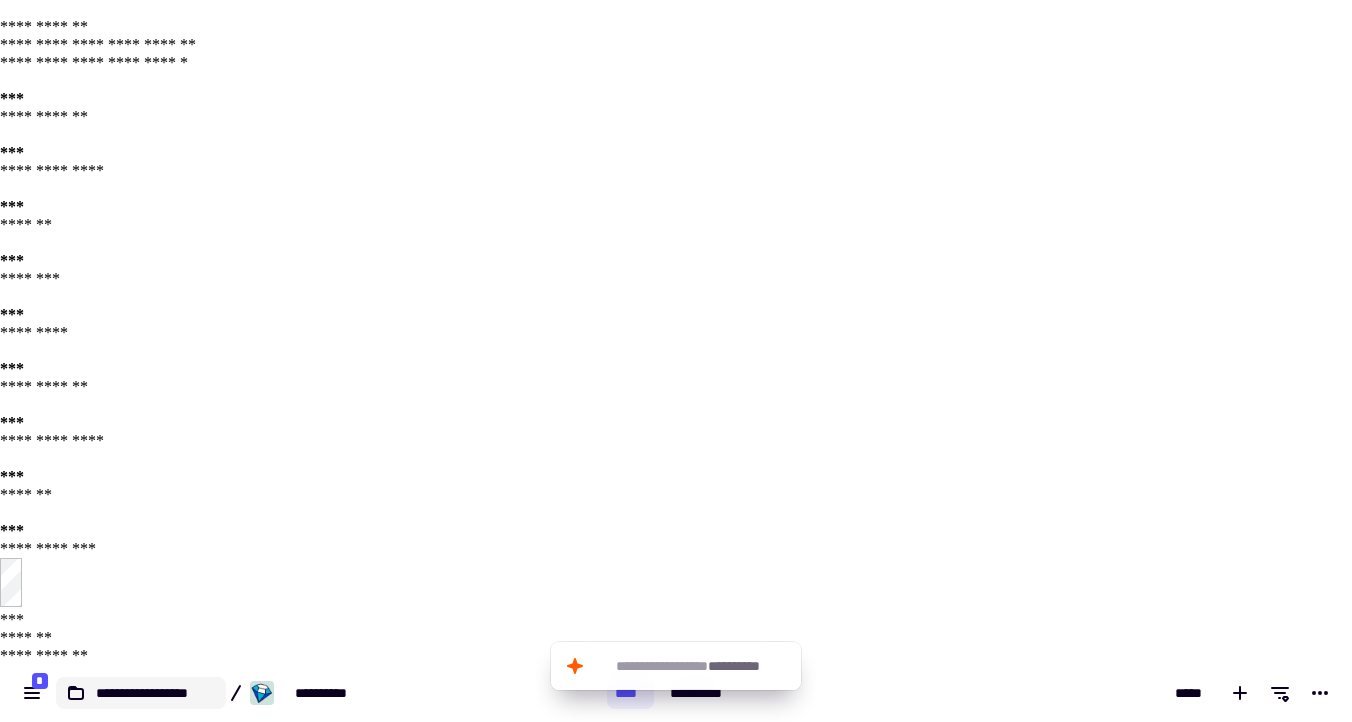 click on "**********" 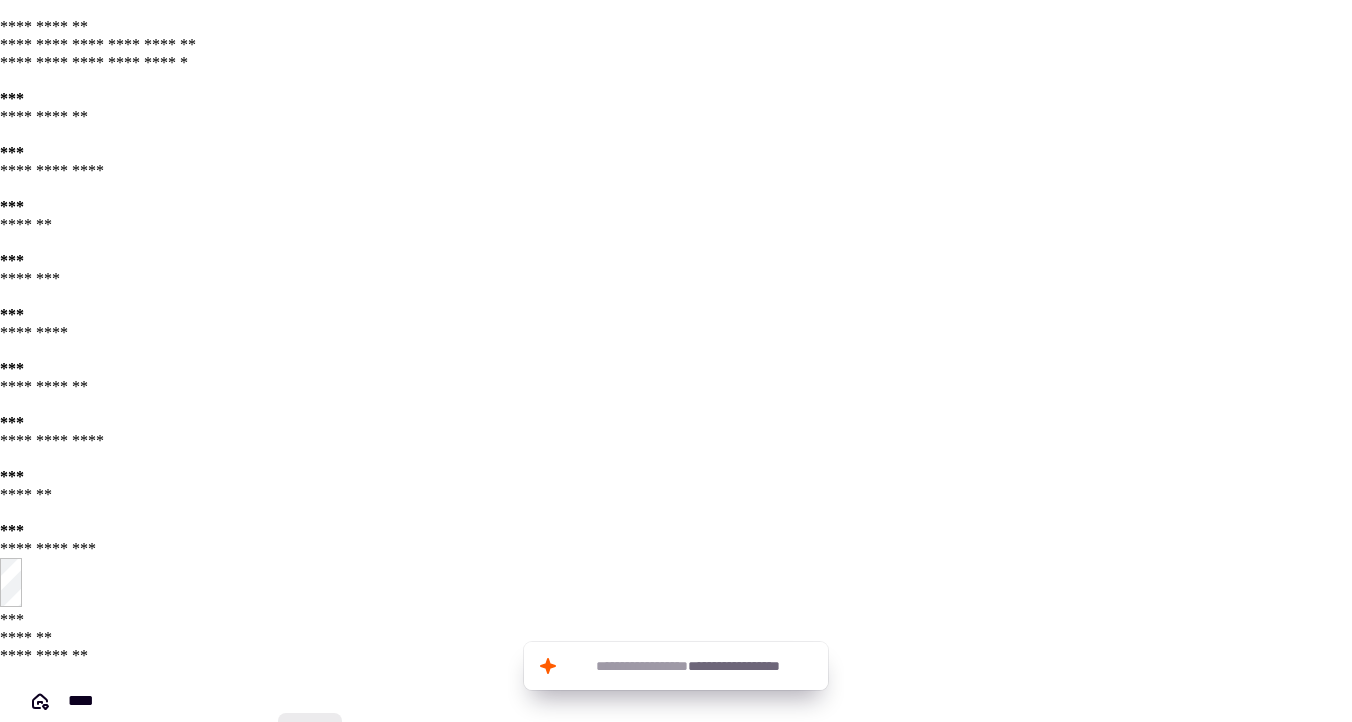 click on "********" at bounding box center (345, 835) 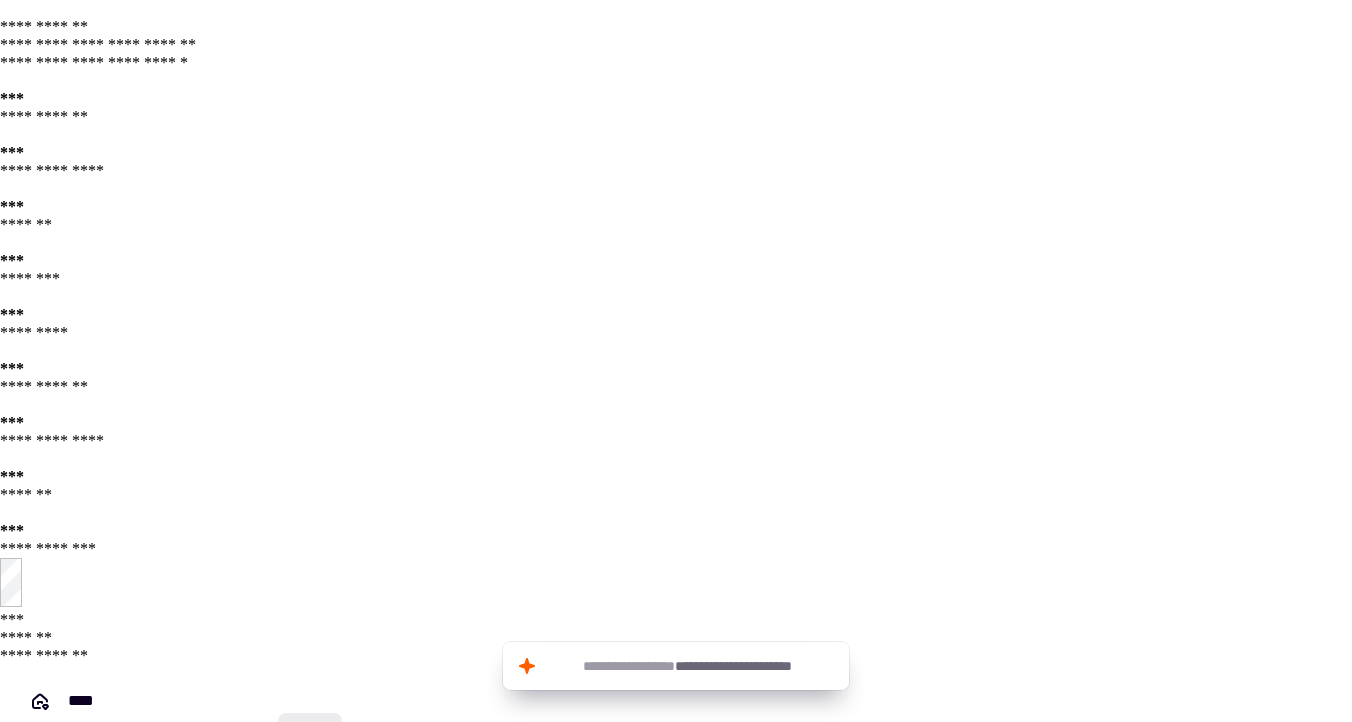 click on "********" at bounding box center [424, 835] 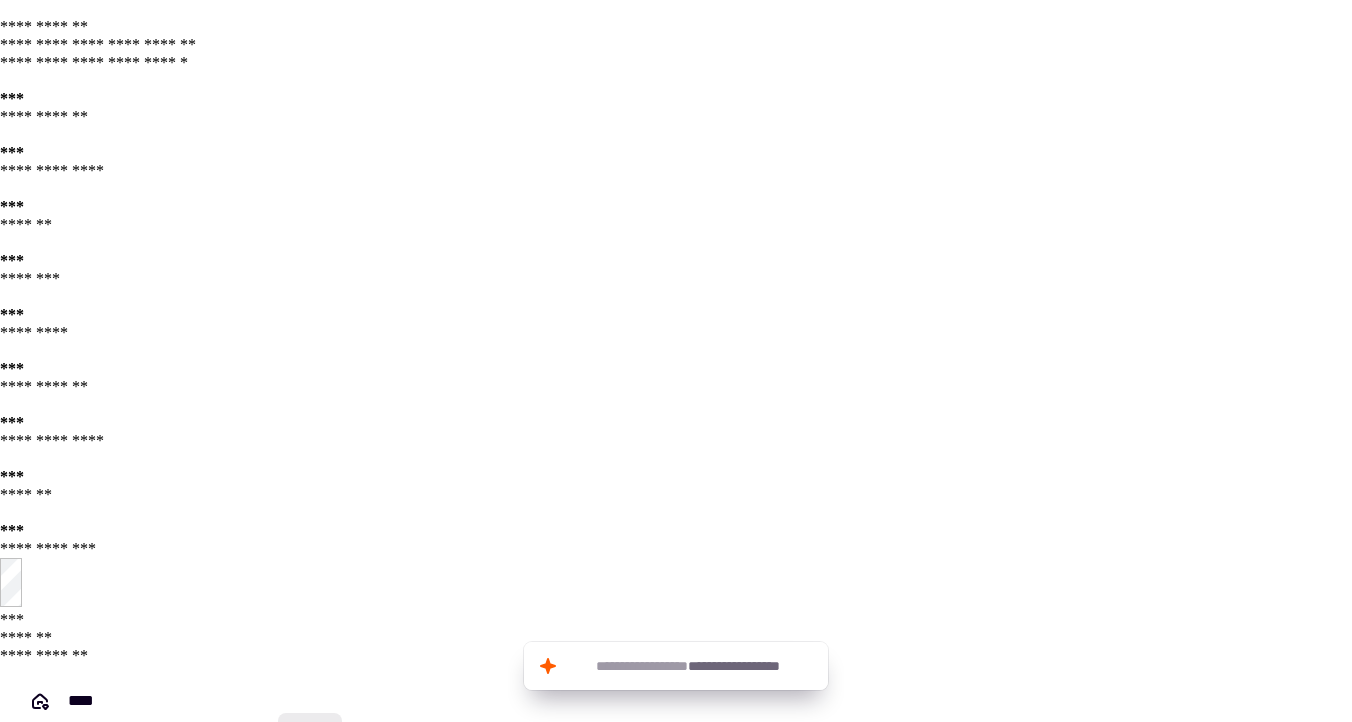 click on "***" at bounding box center (288, 835) 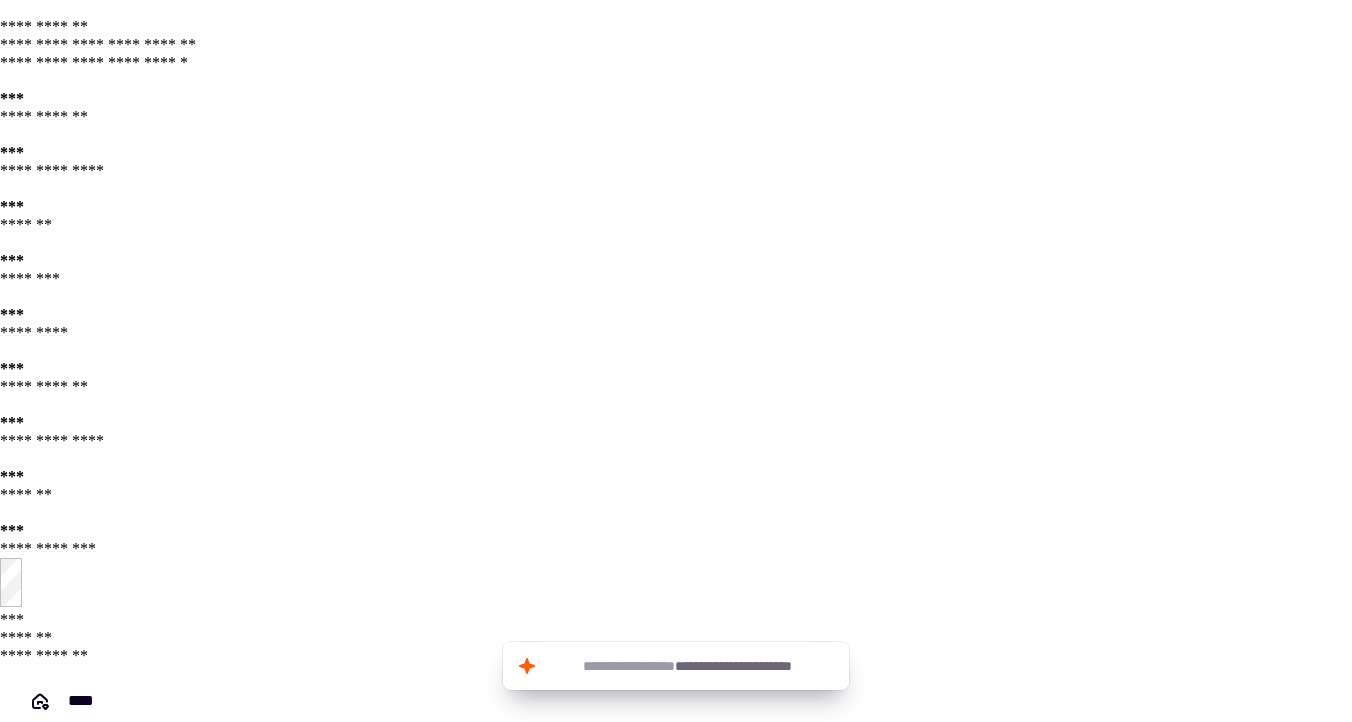 click on "******" 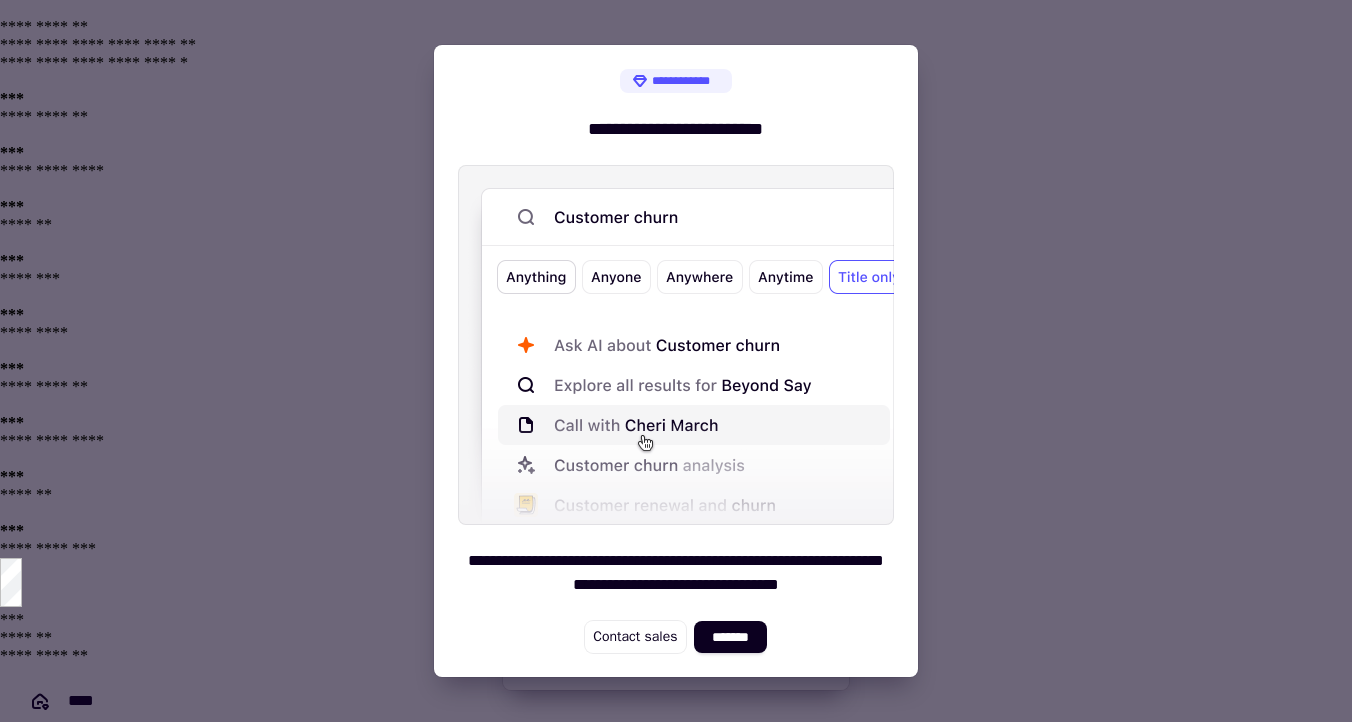 click at bounding box center (676, 361) 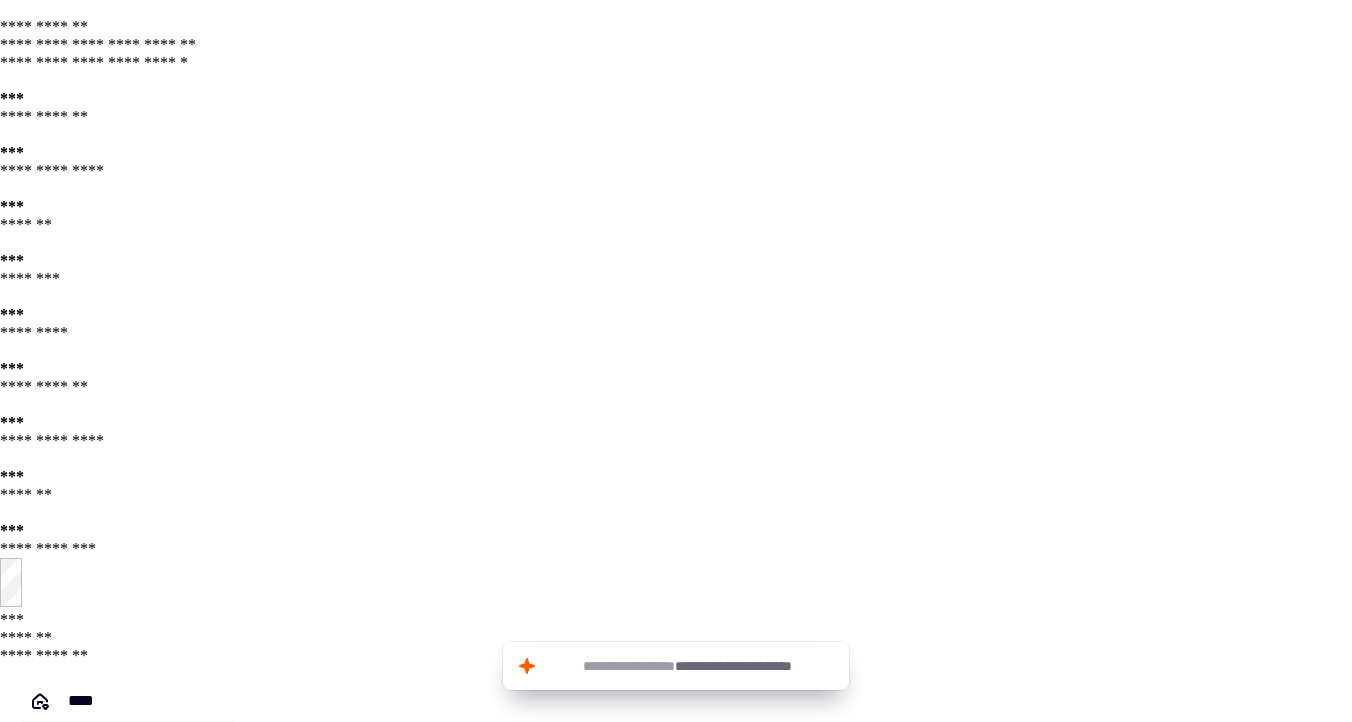 click on "****" 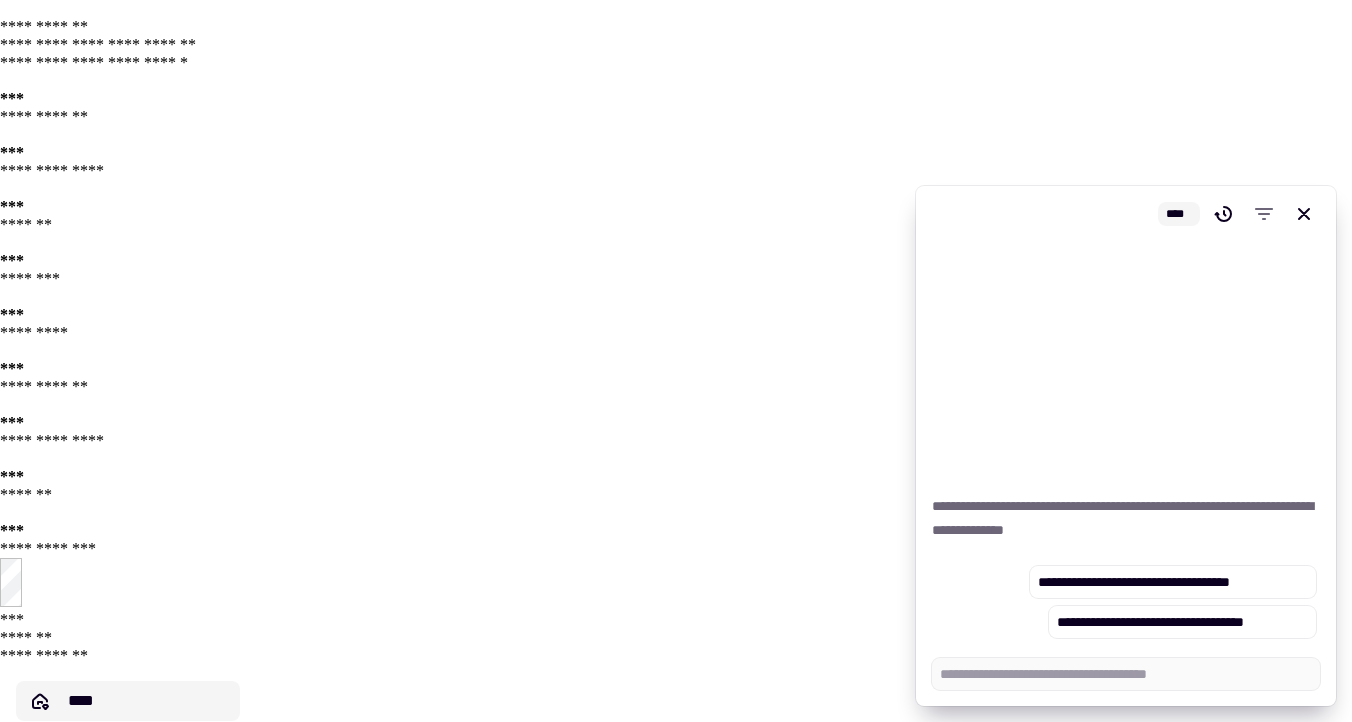 click on "****" 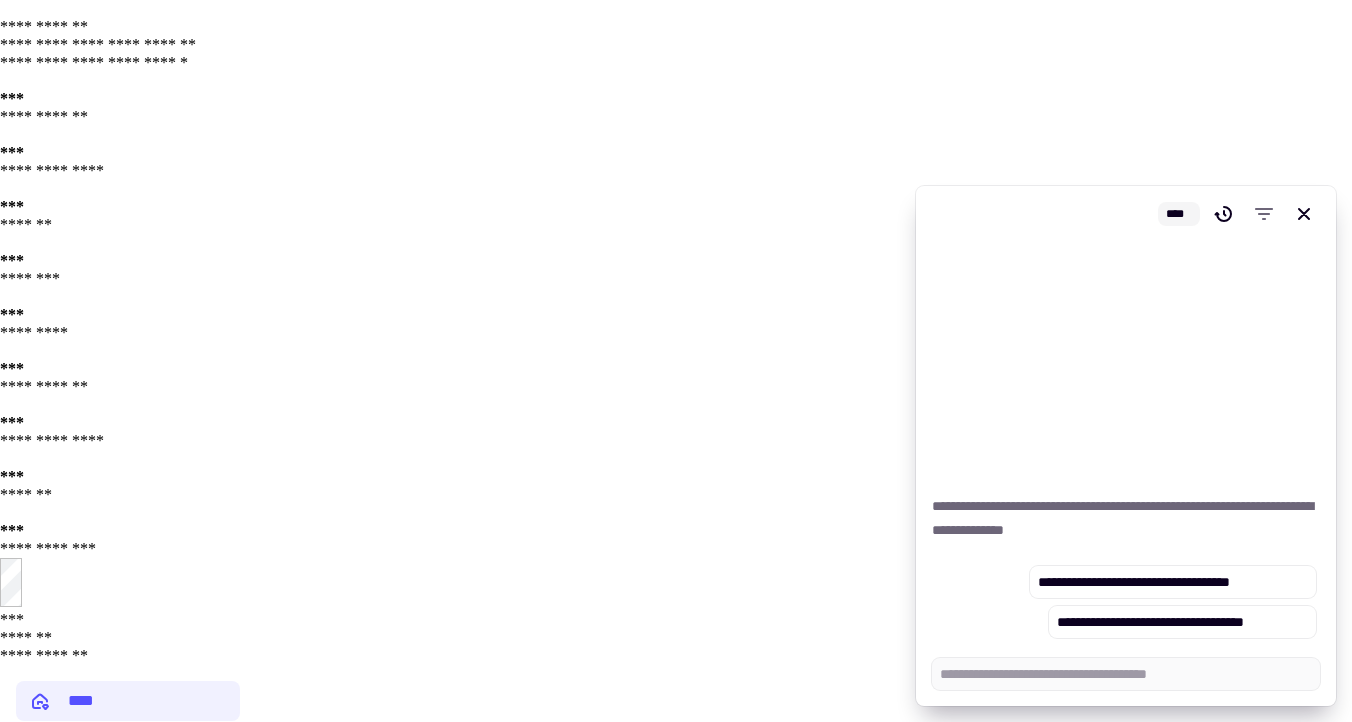 click on "******" 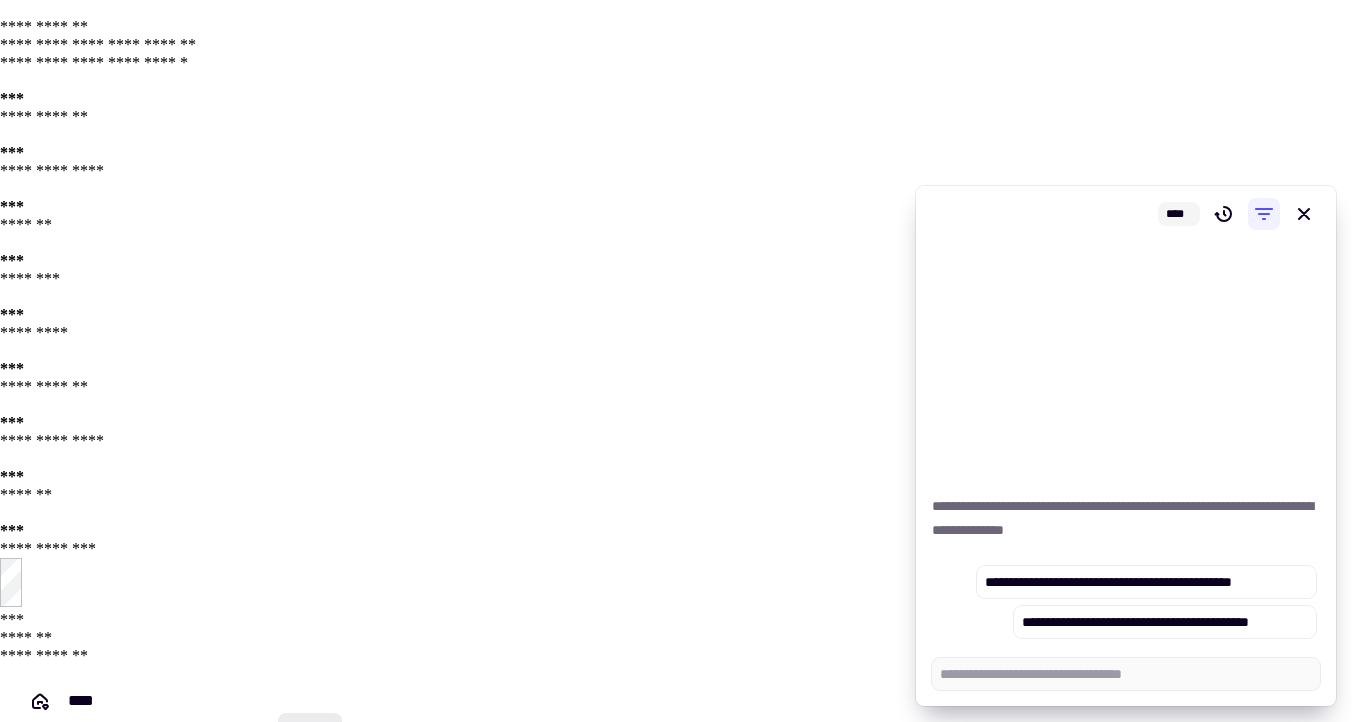 click on "**********" 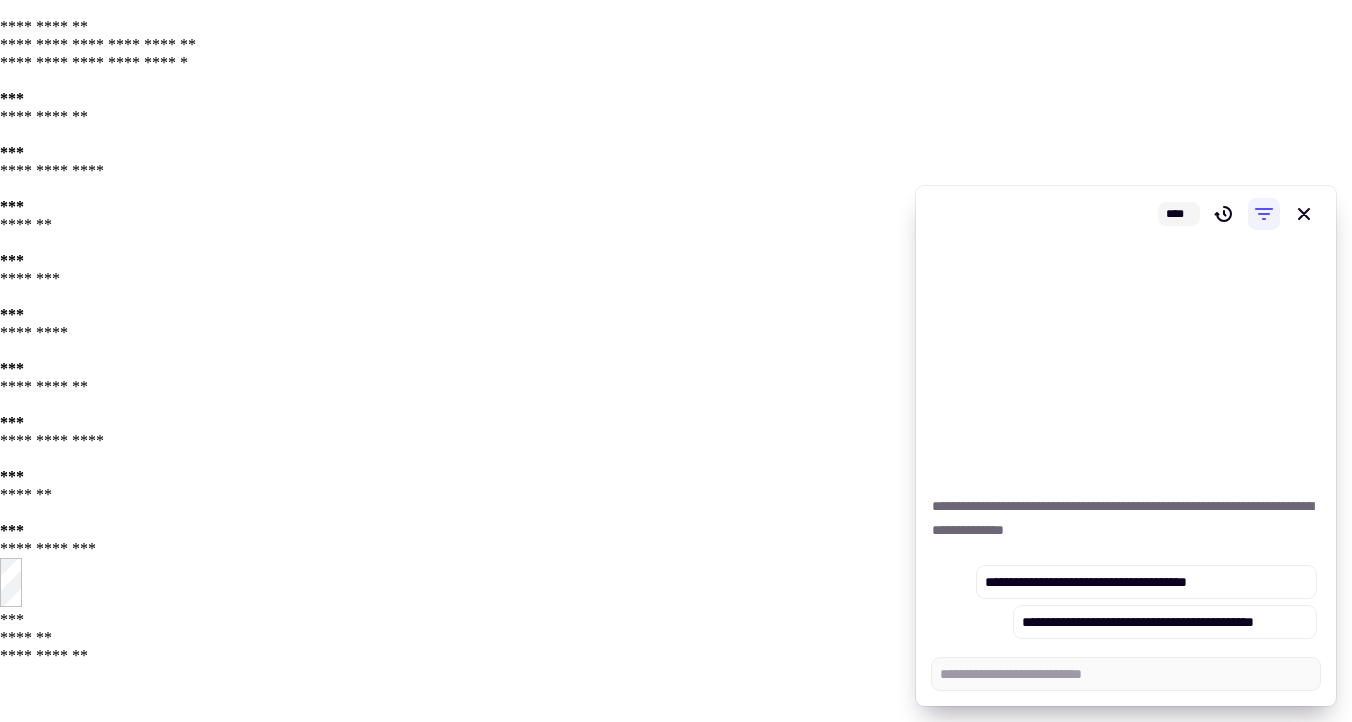 type on "*" 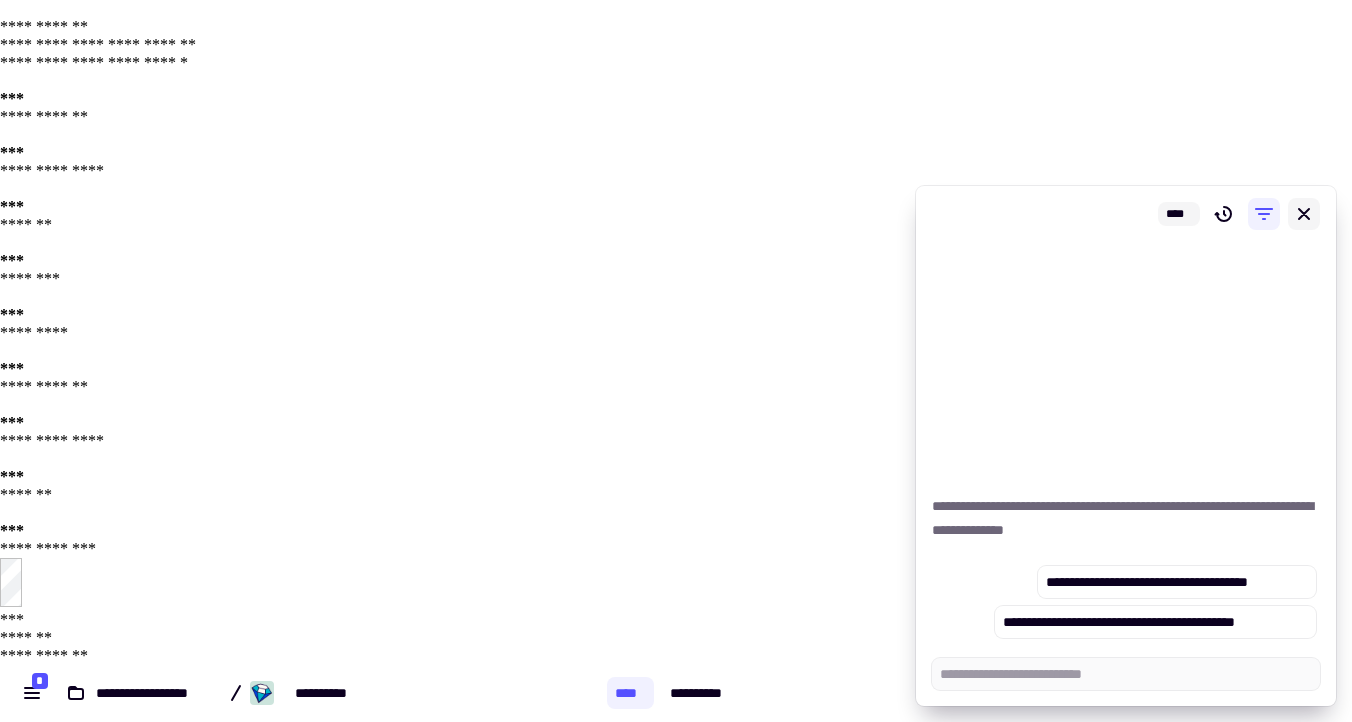 scroll, scrollTop: 666, scrollLeft: 1352, axis: both 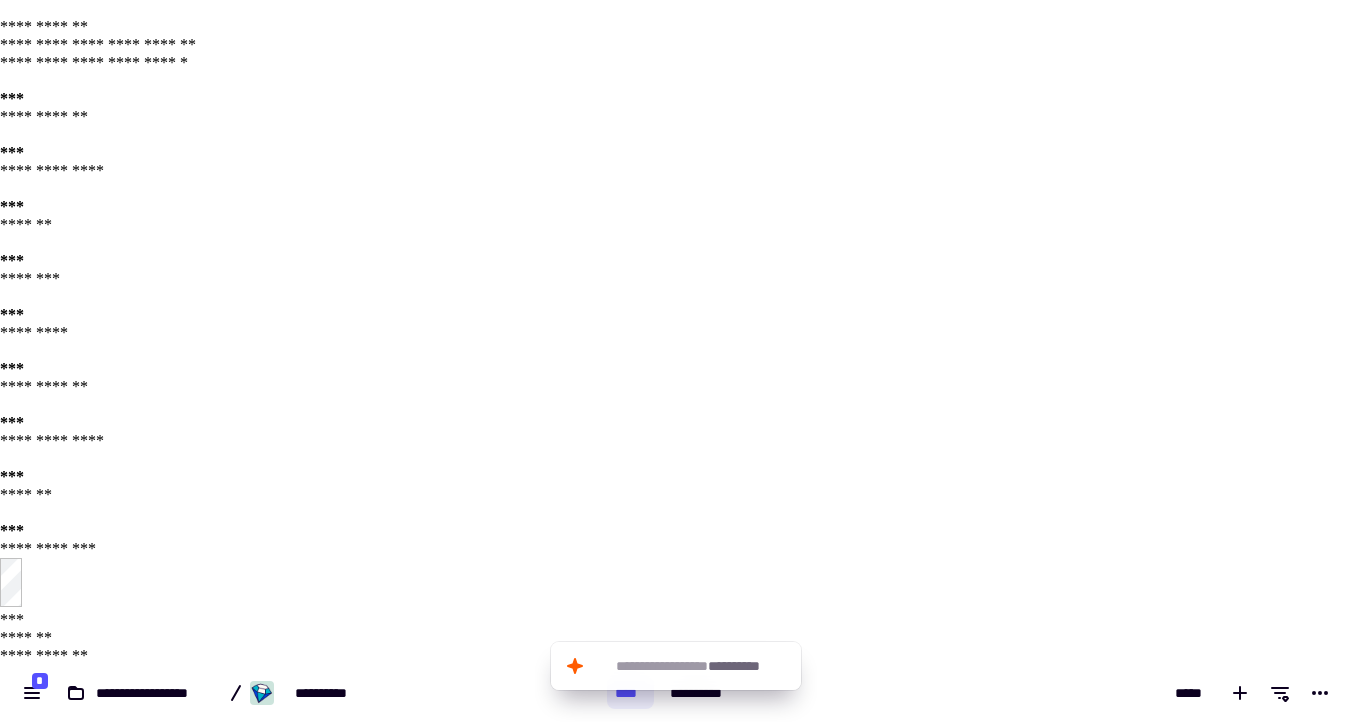 click 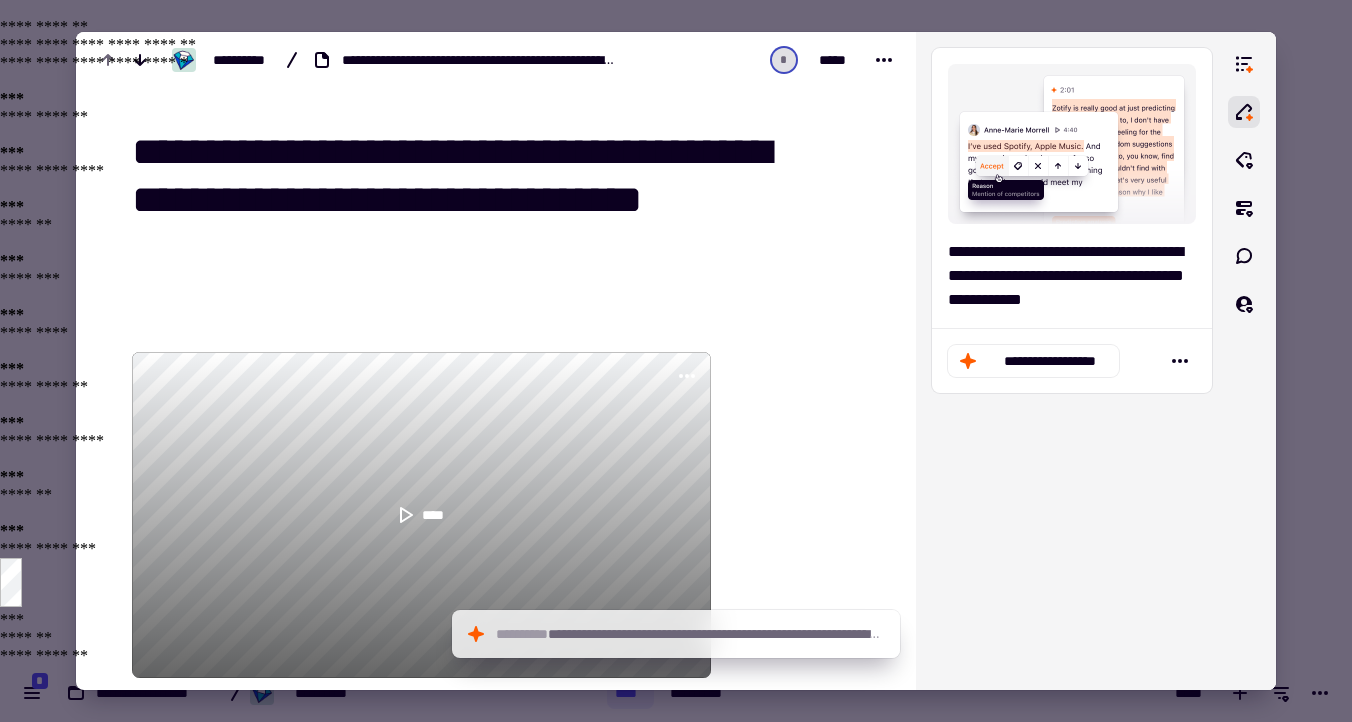 click at bounding box center (676, 361) 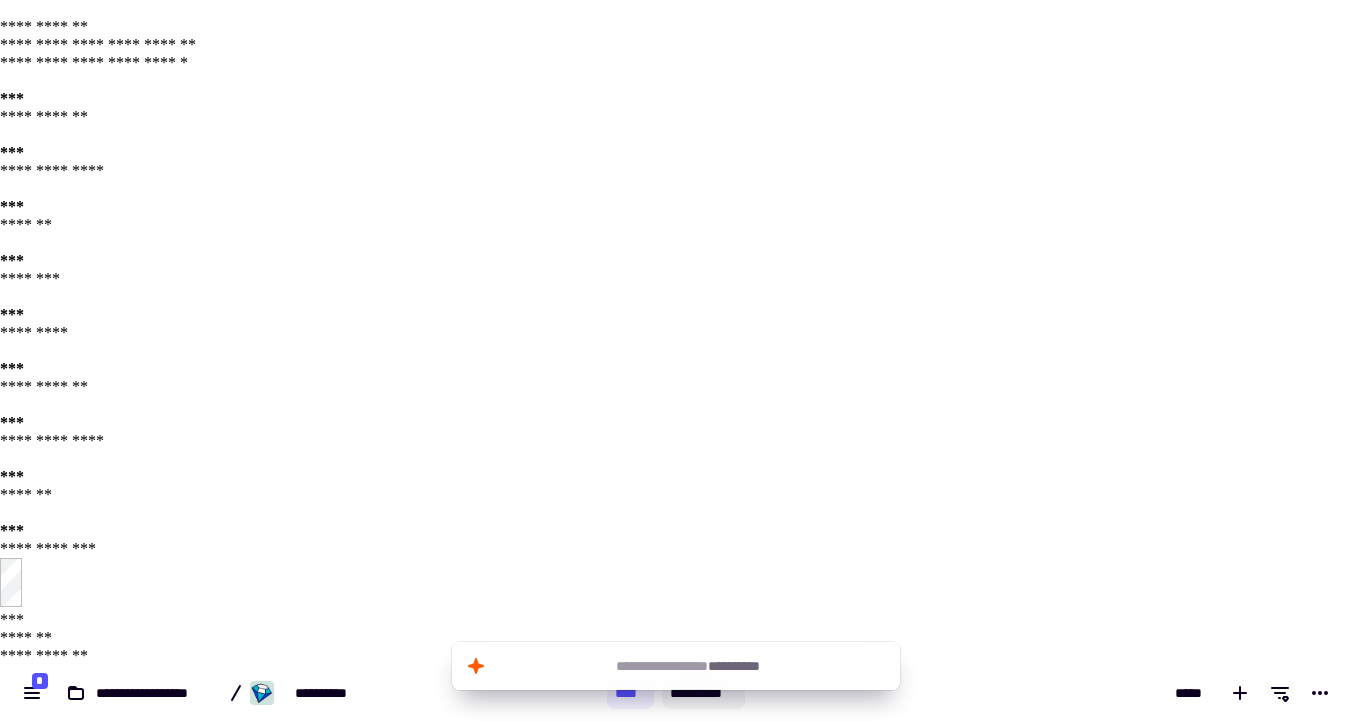 click on "**********" 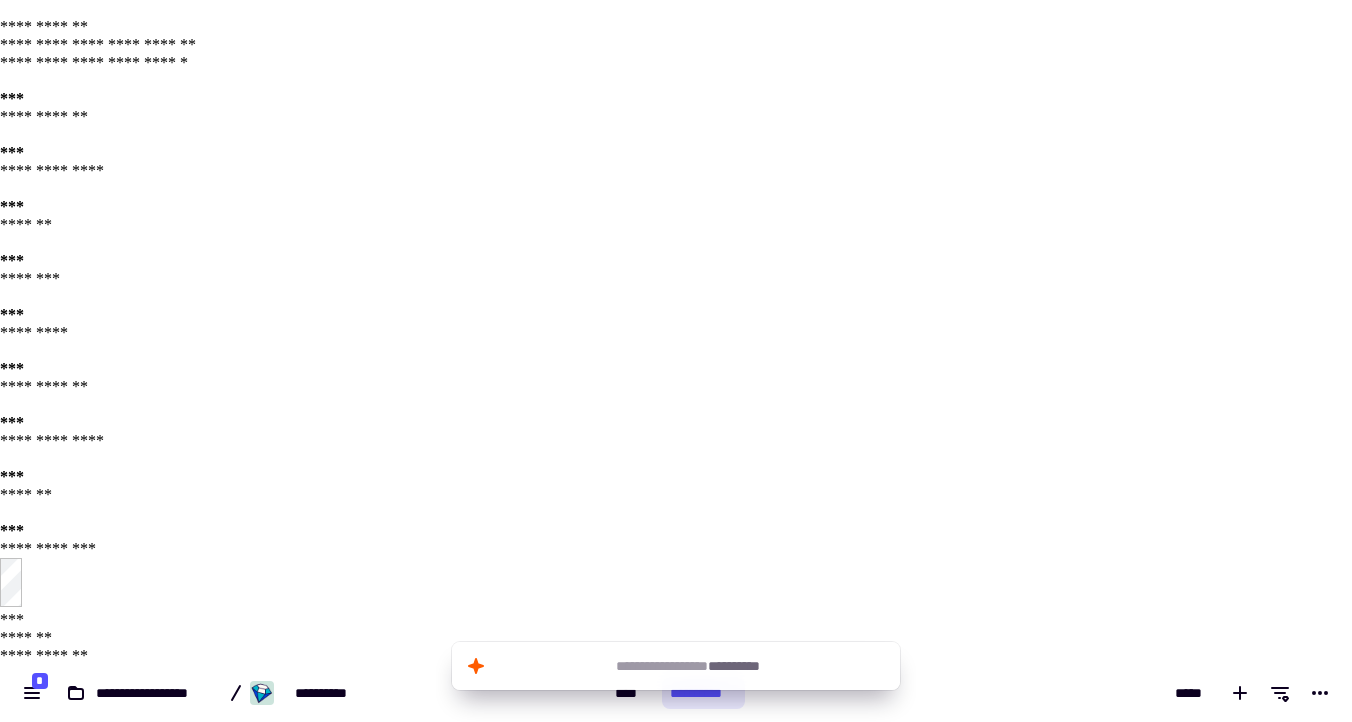 click on "**********" 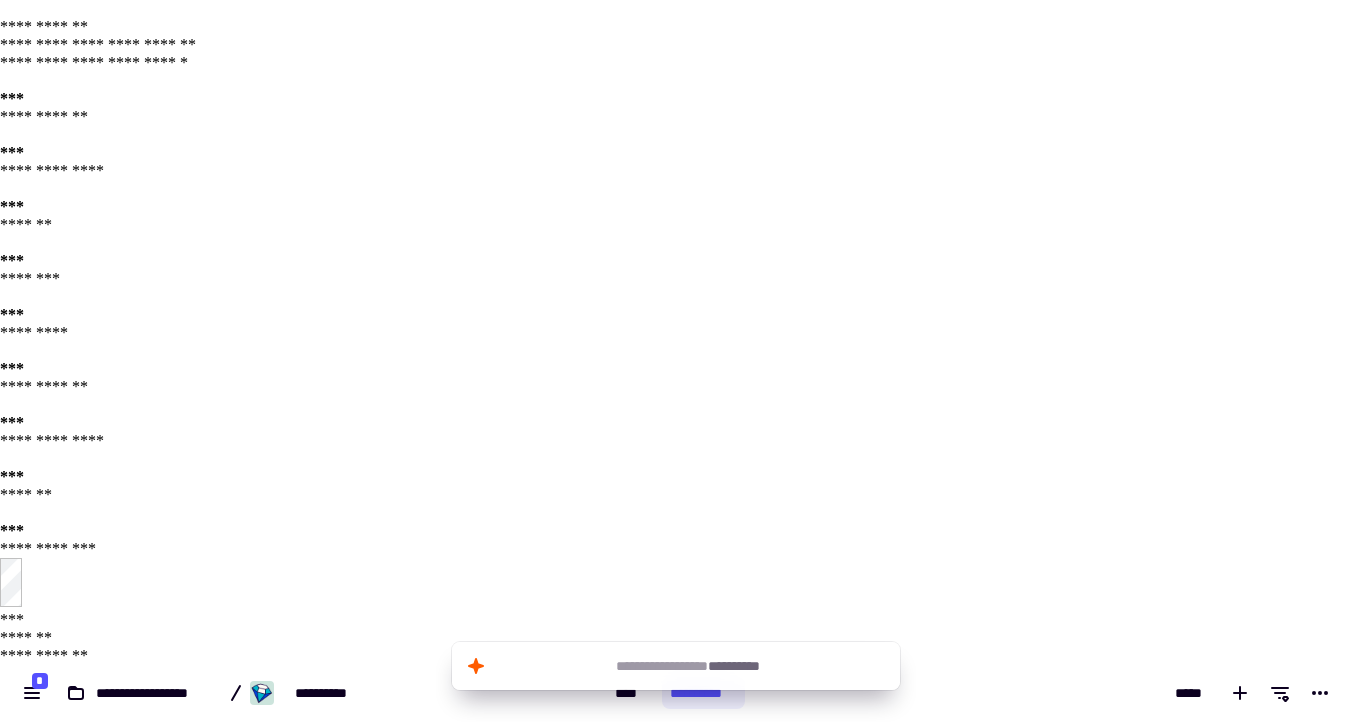 click on "**********" 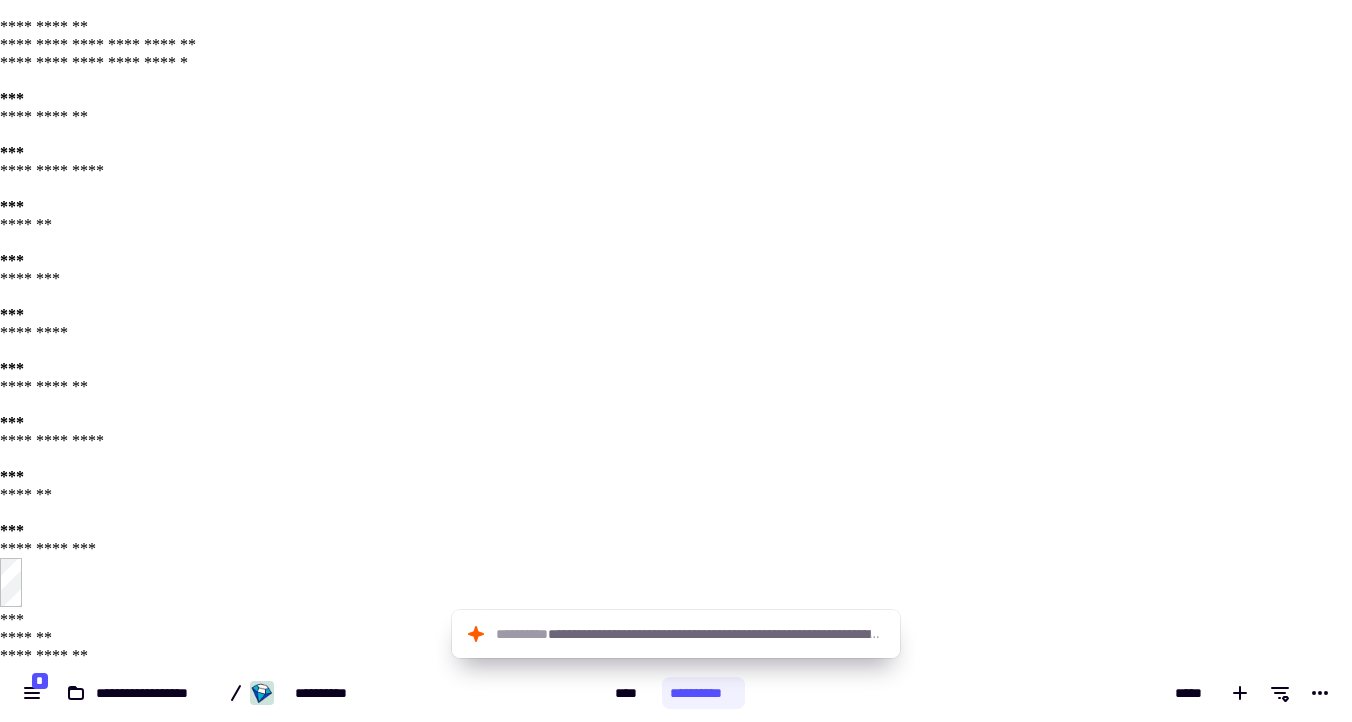 click on "**********" 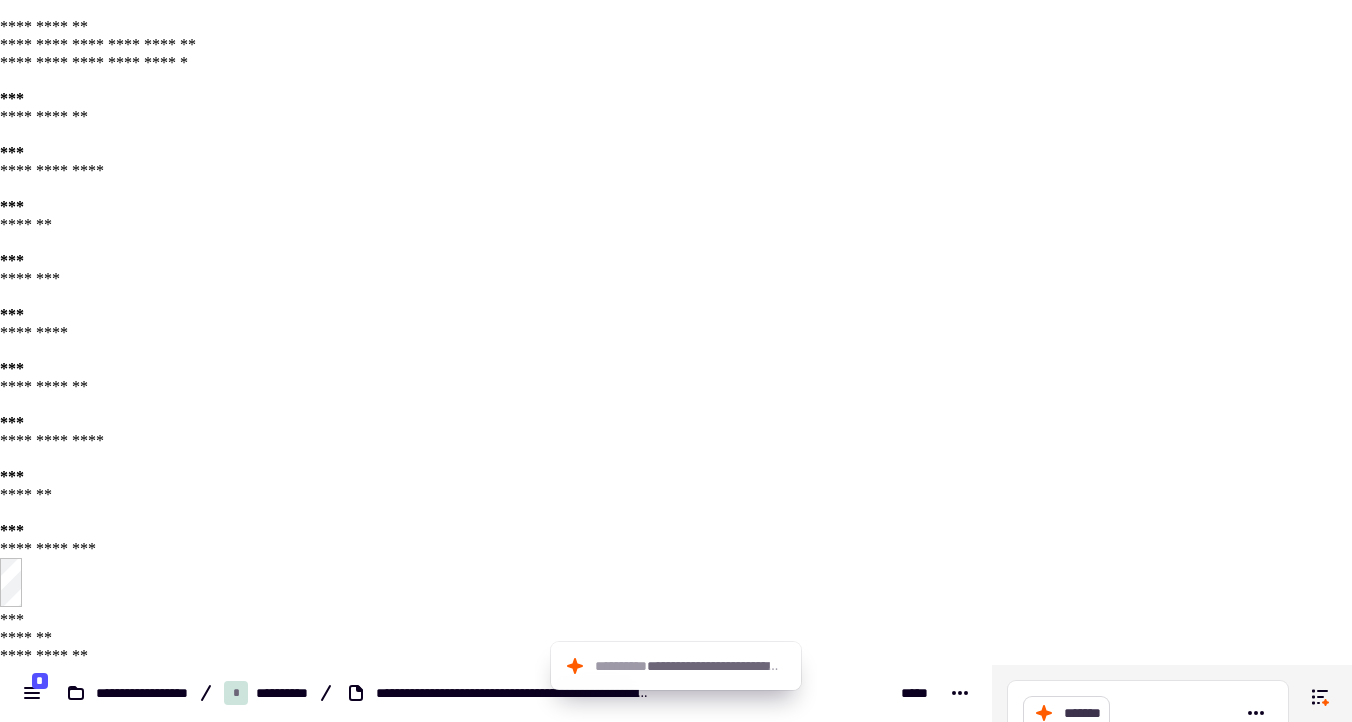 click on "*******" 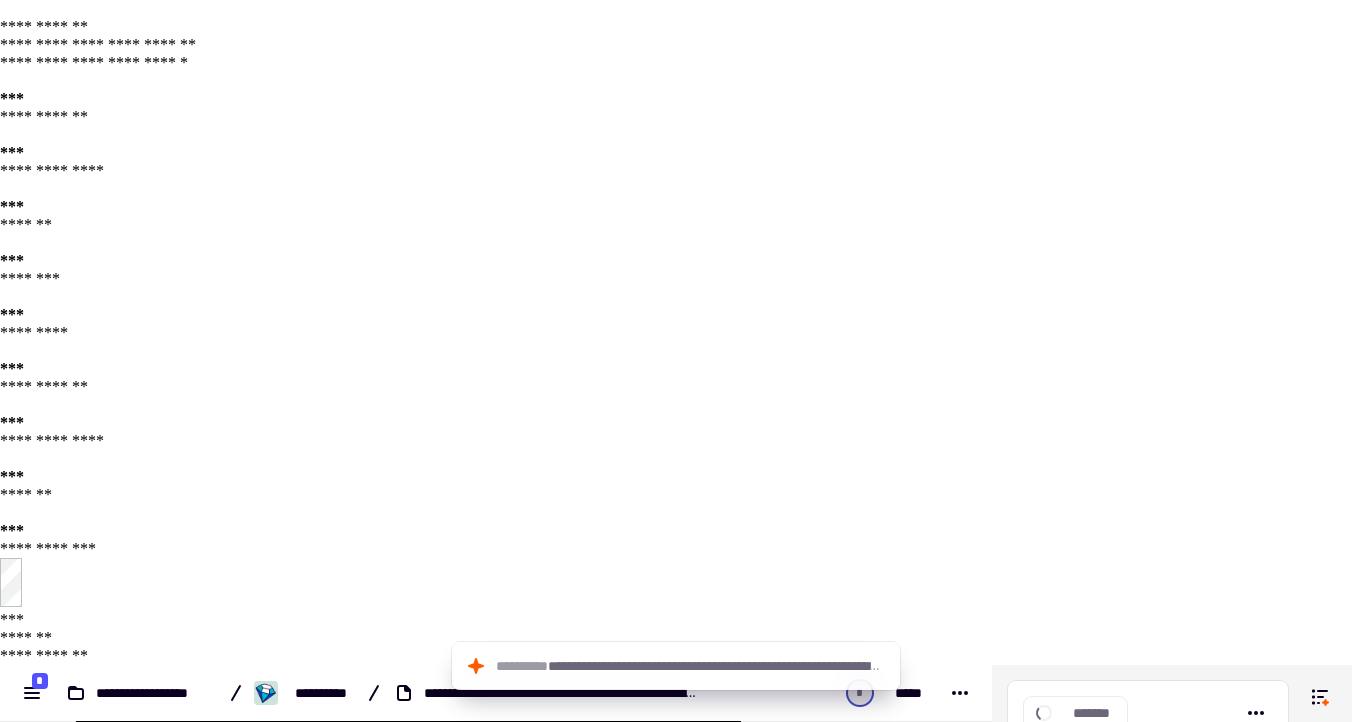 scroll, scrollTop: 302, scrollLeft: 0, axis: vertical 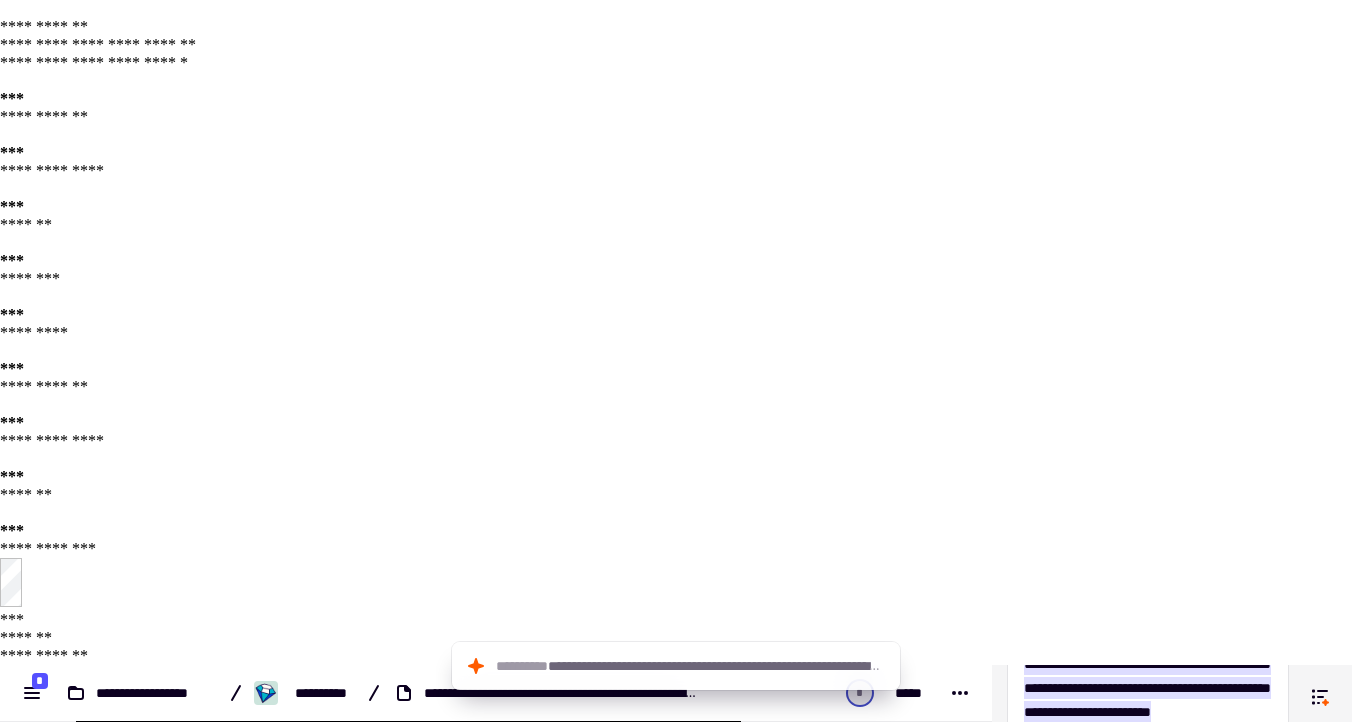 click 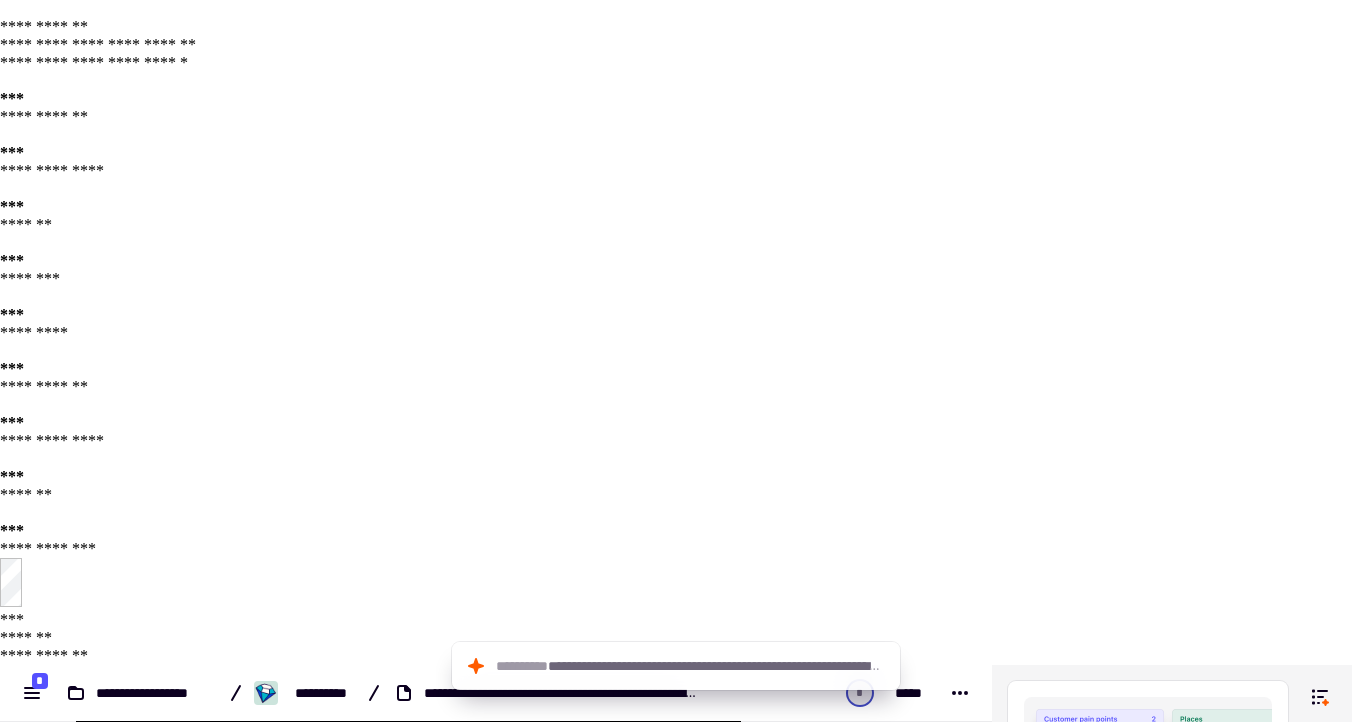scroll, scrollTop: 0, scrollLeft: 0, axis: both 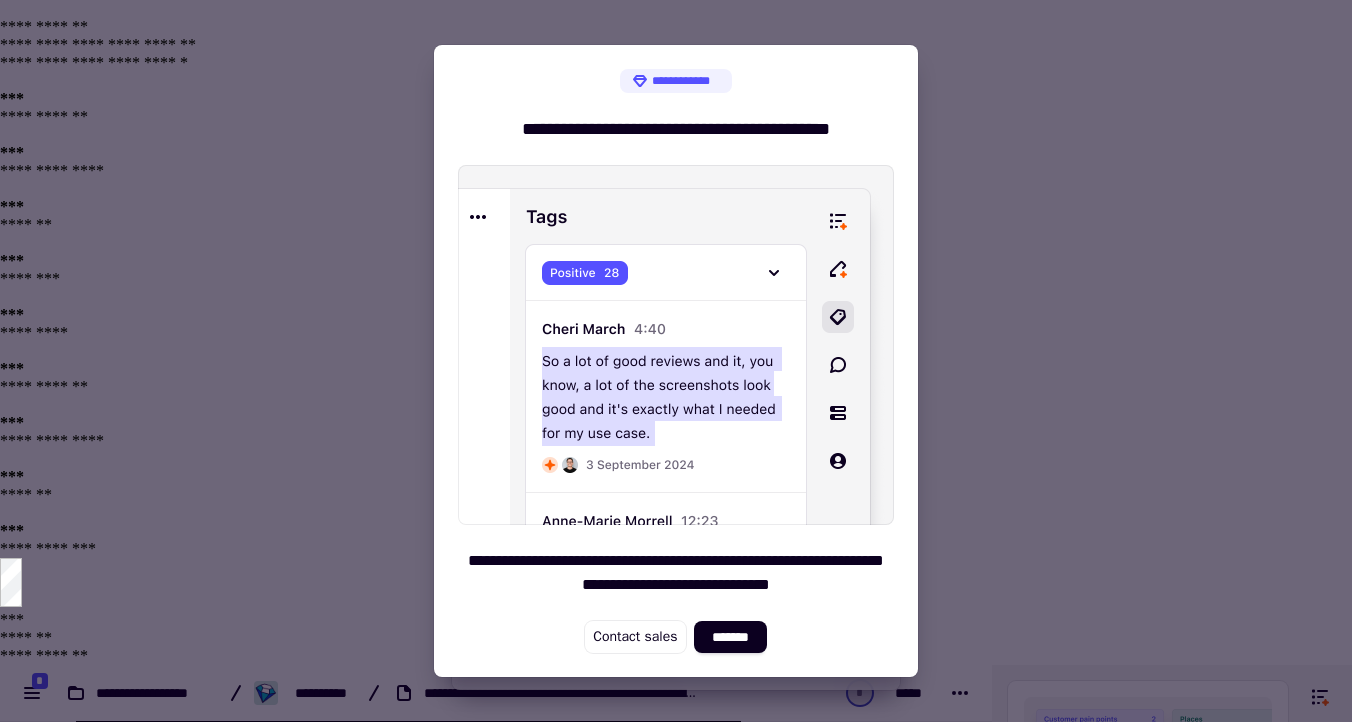 click at bounding box center [676, 361] 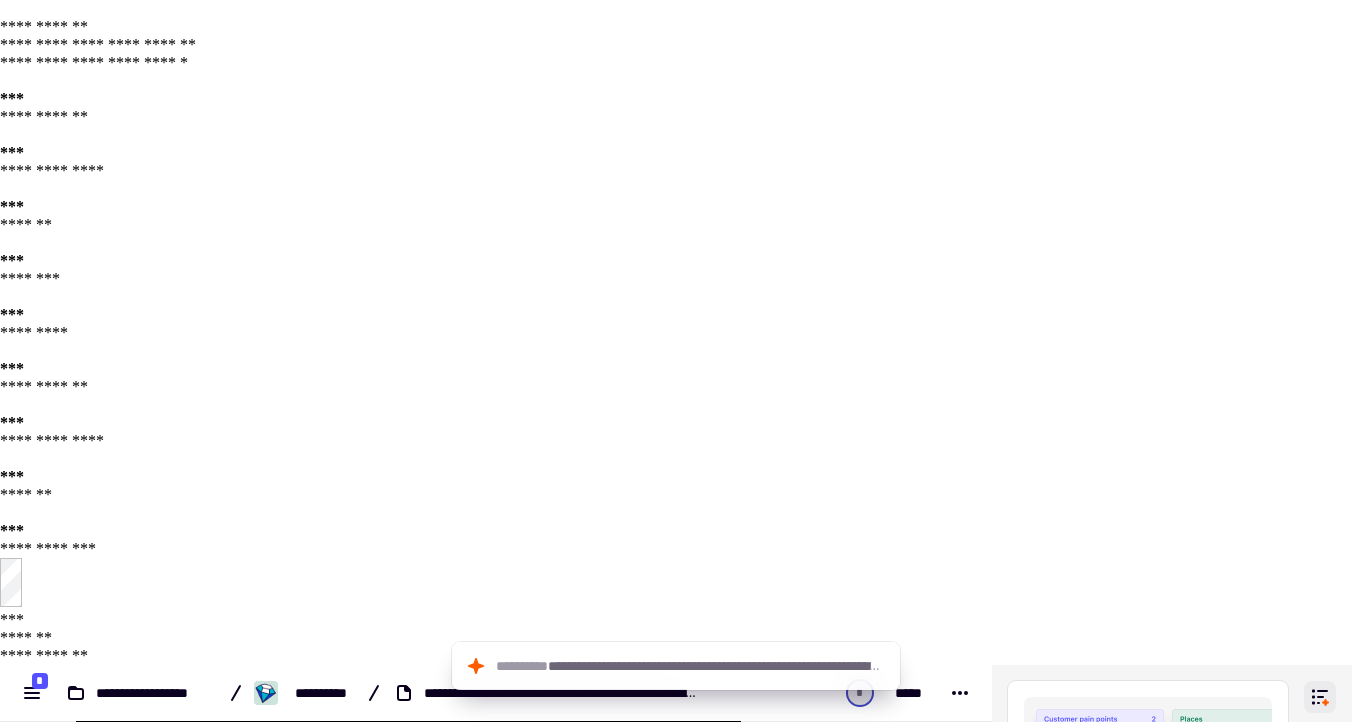 click 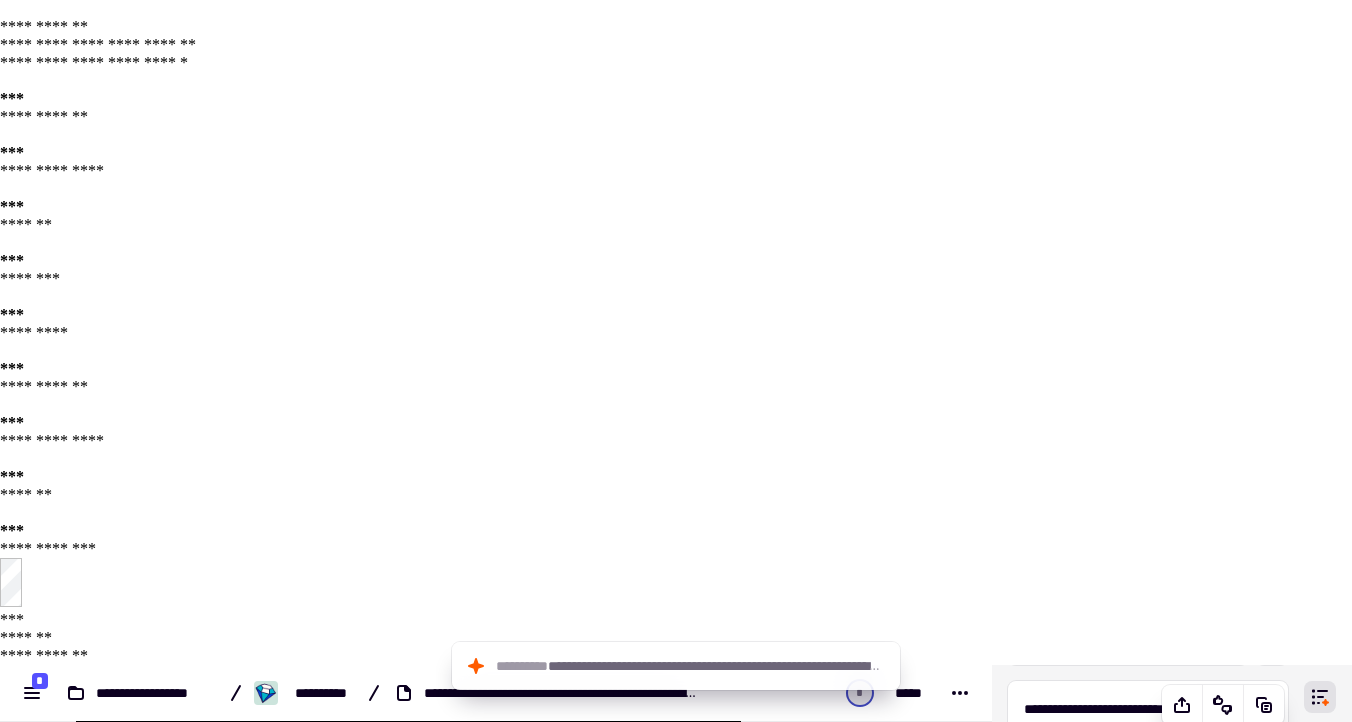scroll, scrollTop: 0, scrollLeft: 0, axis: both 